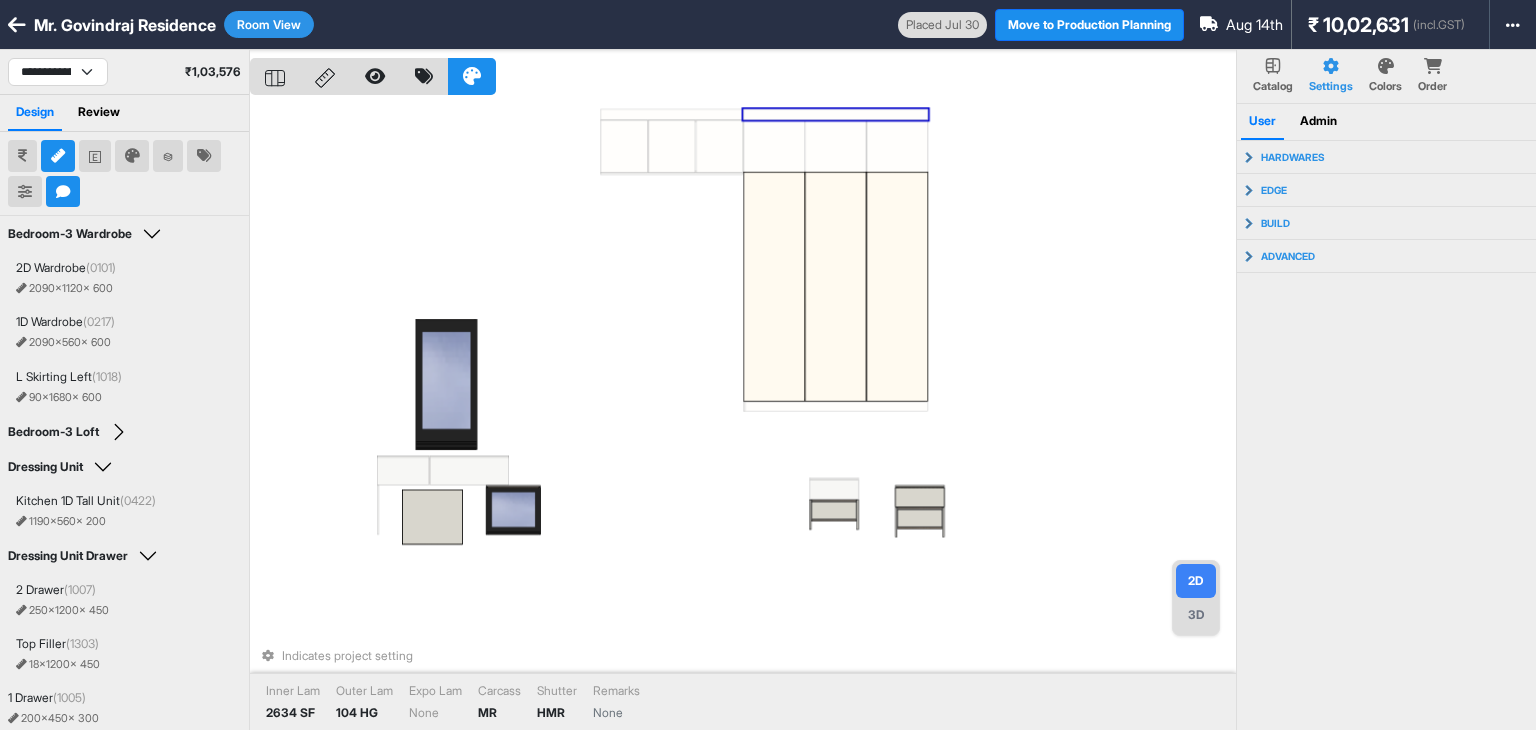 select on "****" 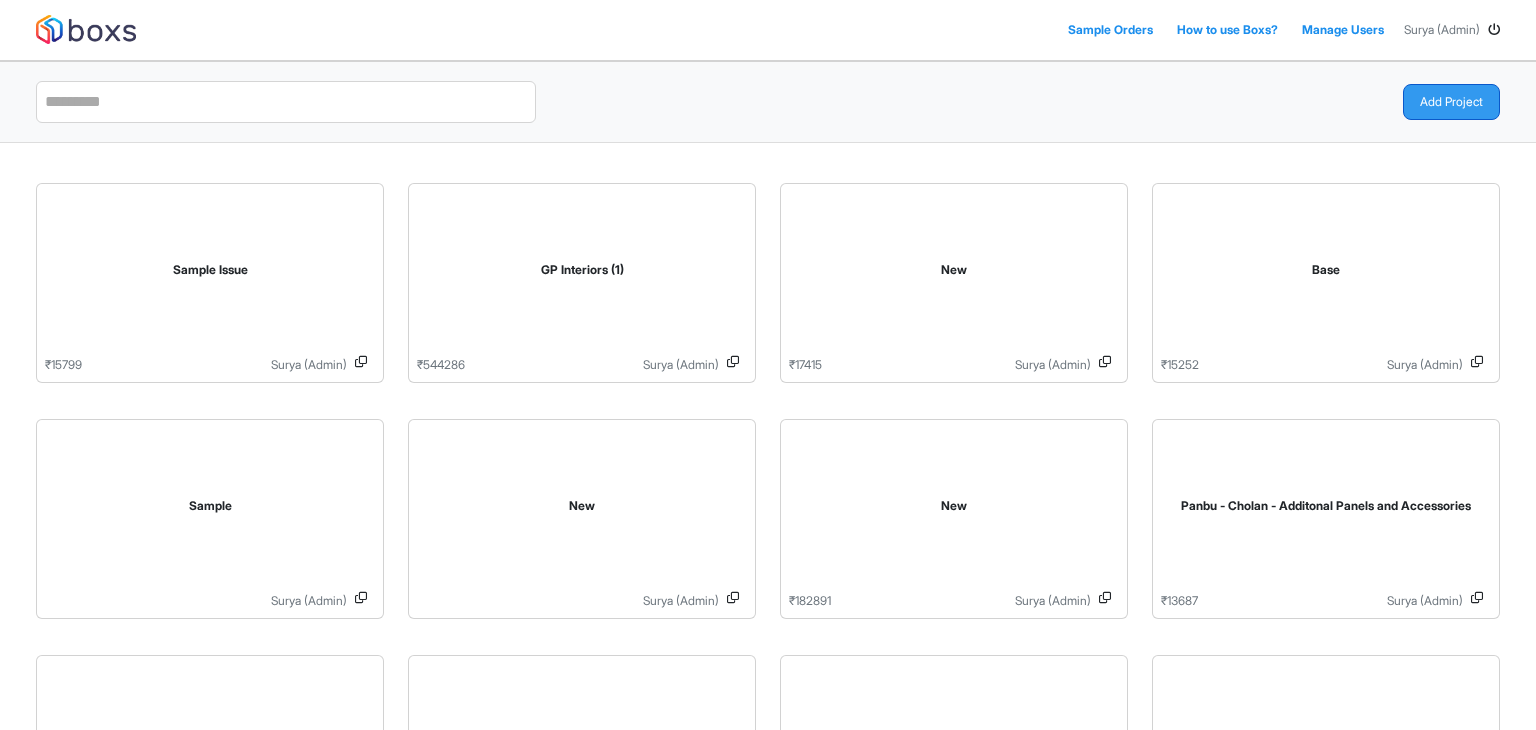 click on "Add Project" at bounding box center (1451, 102) 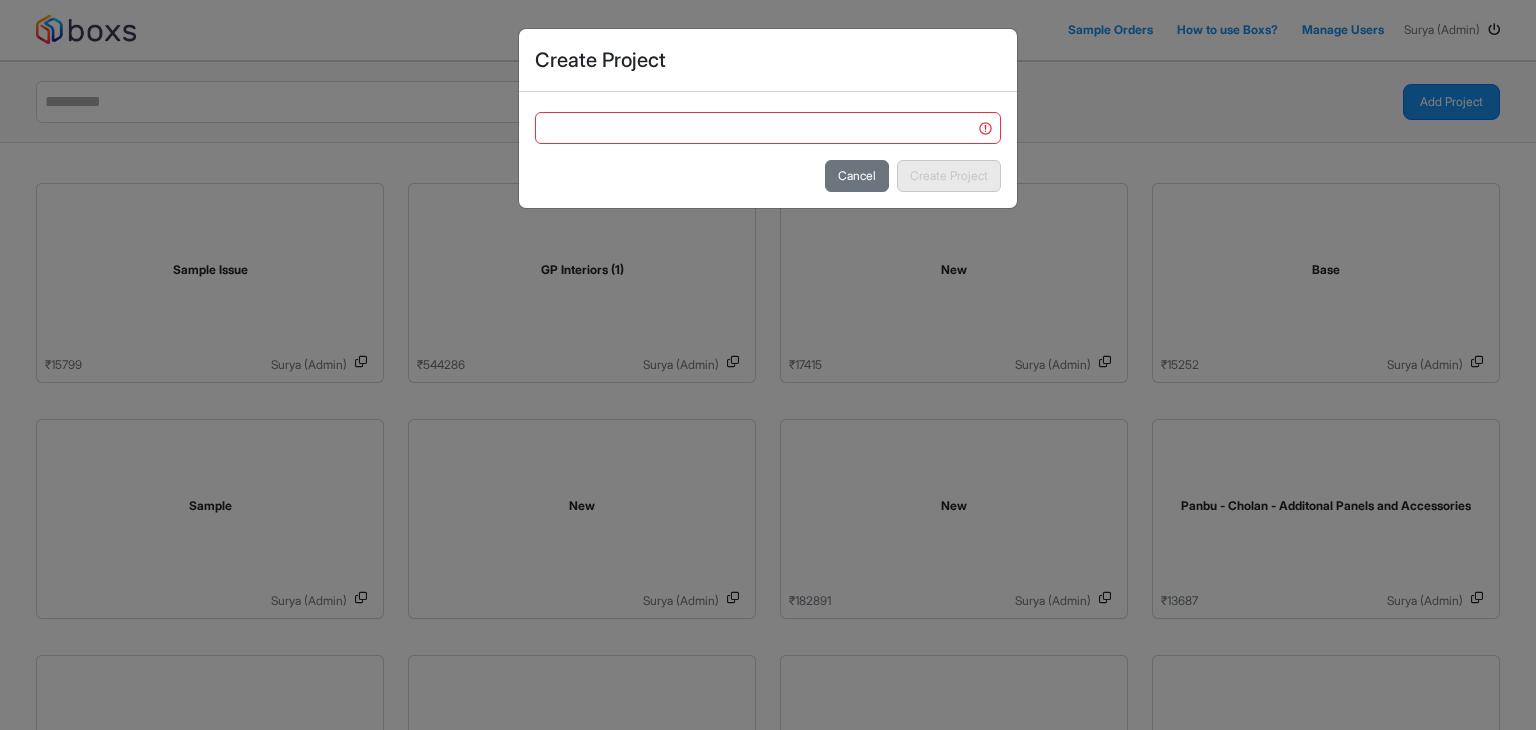 click at bounding box center [768, 128] 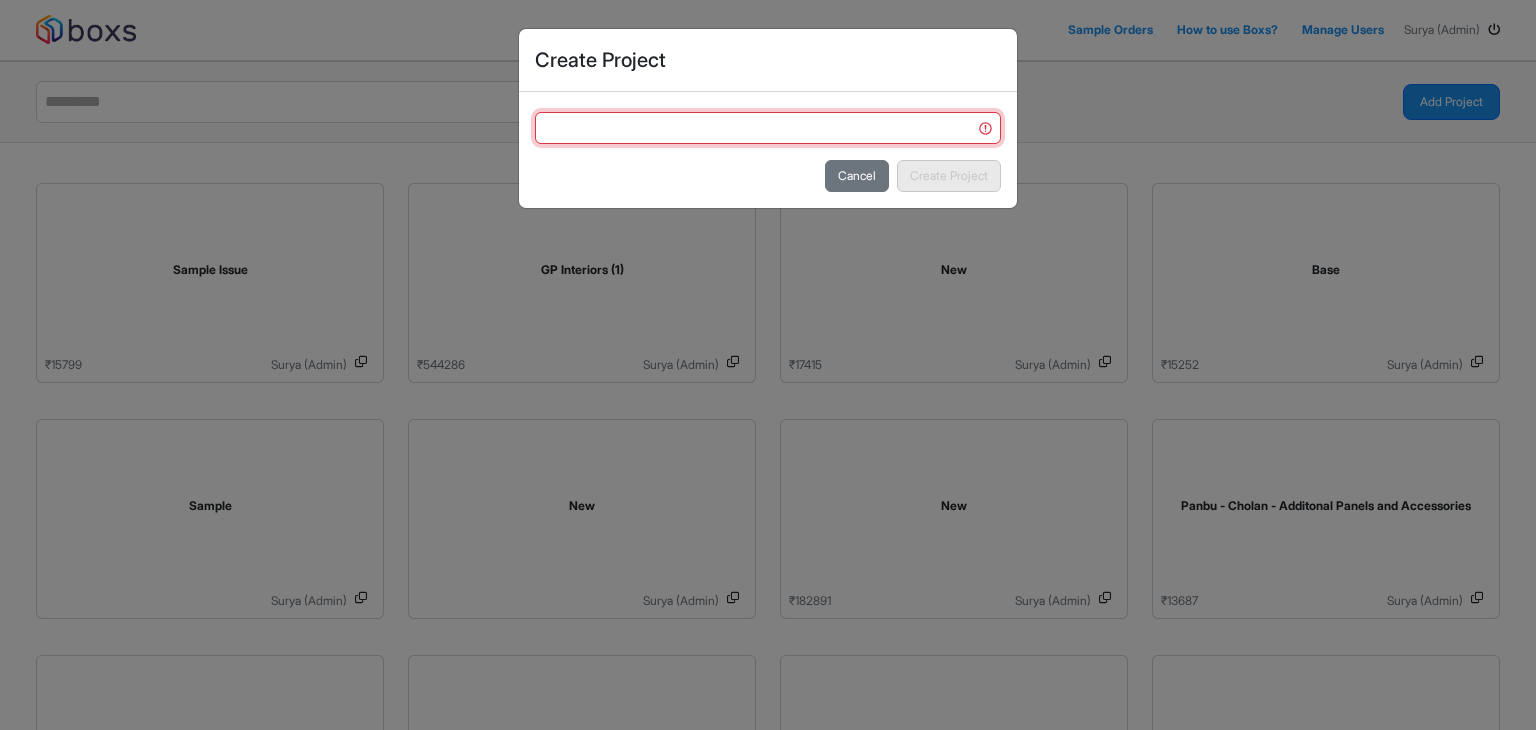 click at bounding box center [768, 128] 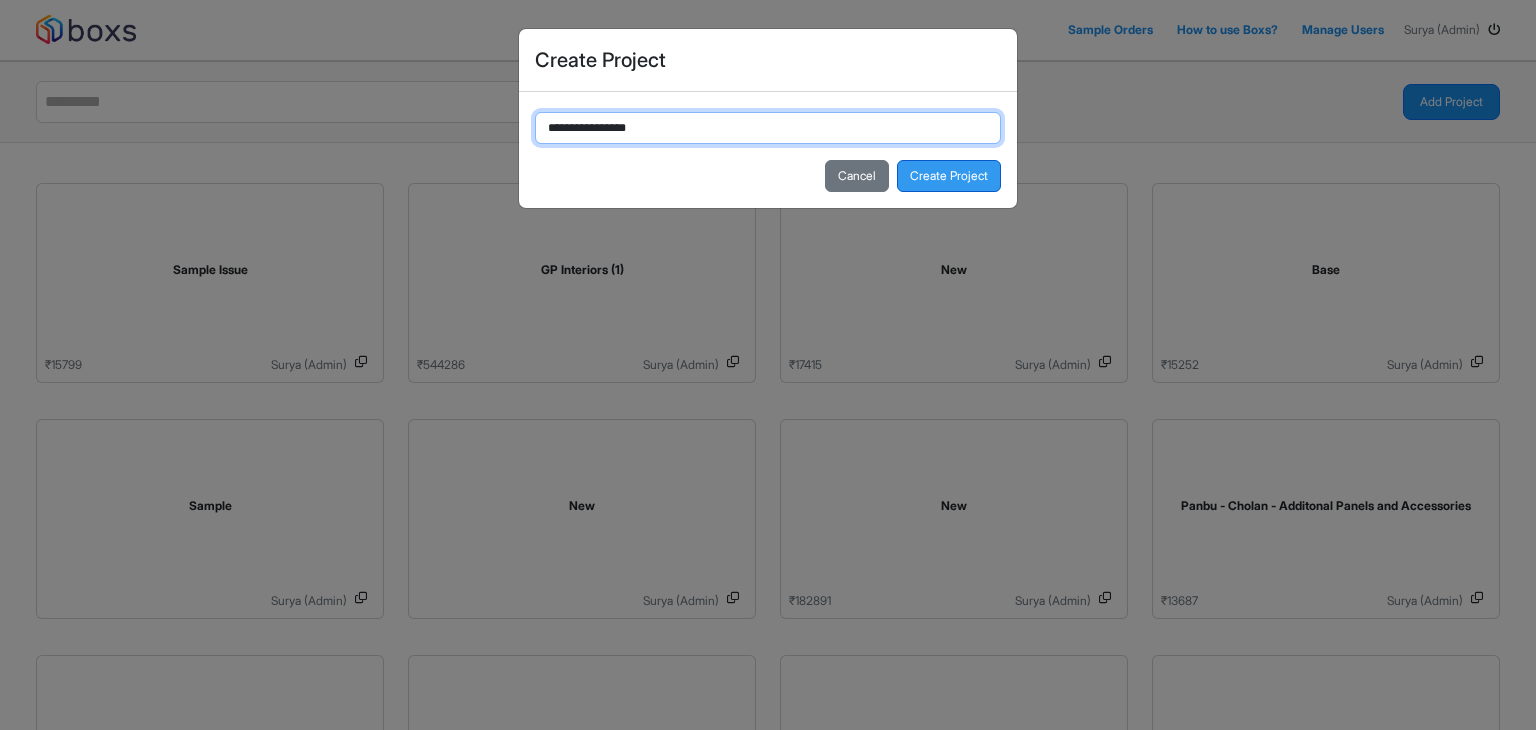 type on "**********" 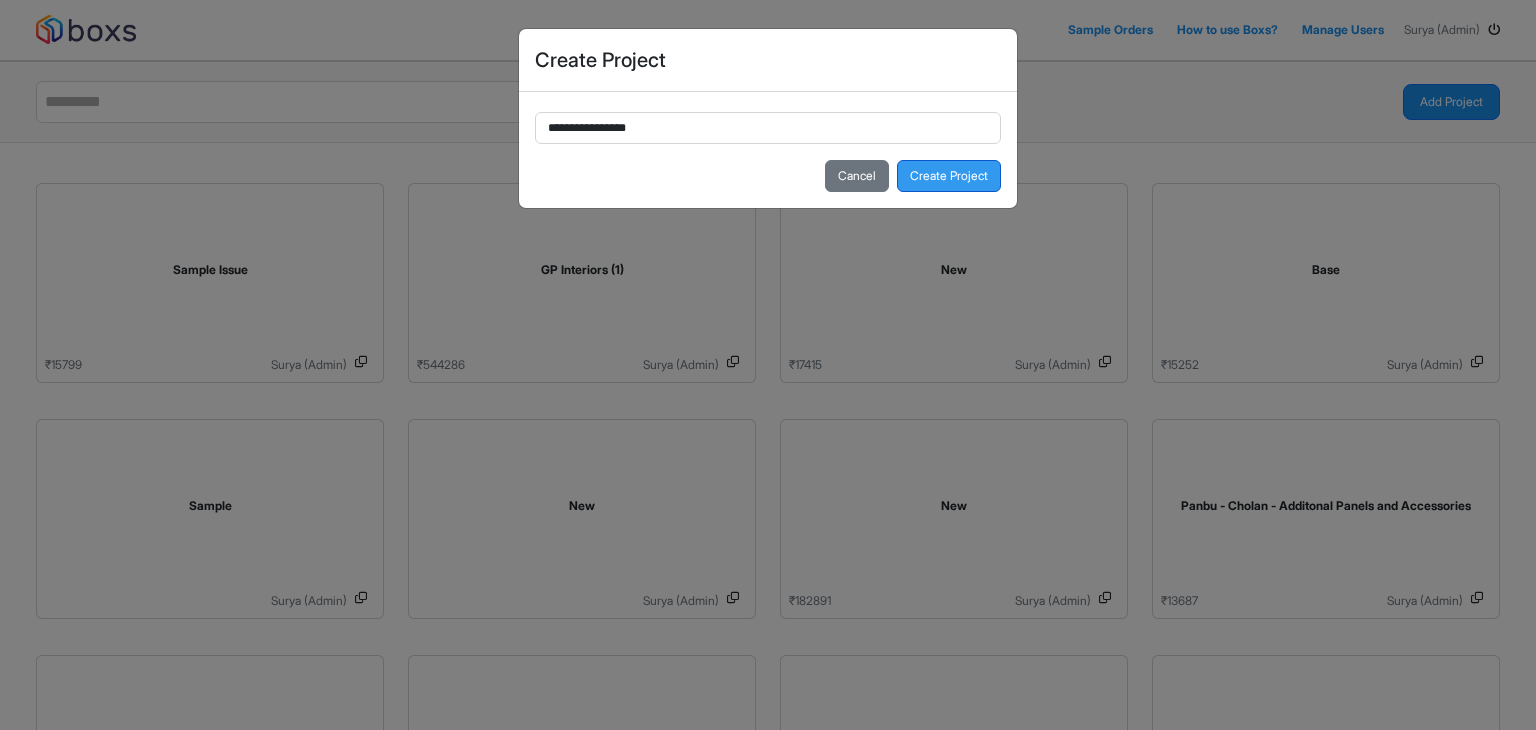 click on "Create Project" at bounding box center (949, 176) 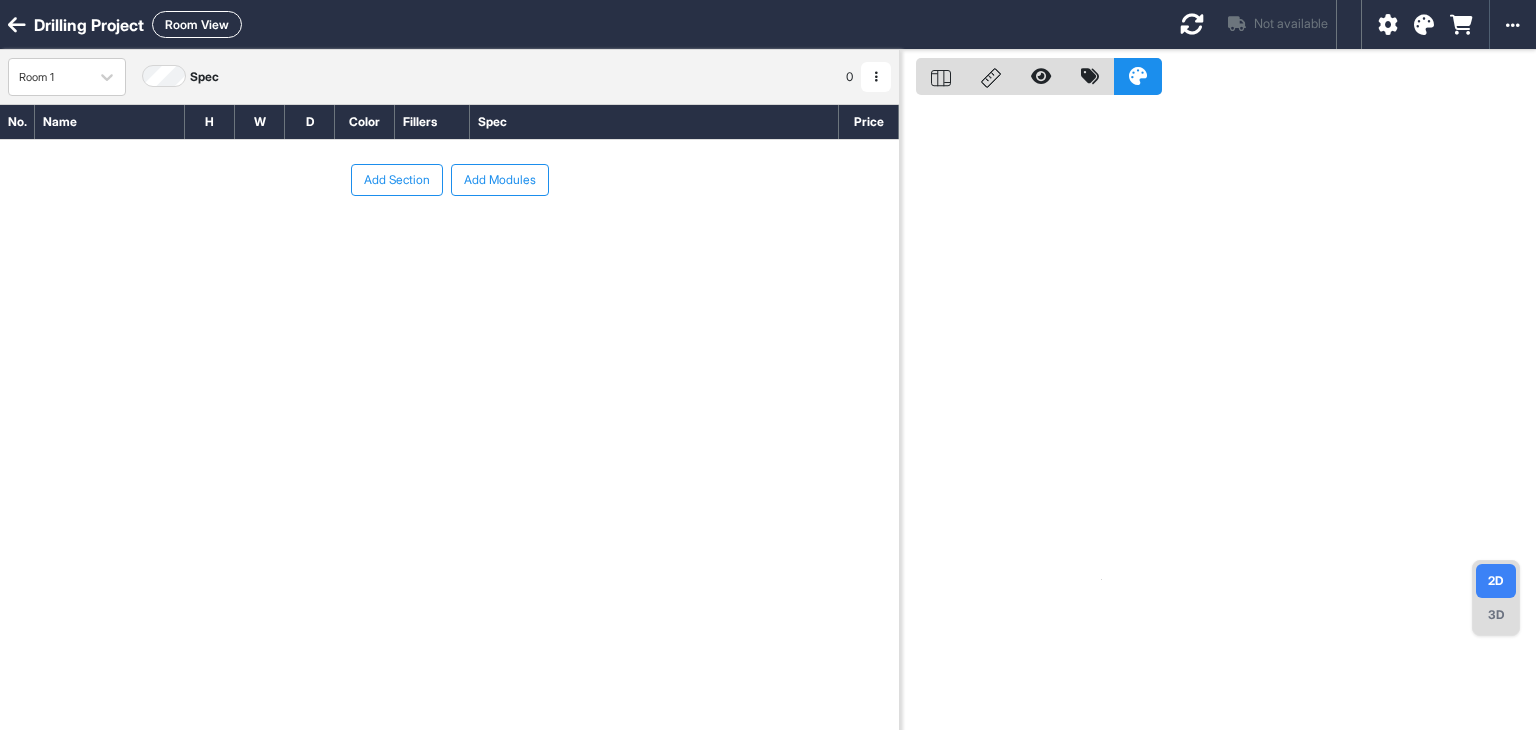 click on "Add Modules" at bounding box center [500, 180] 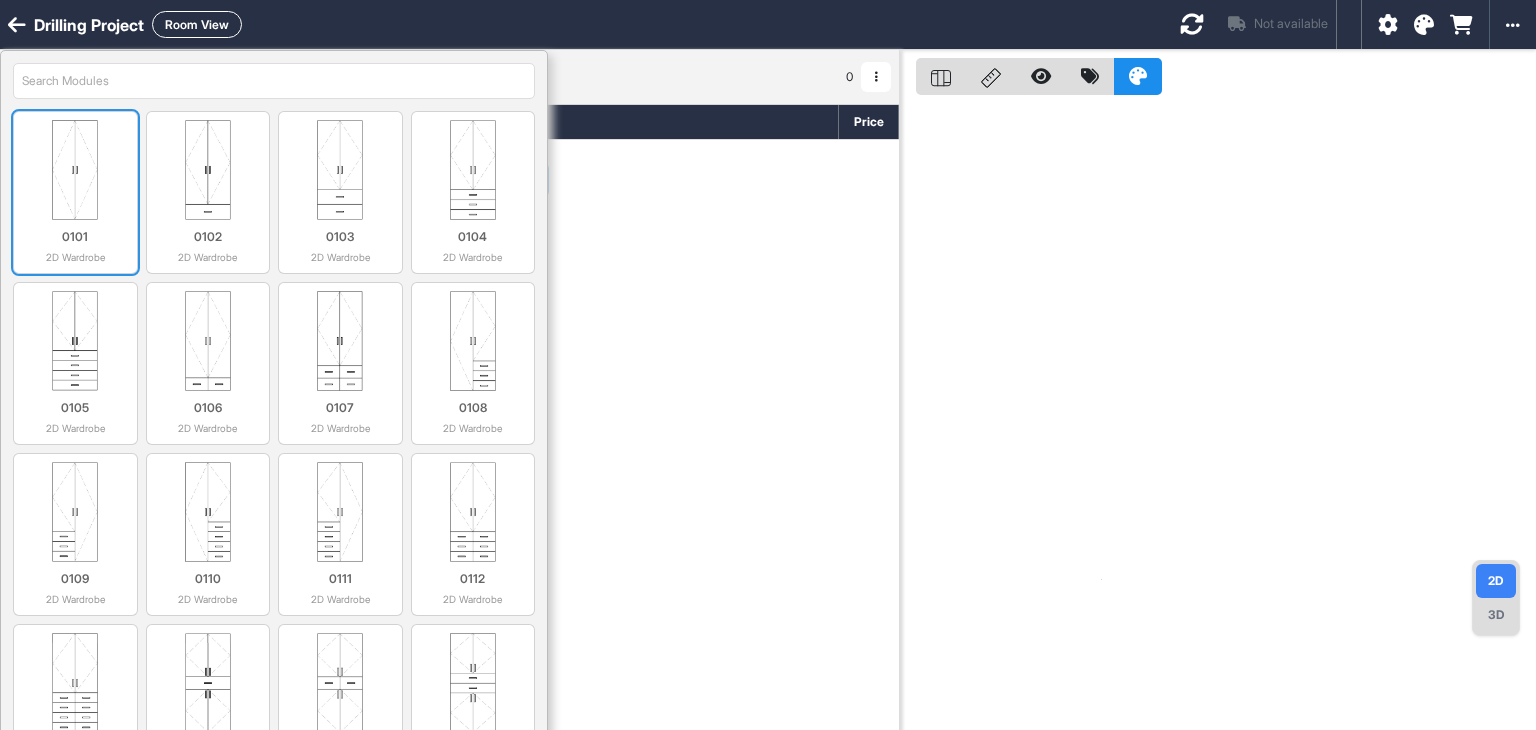 click on "0101" at bounding box center [75, 237] 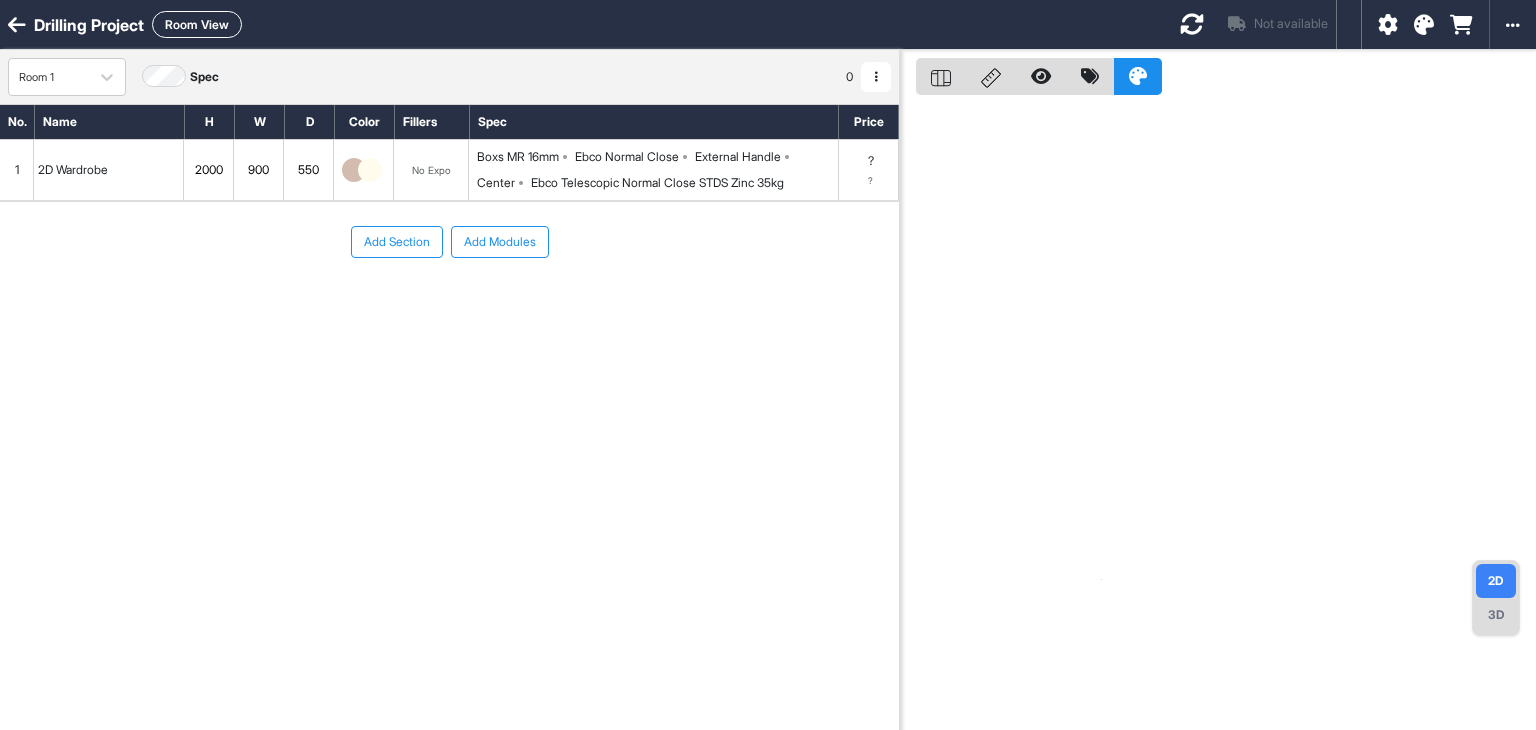 click on "Add Modules" at bounding box center [500, 242] 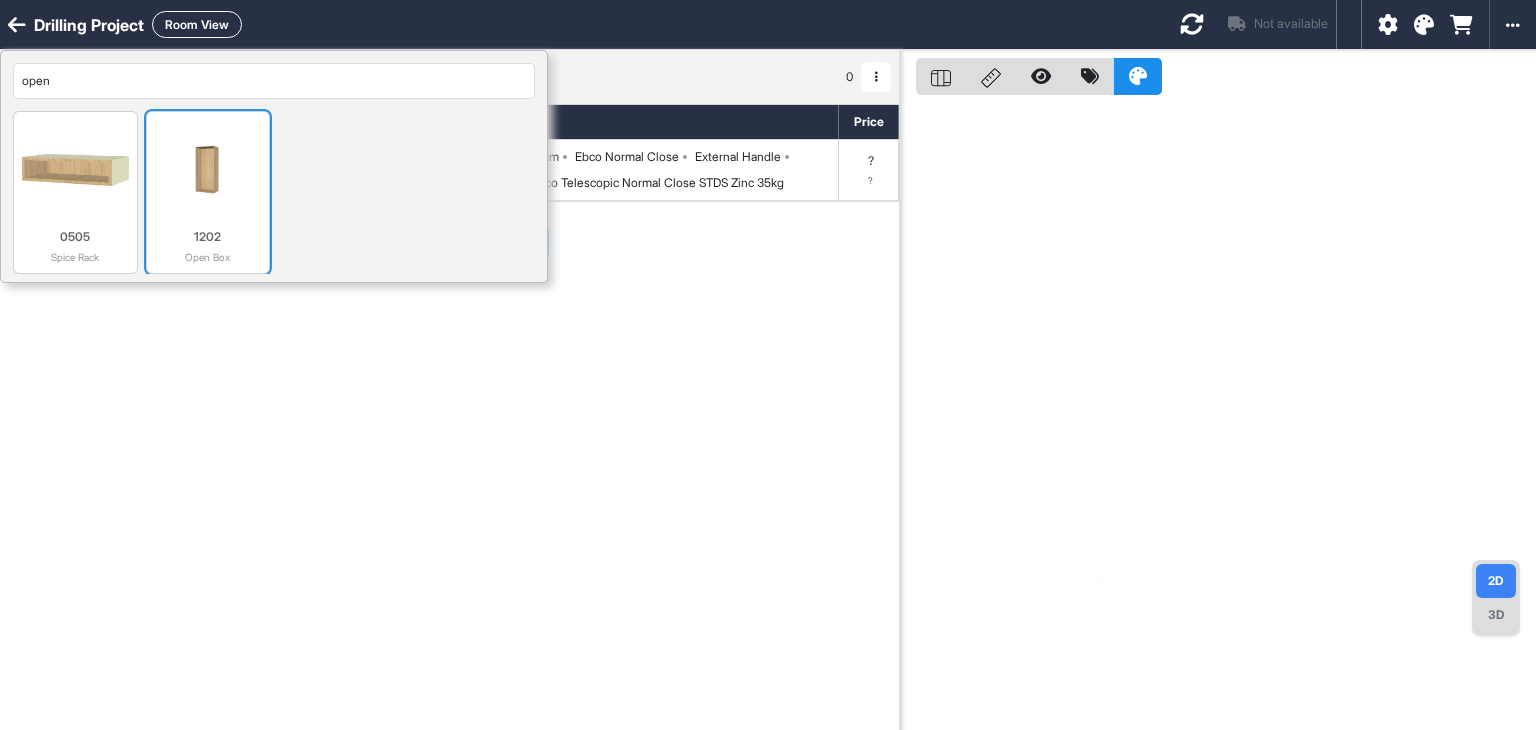 type on "open" 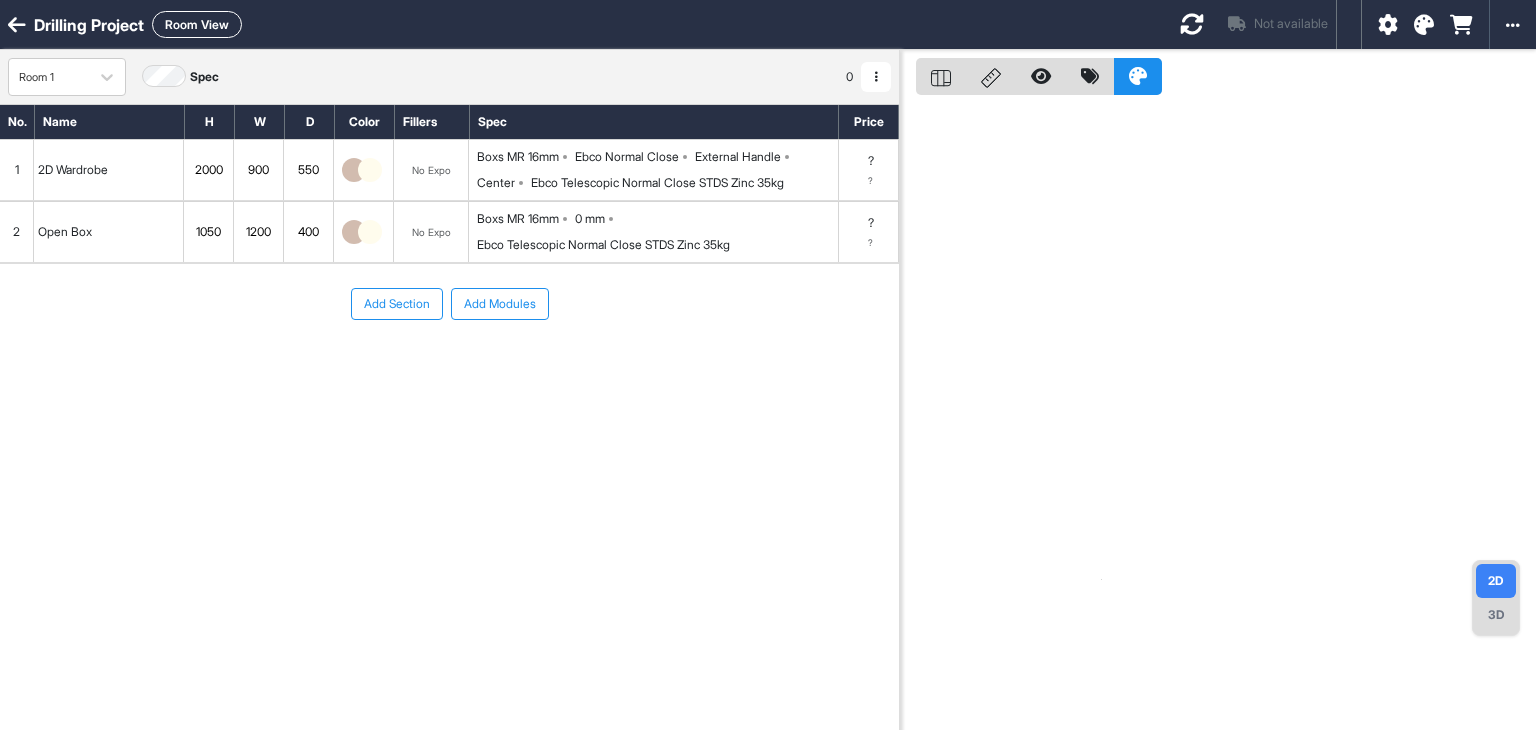 click on "Room View" at bounding box center [197, 24] 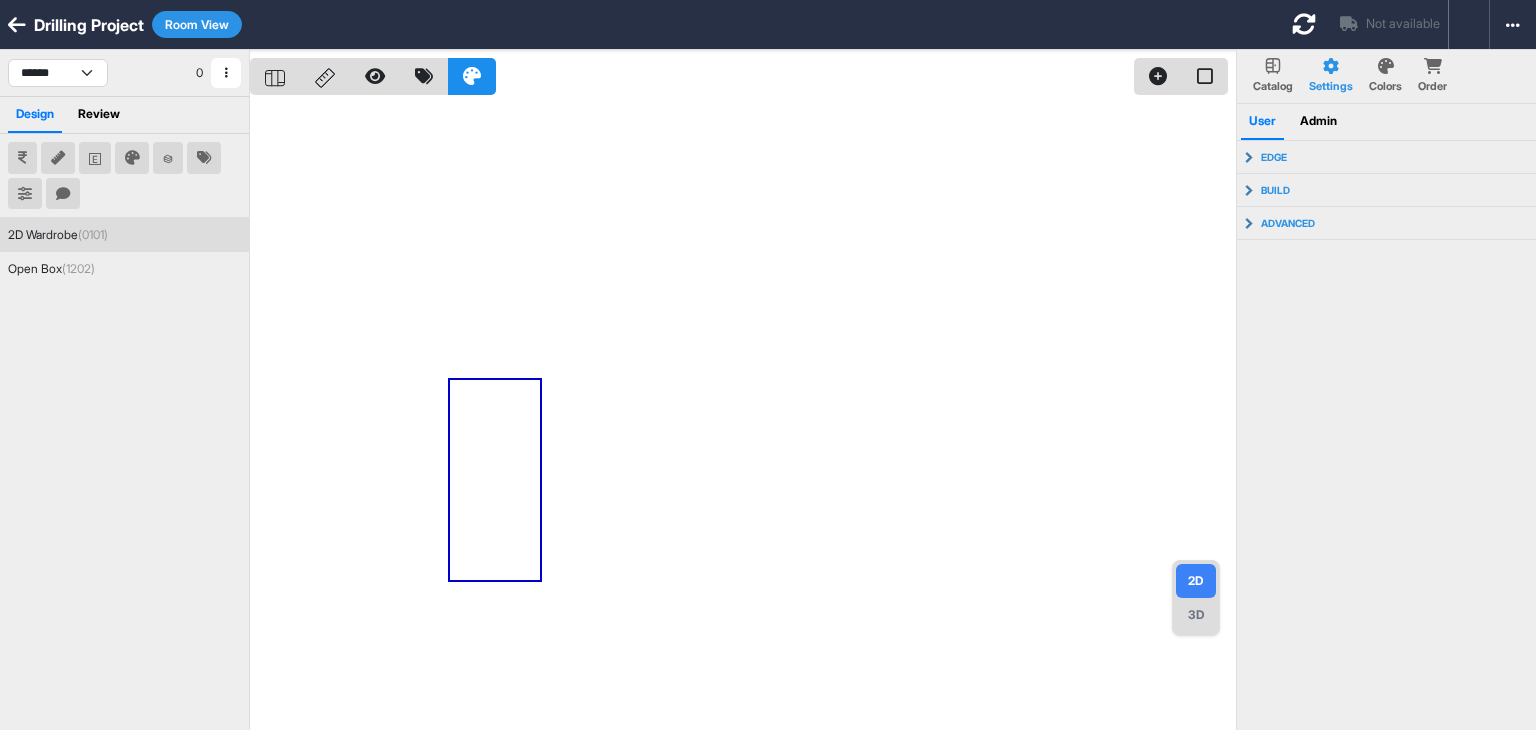 click on "Room View" at bounding box center (197, 24) 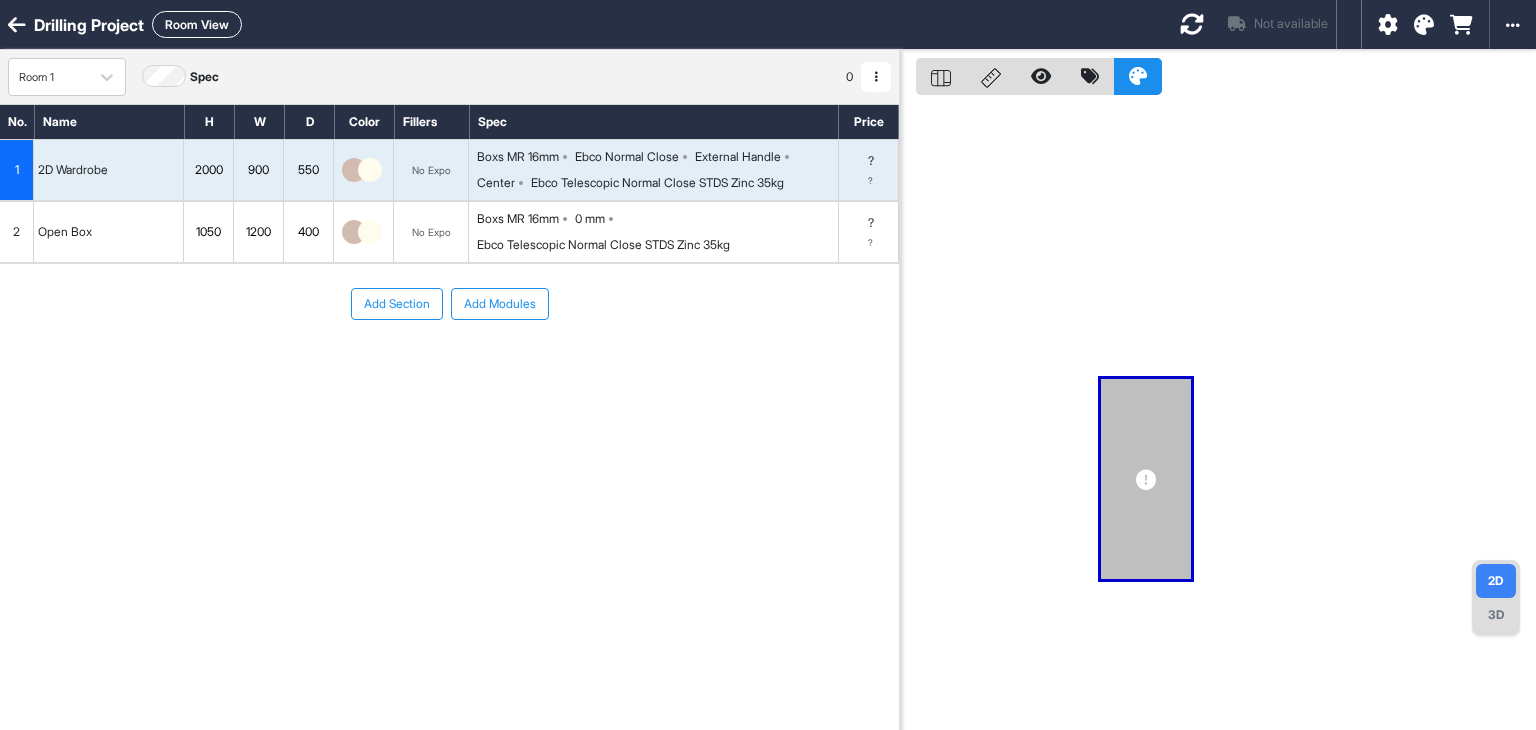 click on "1050" at bounding box center [208, 232] 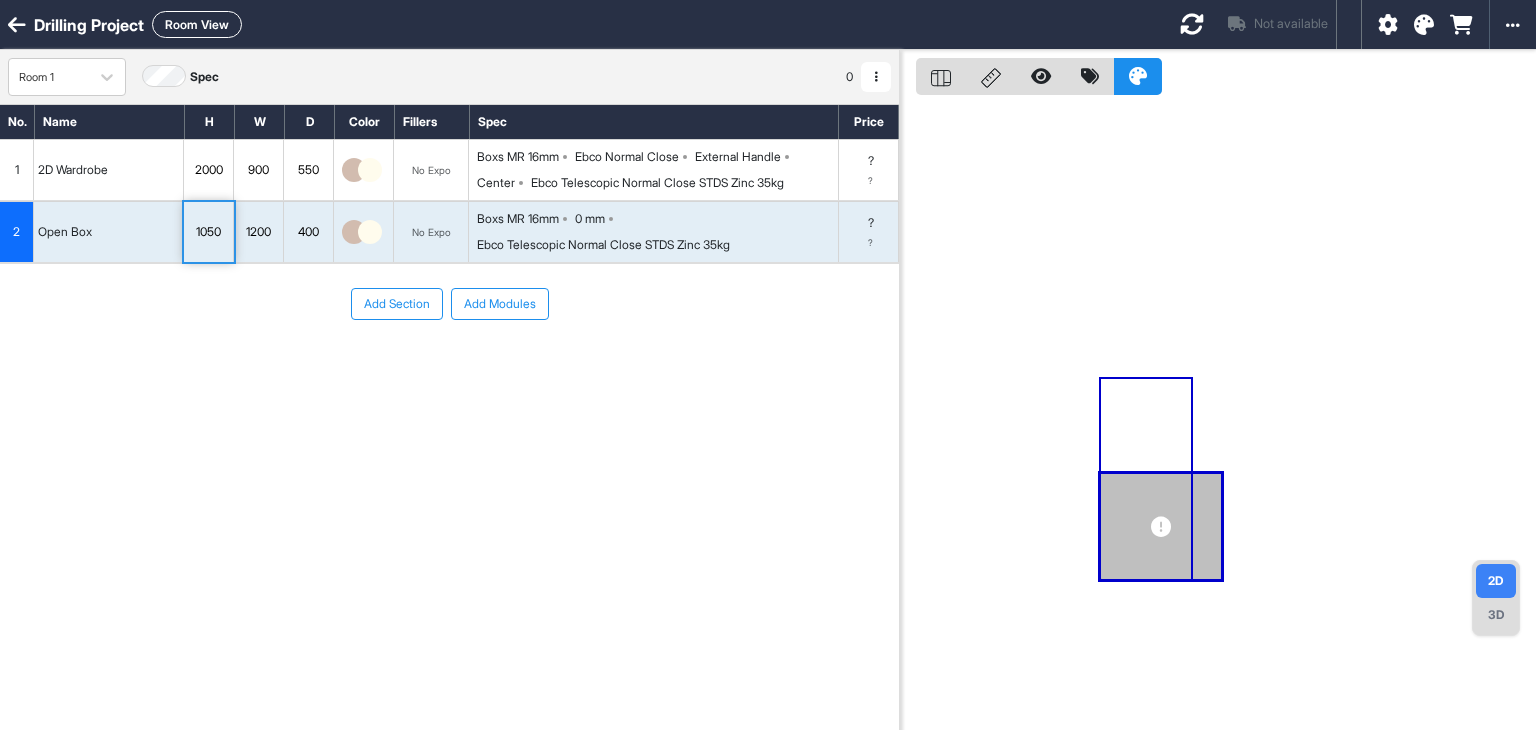 click on "1050" at bounding box center (208, 232) 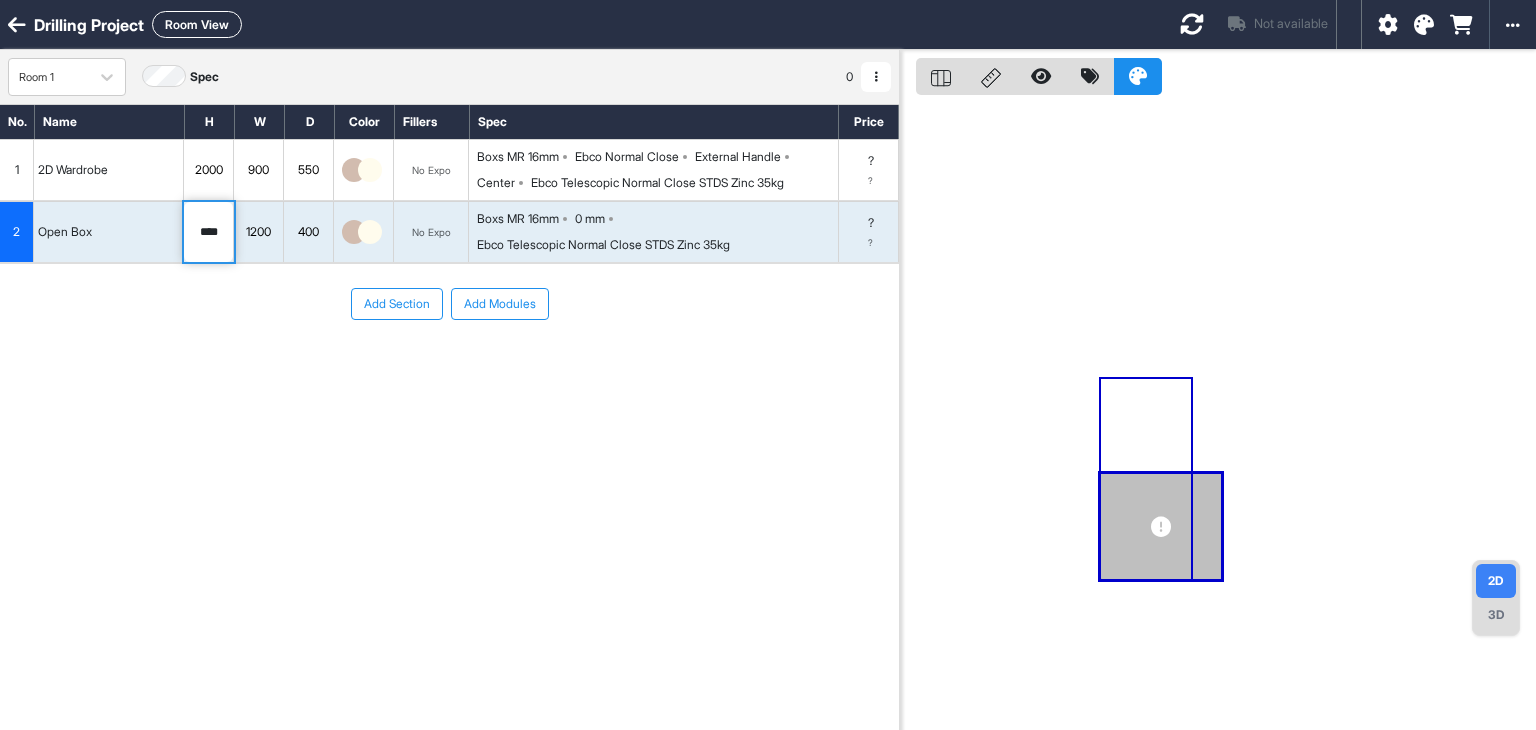 click on "****" at bounding box center (208, 232) 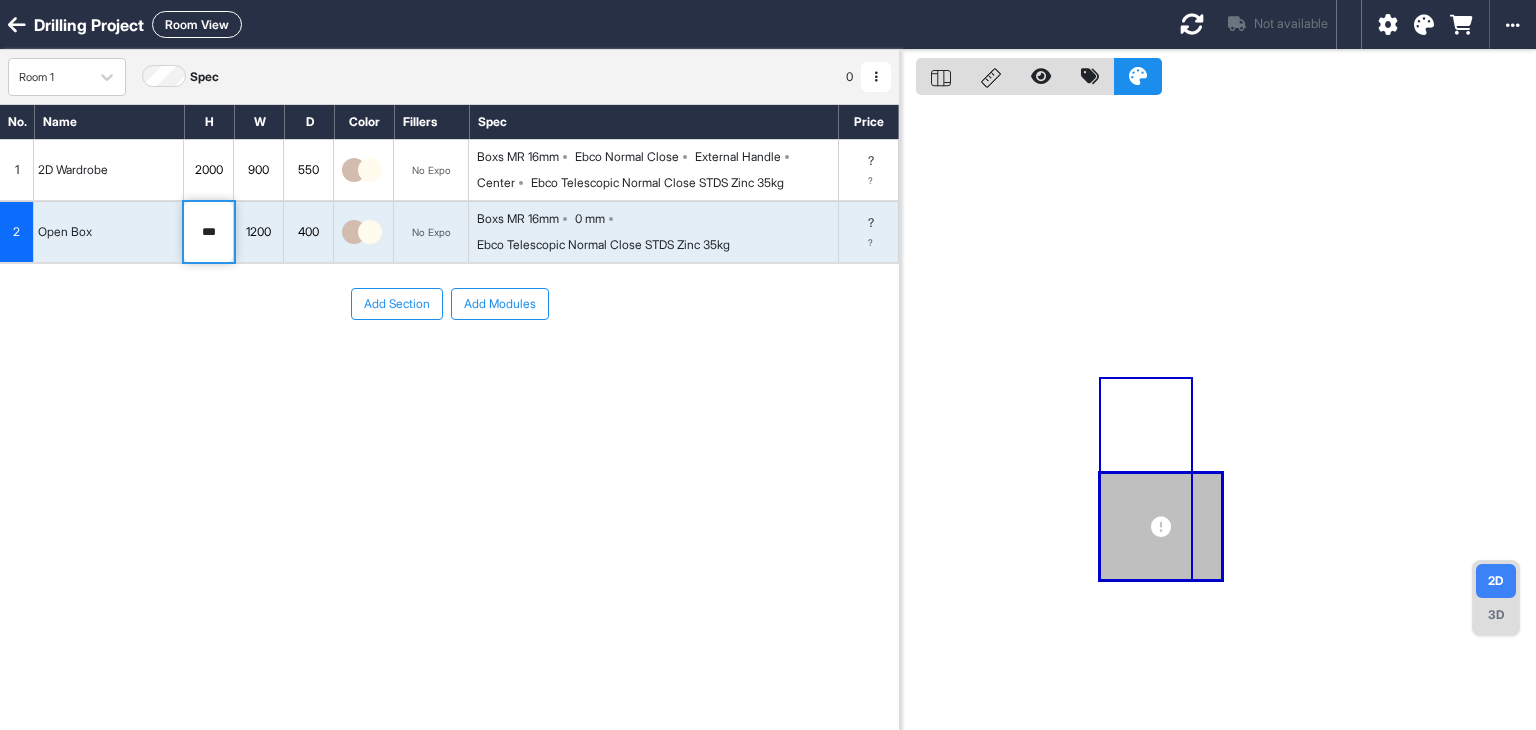 type on "****" 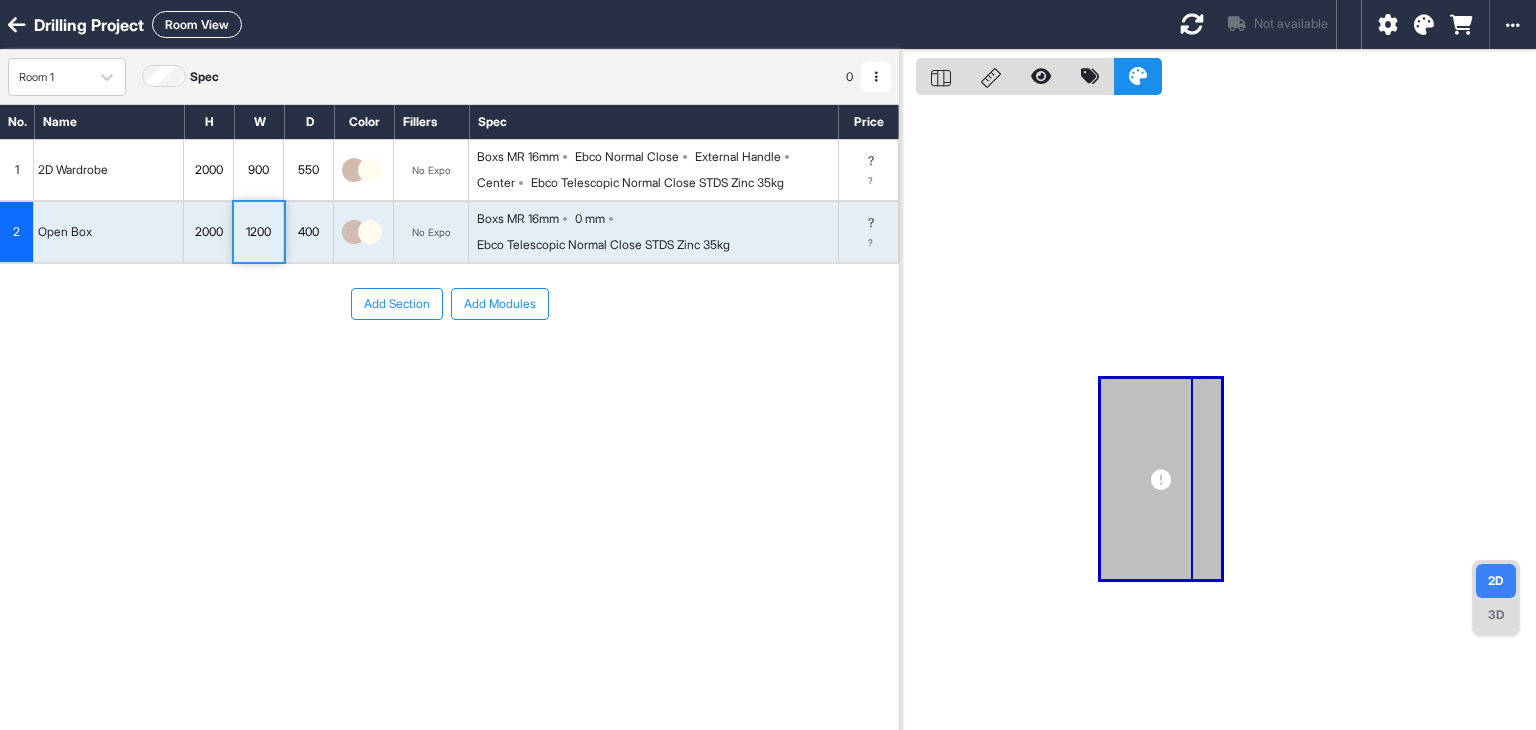 click at bounding box center (1192, 24) 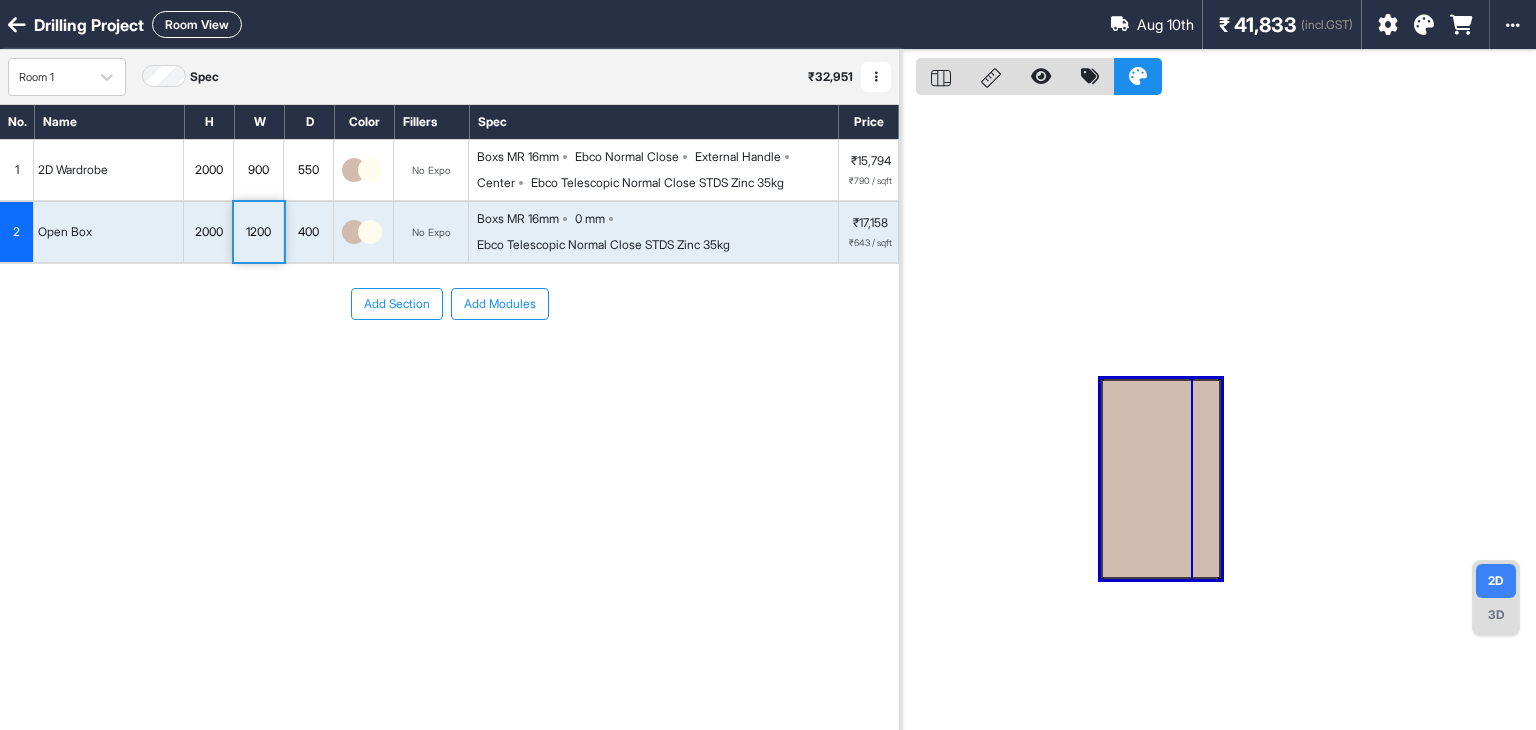 click at bounding box center (1161, 479) 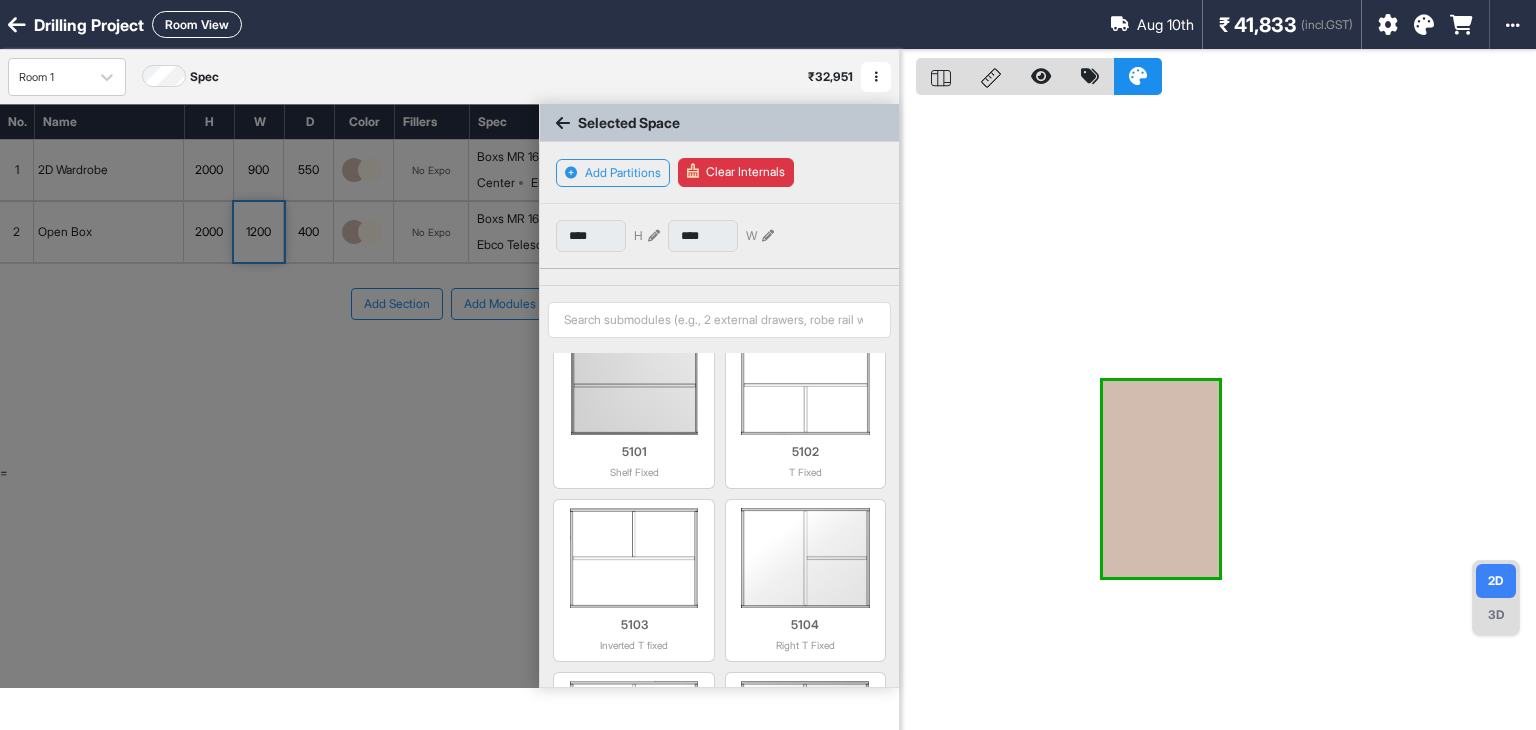scroll, scrollTop: 0, scrollLeft: 0, axis: both 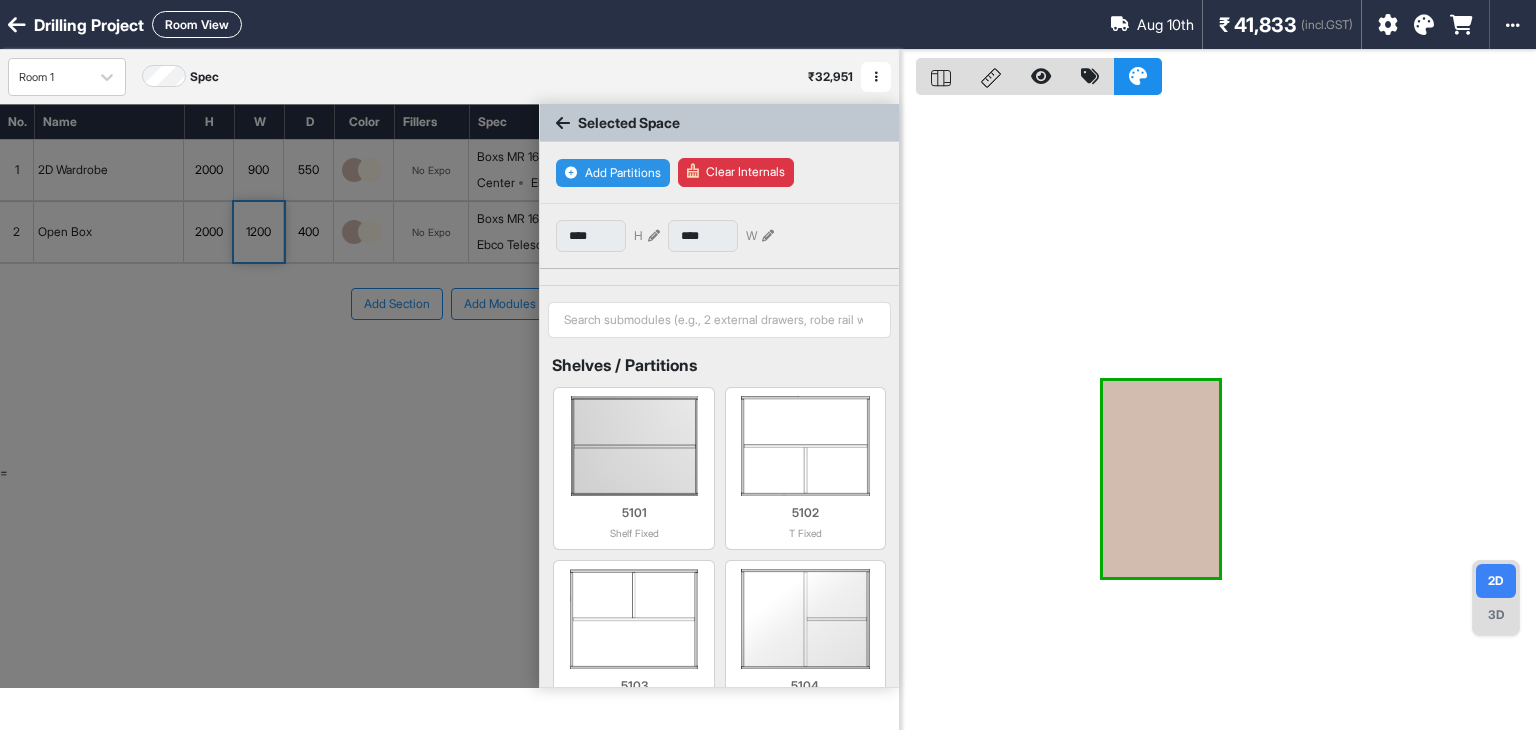 click on "Add Partitions" at bounding box center (613, 173) 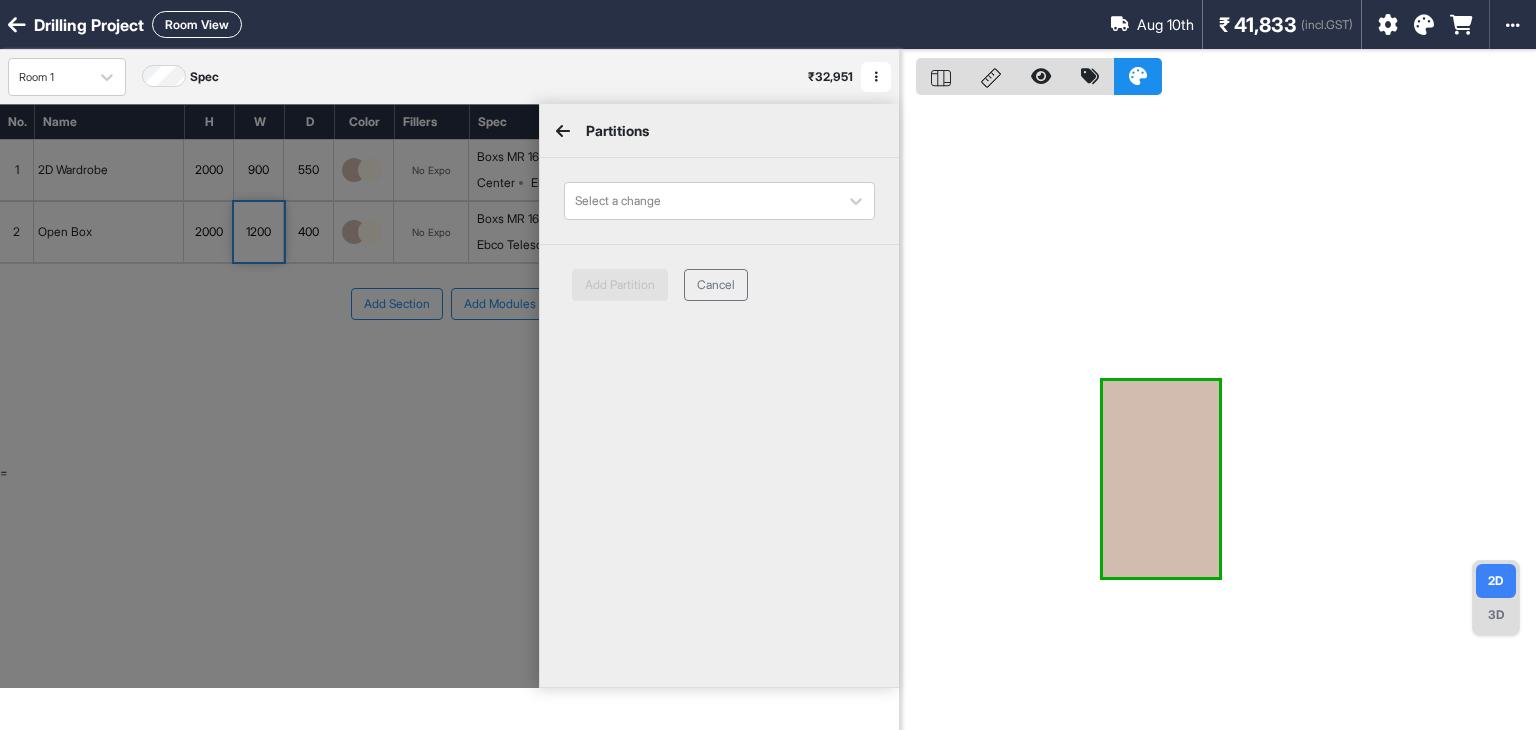 click at bounding box center [701, 201] 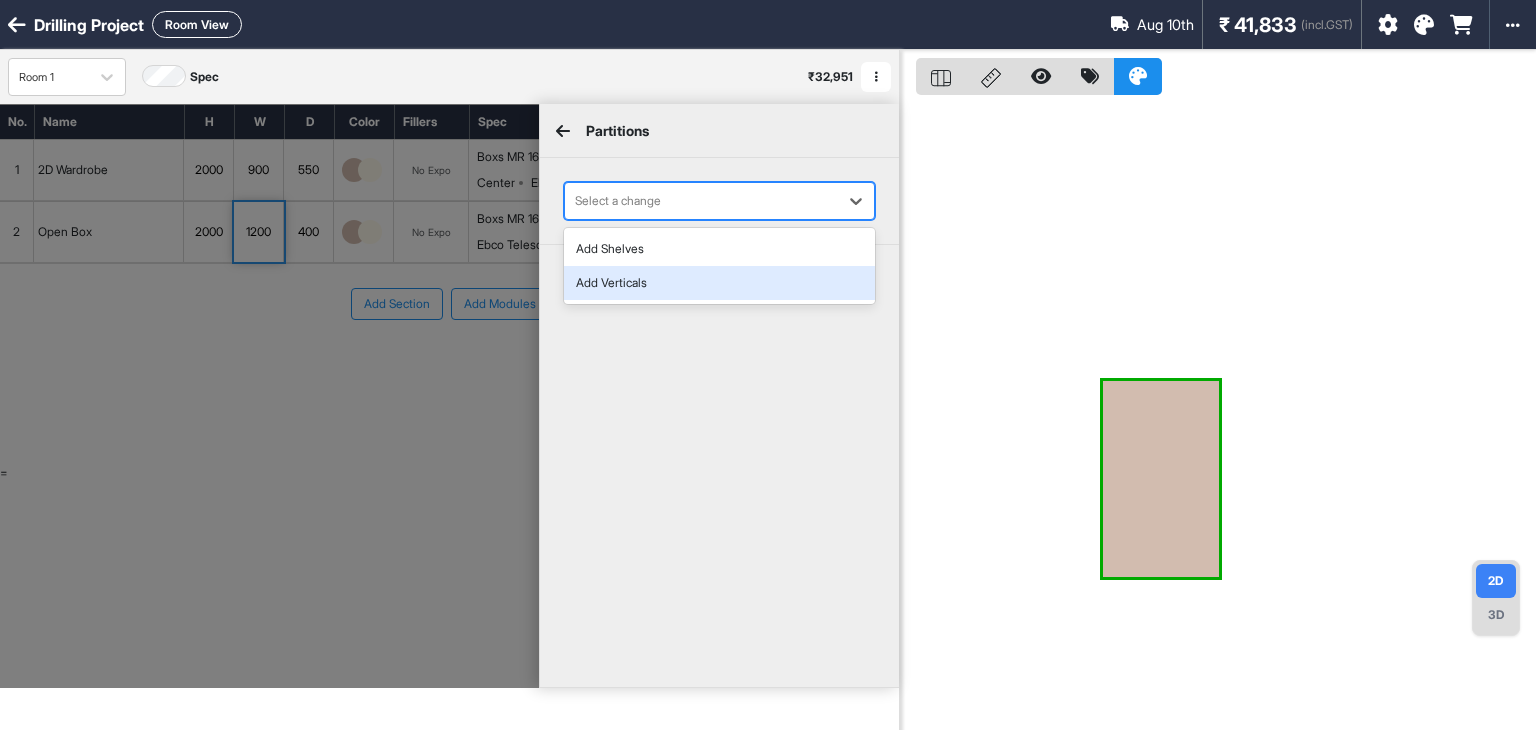 click on "Add Verticals" at bounding box center [719, 283] 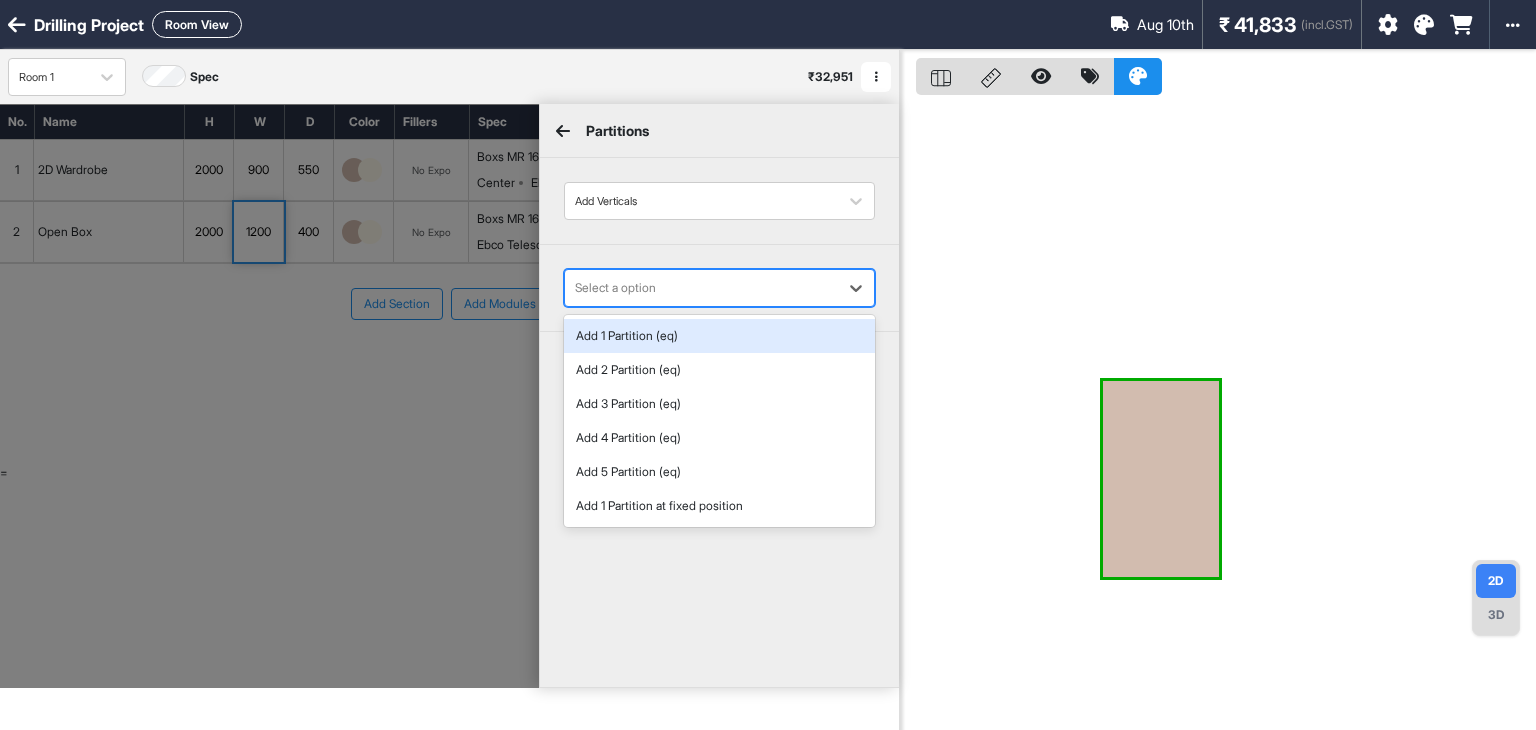 click at bounding box center [701, 288] 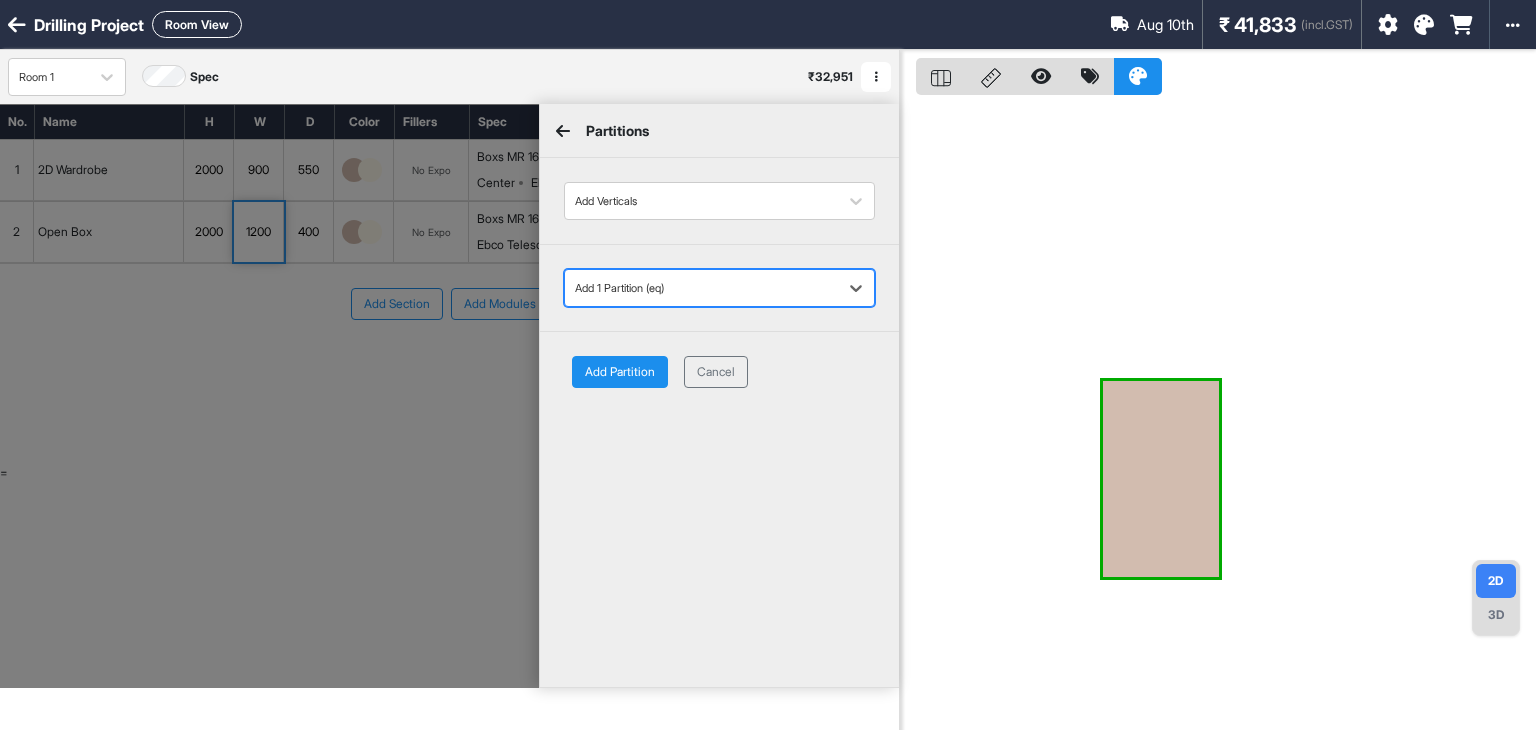 click on "Add Partition" at bounding box center [620, 372] 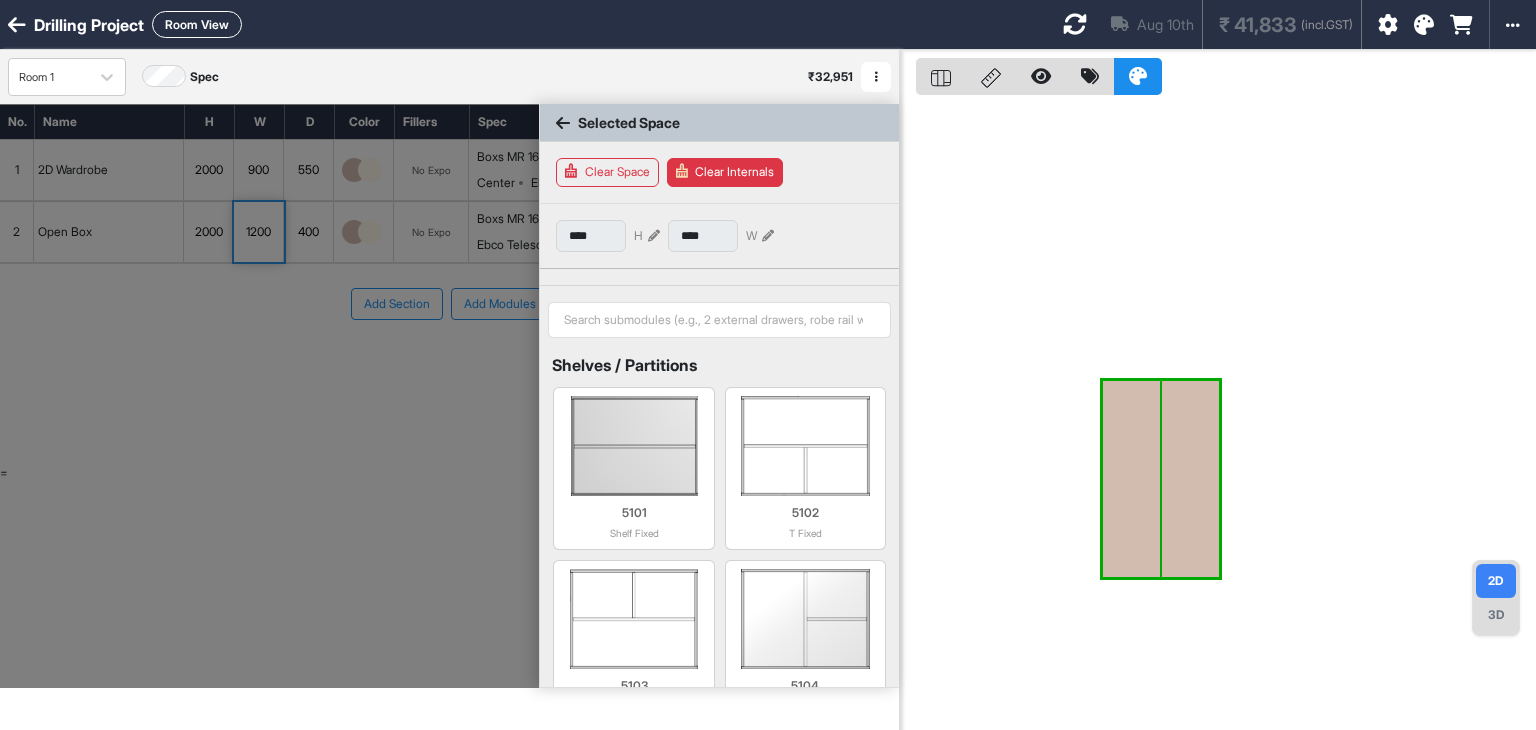 click at bounding box center (1131, 479) 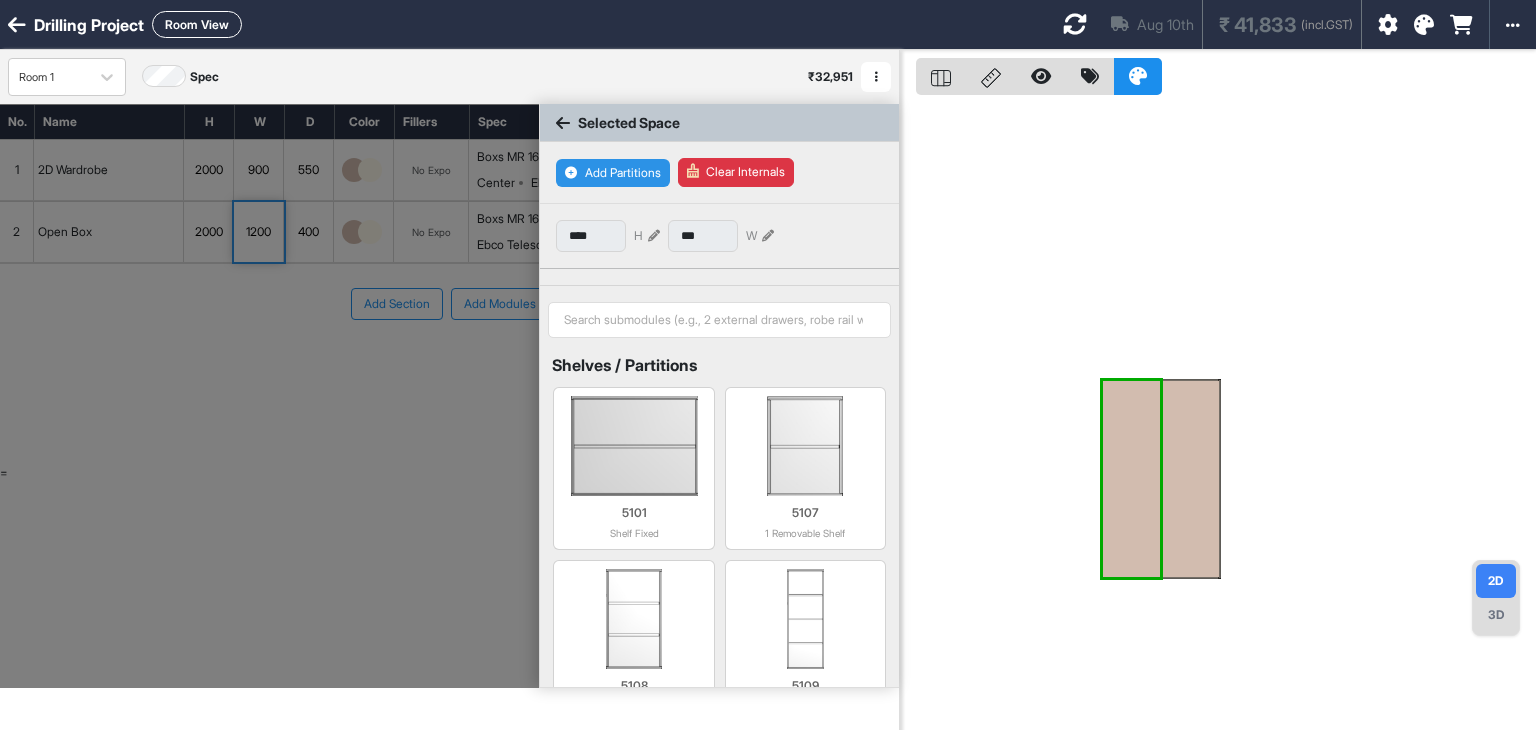 click on "Add Partitions" at bounding box center (613, 173) 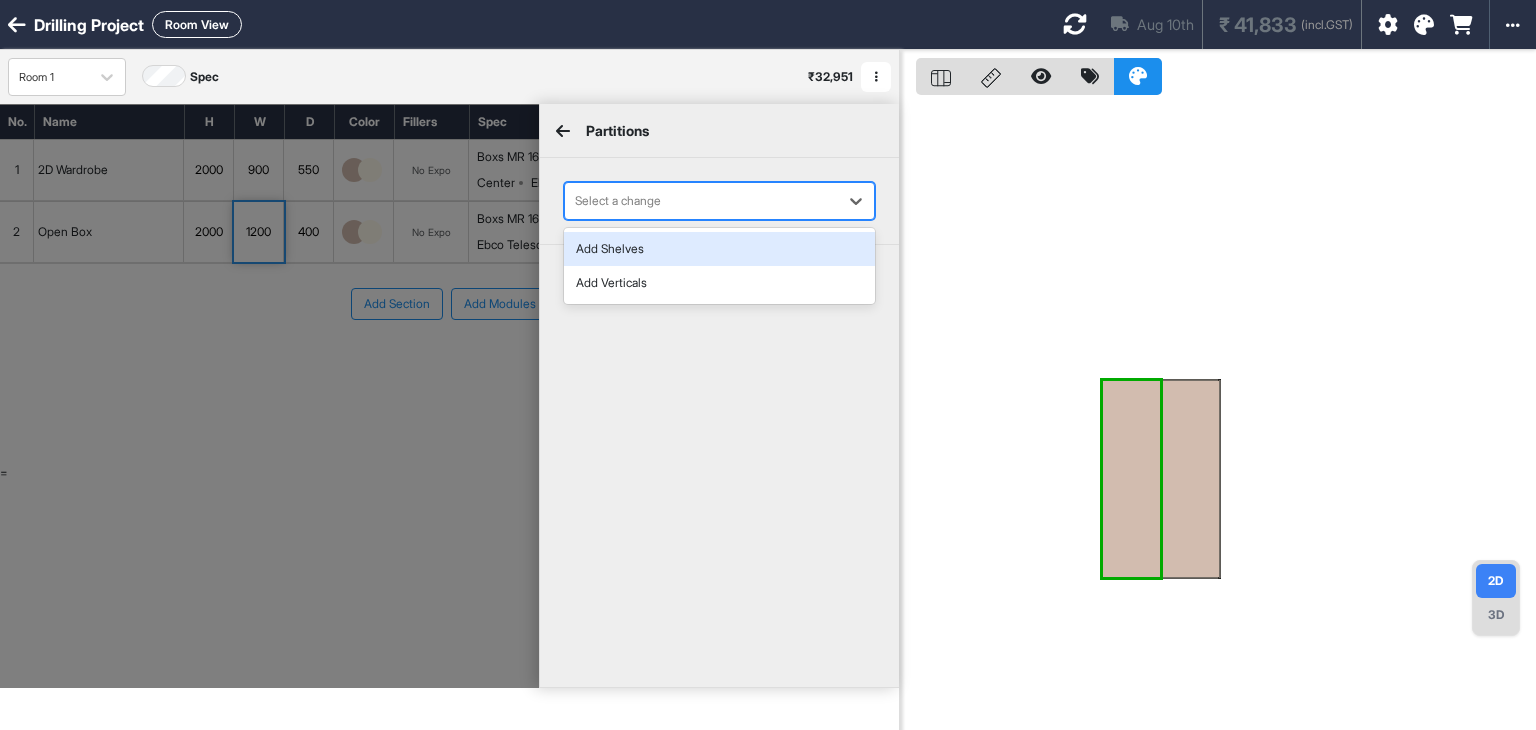 click at bounding box center (701, 201) 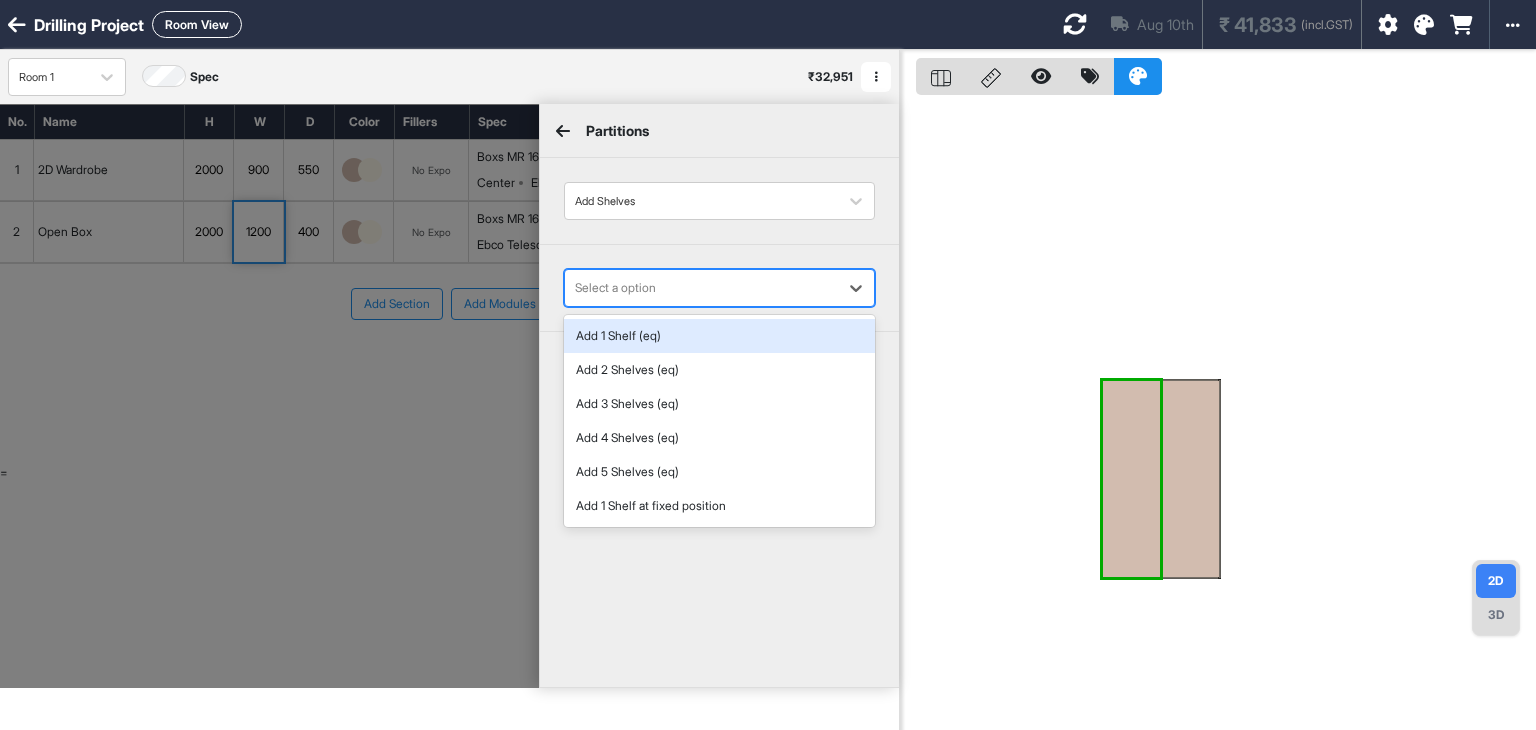 click on "Select a option" at bounding box center [719, 288] 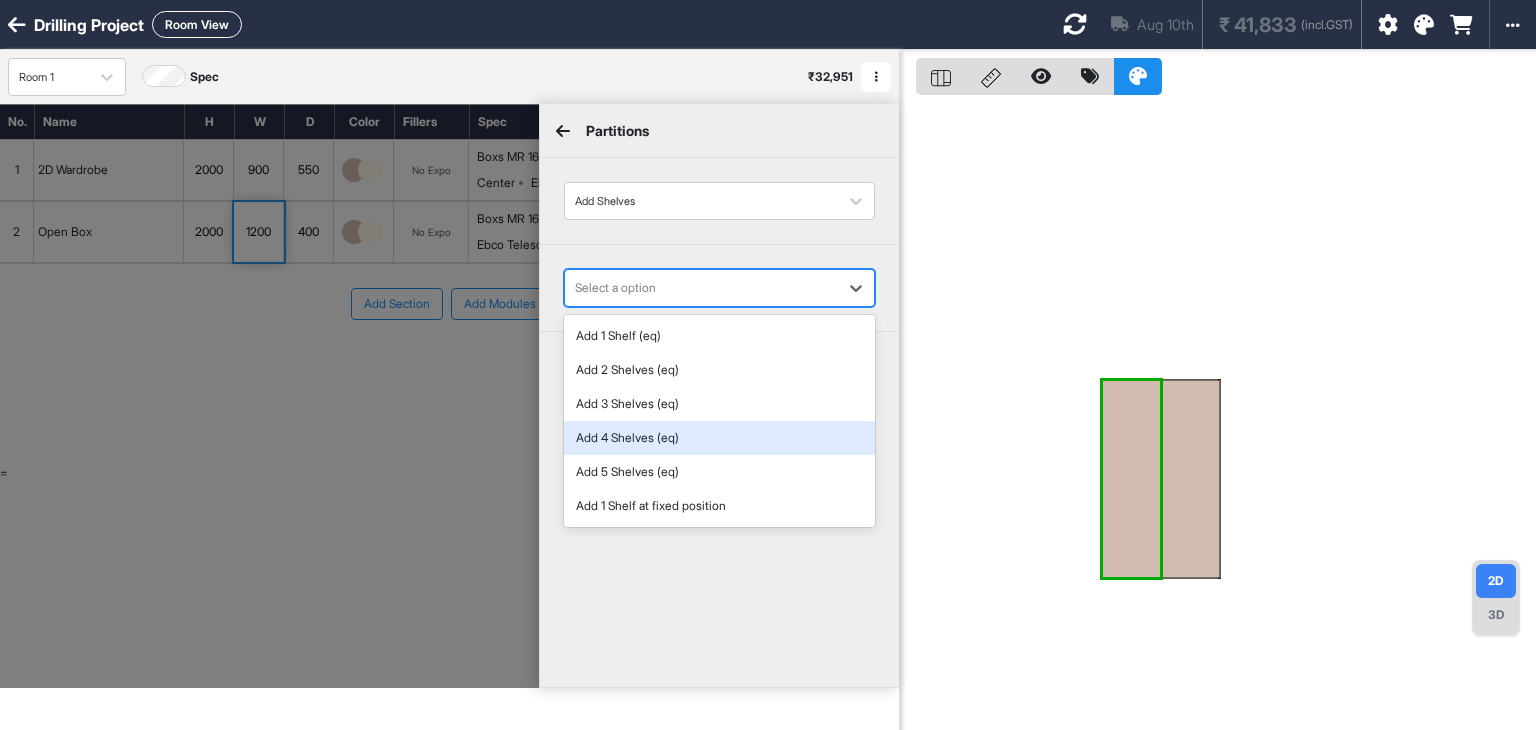 click on "Add 4 Shelves (eq)" at bounding box center (719, 438) 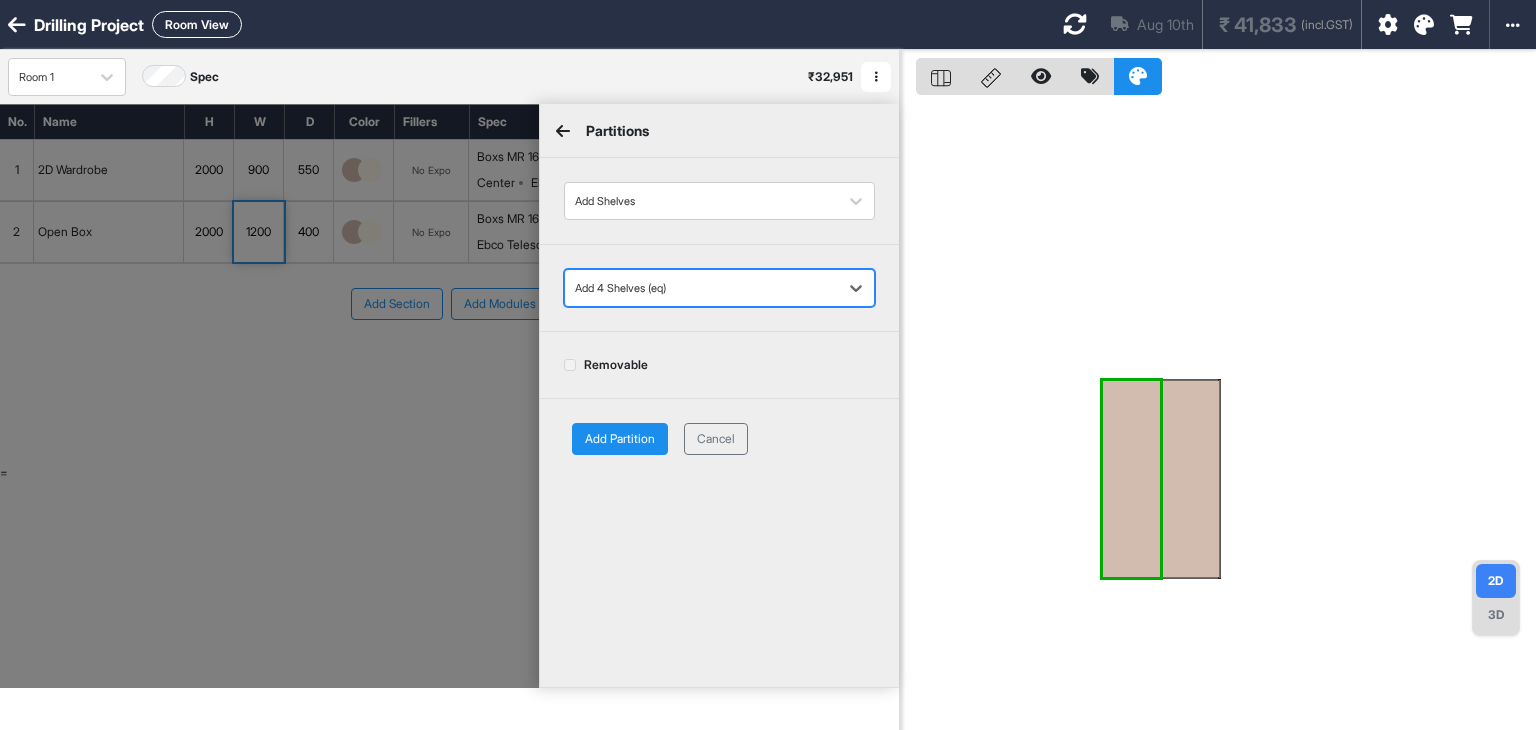 click on "Add Partition" at bounding box center [620, 439] 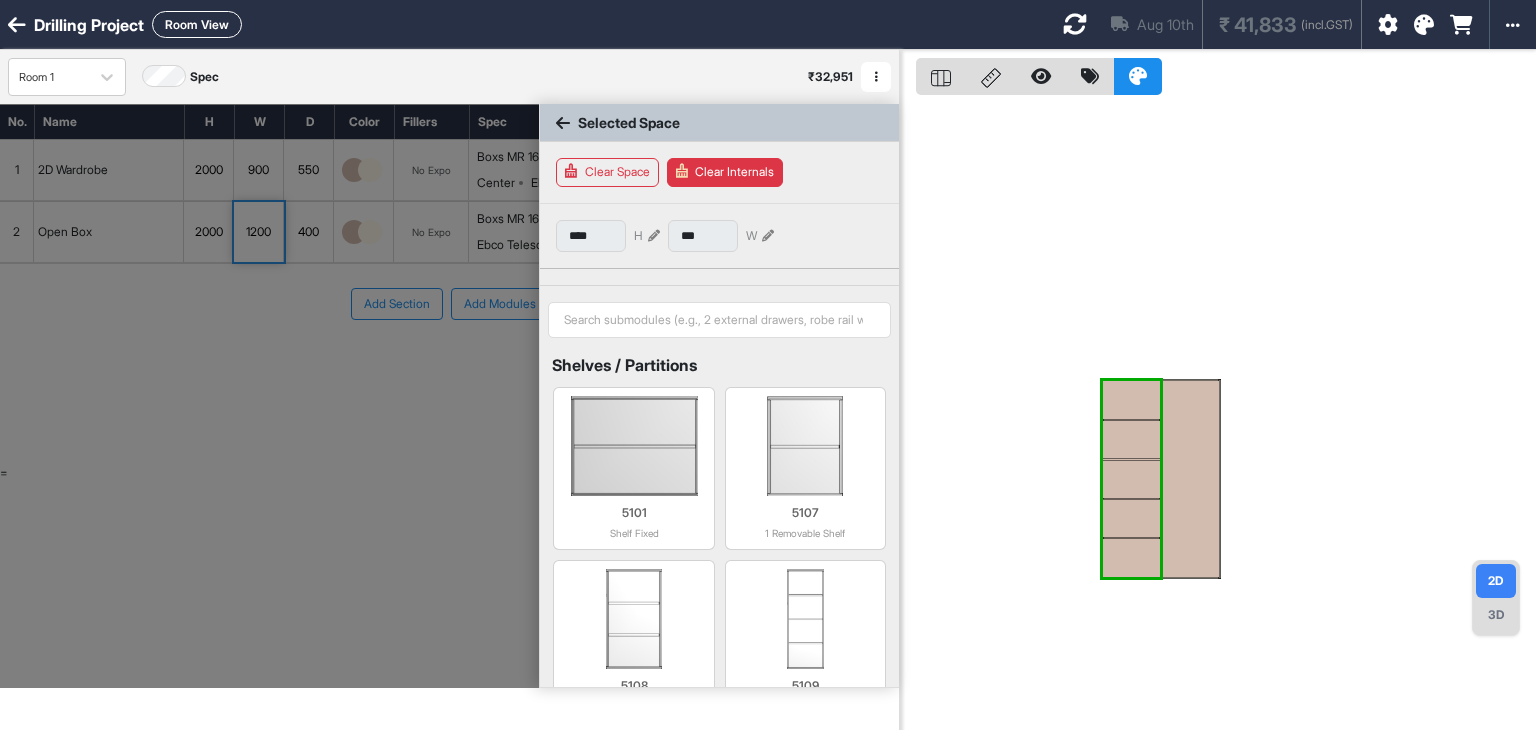 click at bounding box center (1190, 479) 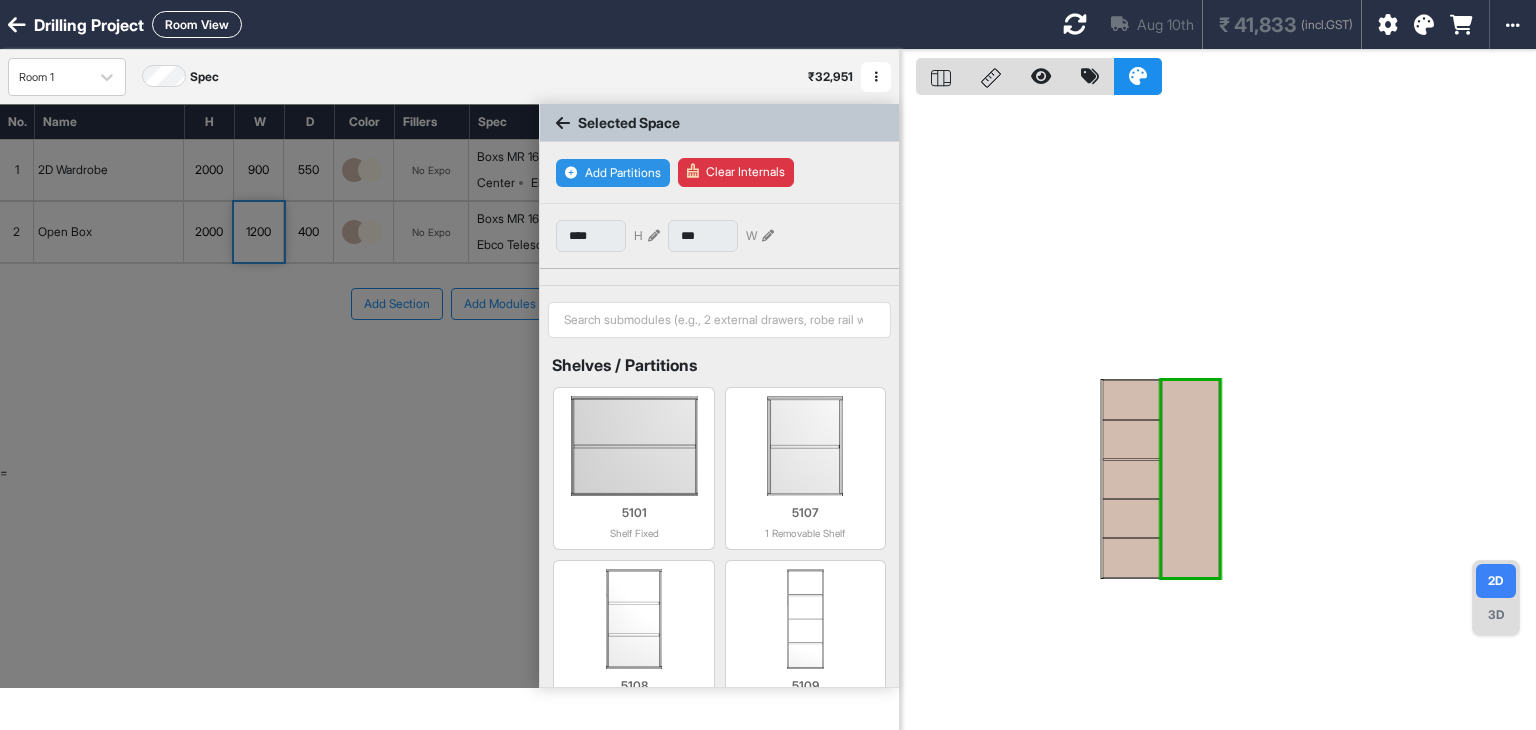 click on "Add Partitions" at bounding box center (613, 173) 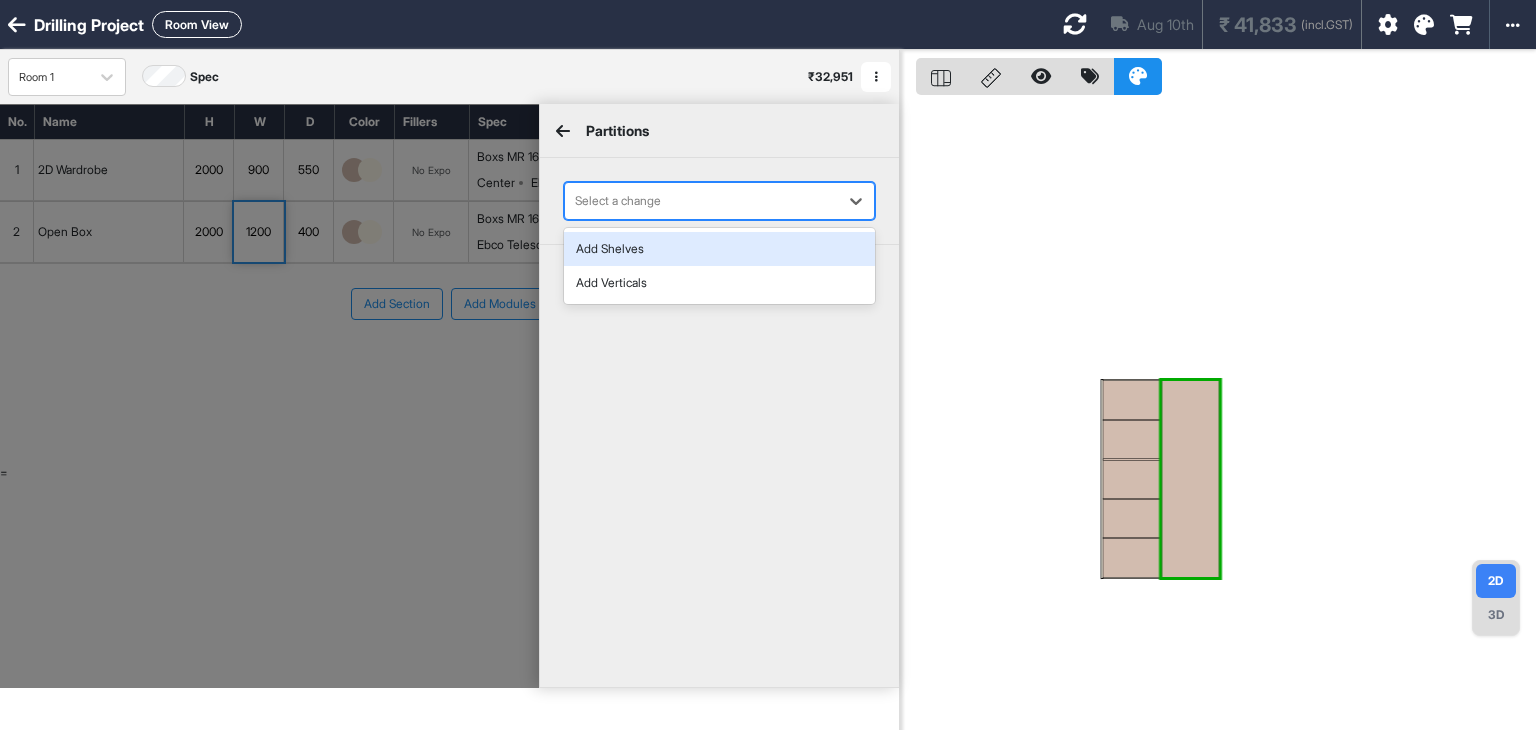 click at bounding box center (701, 201) 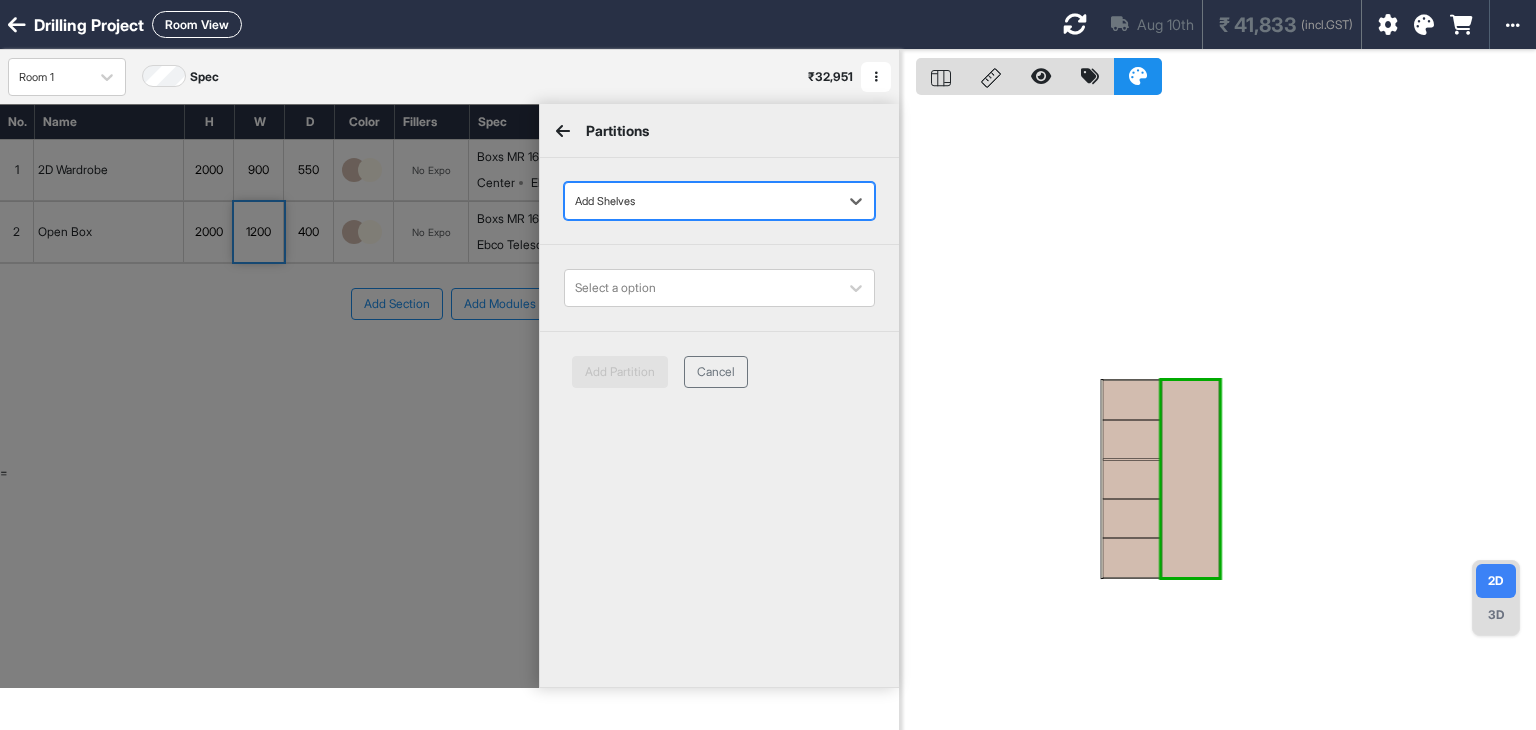 click at bounding box center (701, 201) 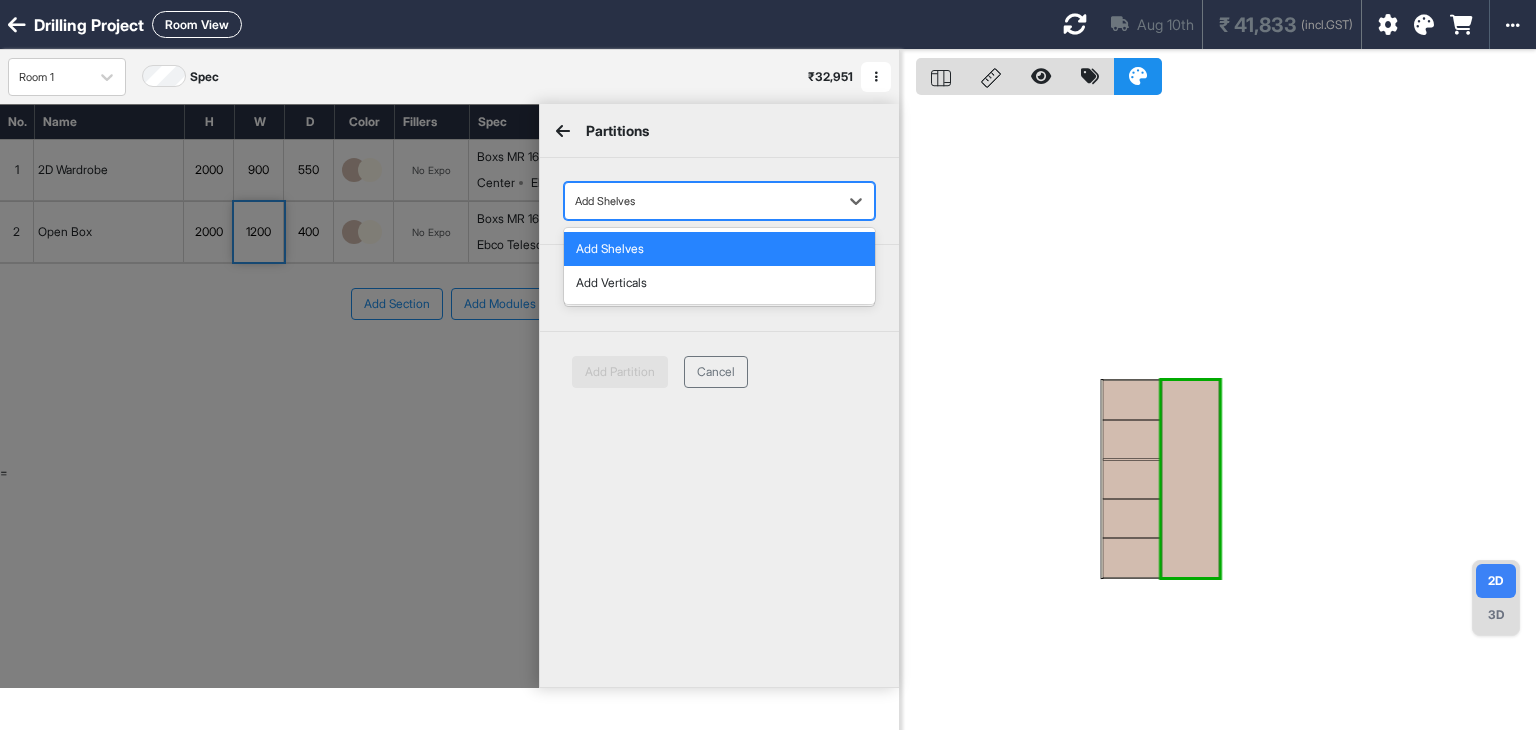 click at bounding box center [701, 201] 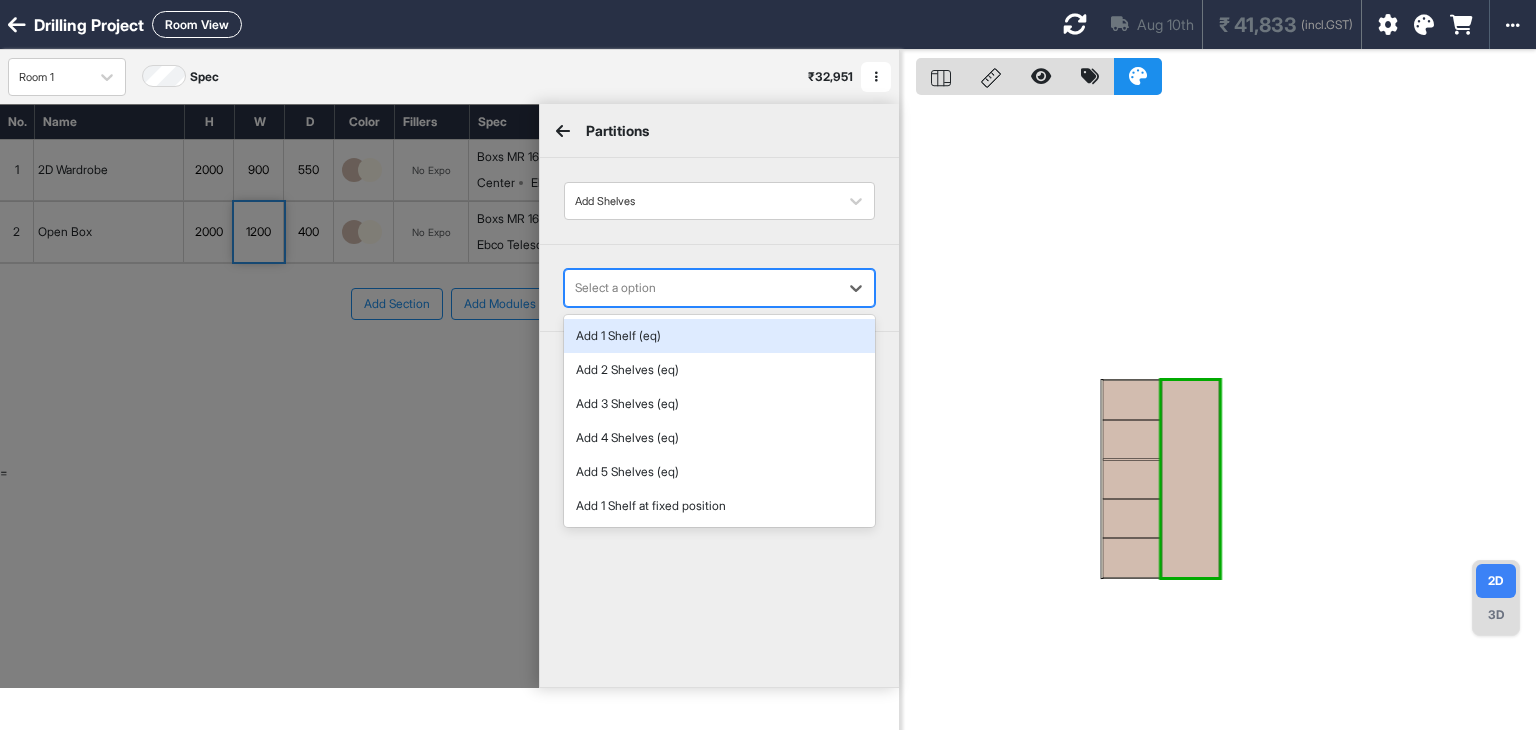 click at bounding box center (701, 288) 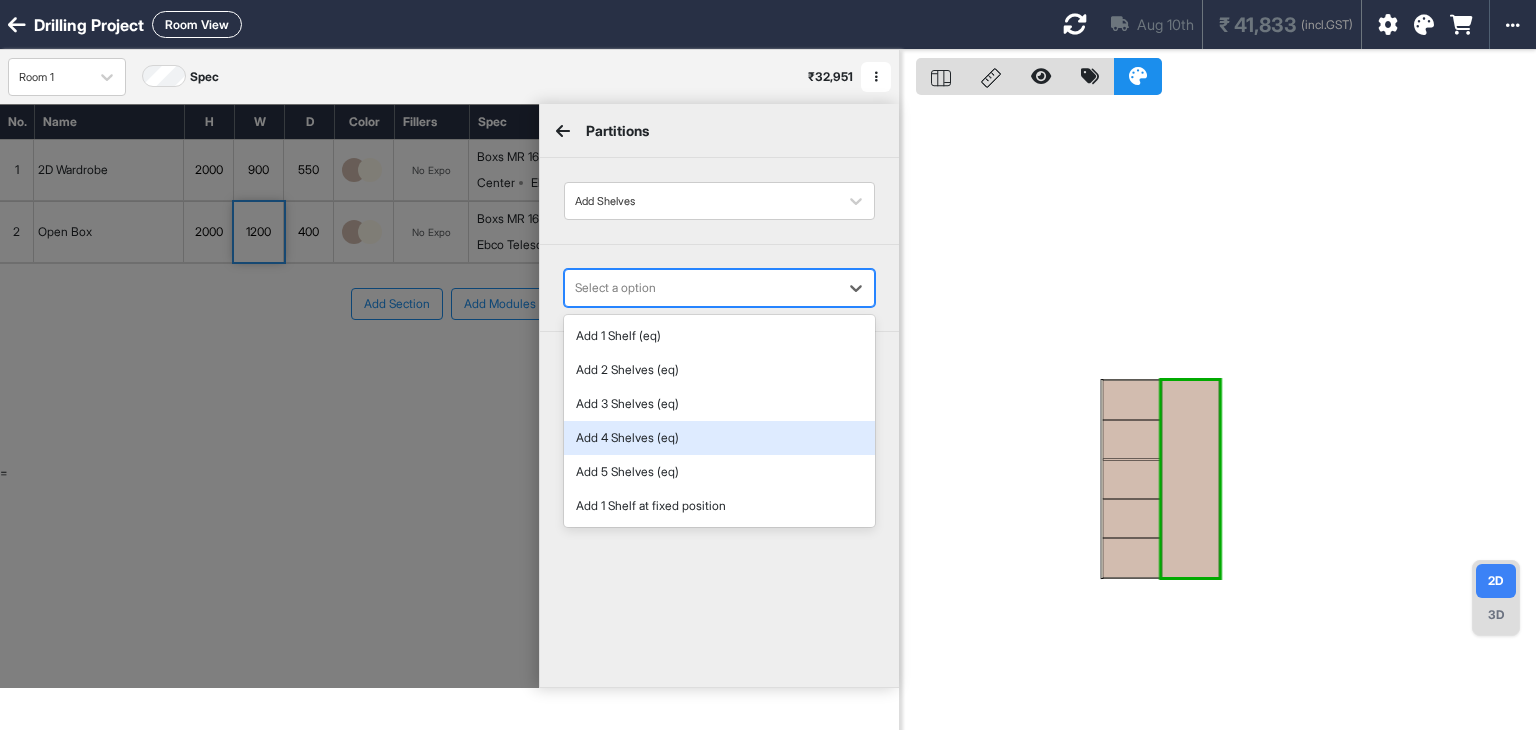 click on "Add 4 Shelves (eq)" at bounding box center (719, 438) 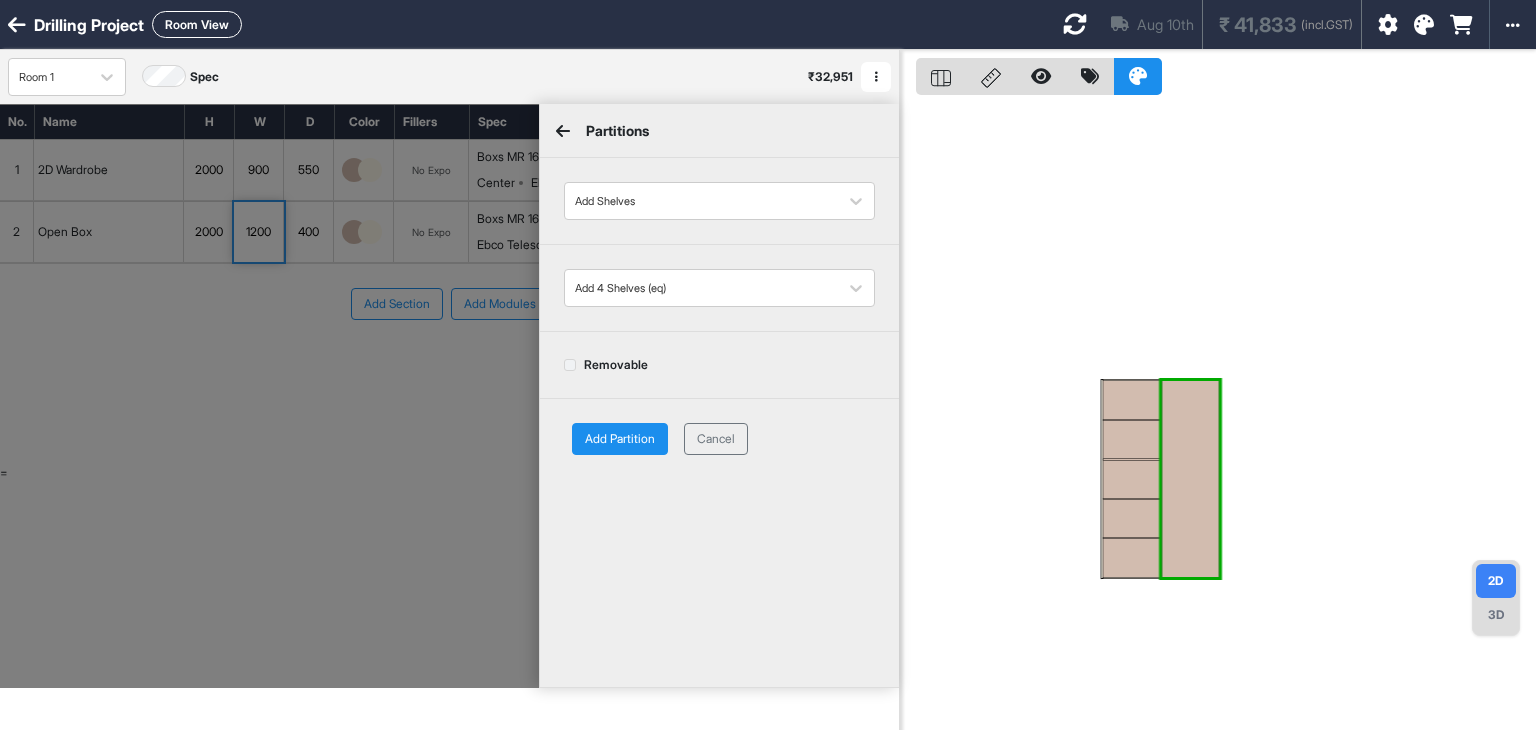 click on "Add Partition" at bounding box center [620, 439] 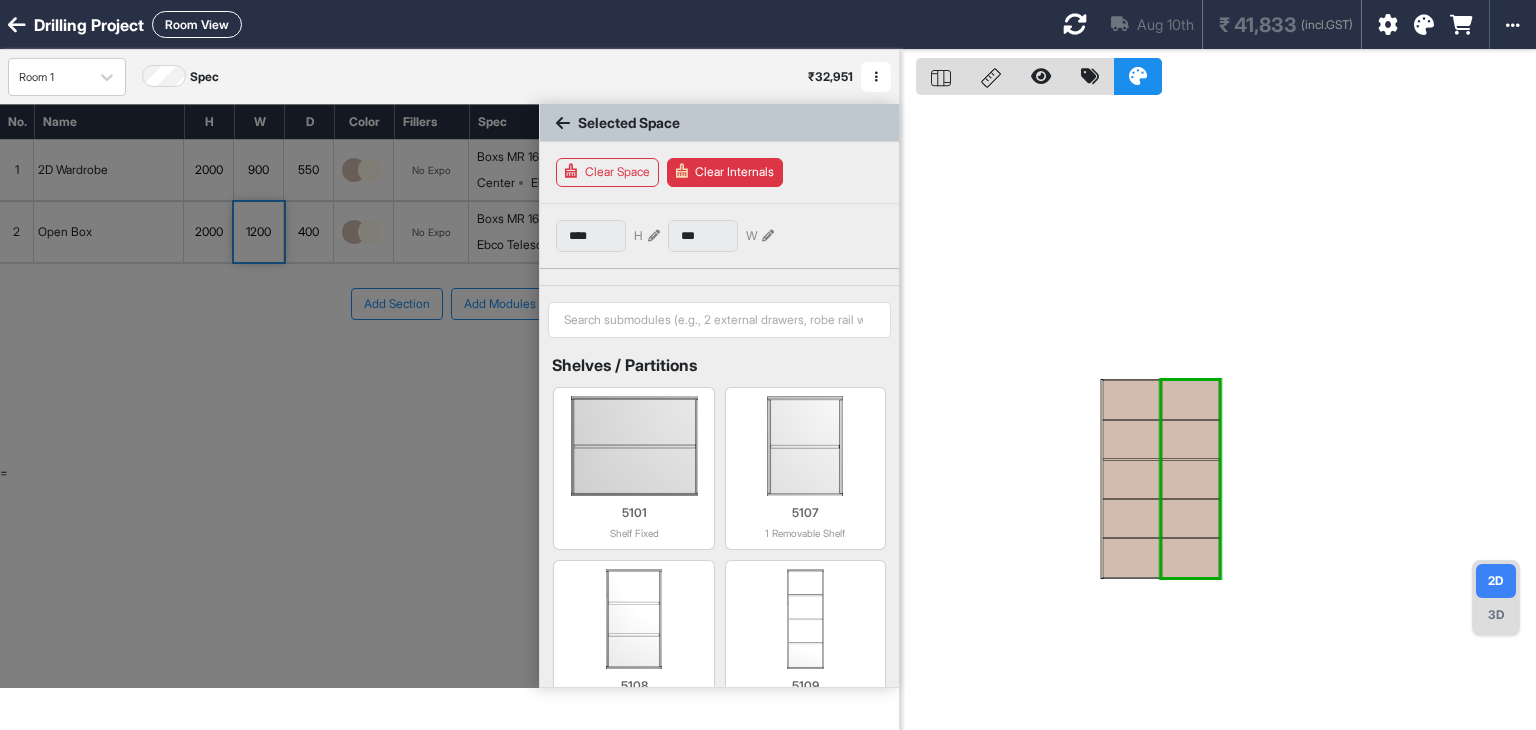 click at bounding box center [563, 123] 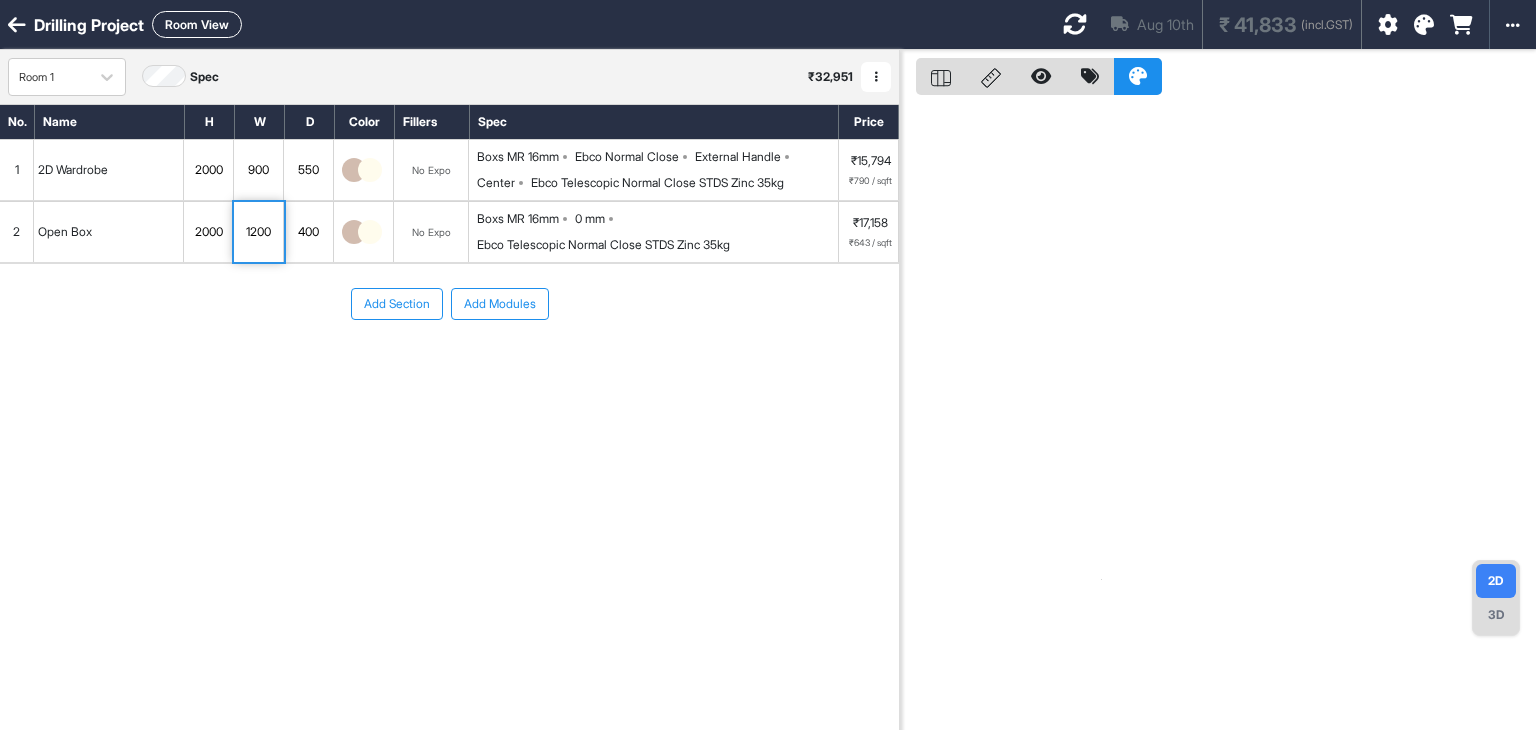 click on "1" at bounding box center (17, 170) 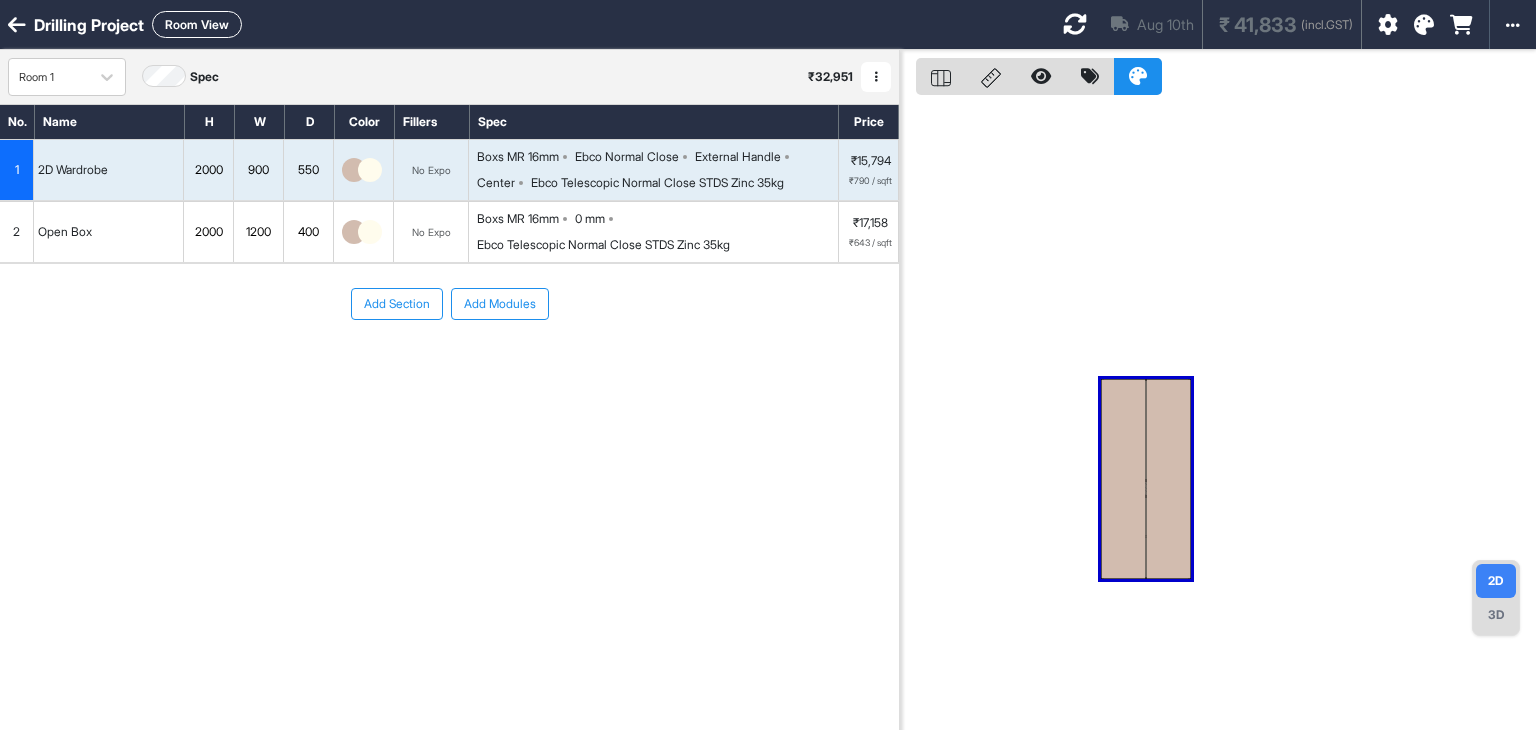 click at bounding box center (1218, 415) 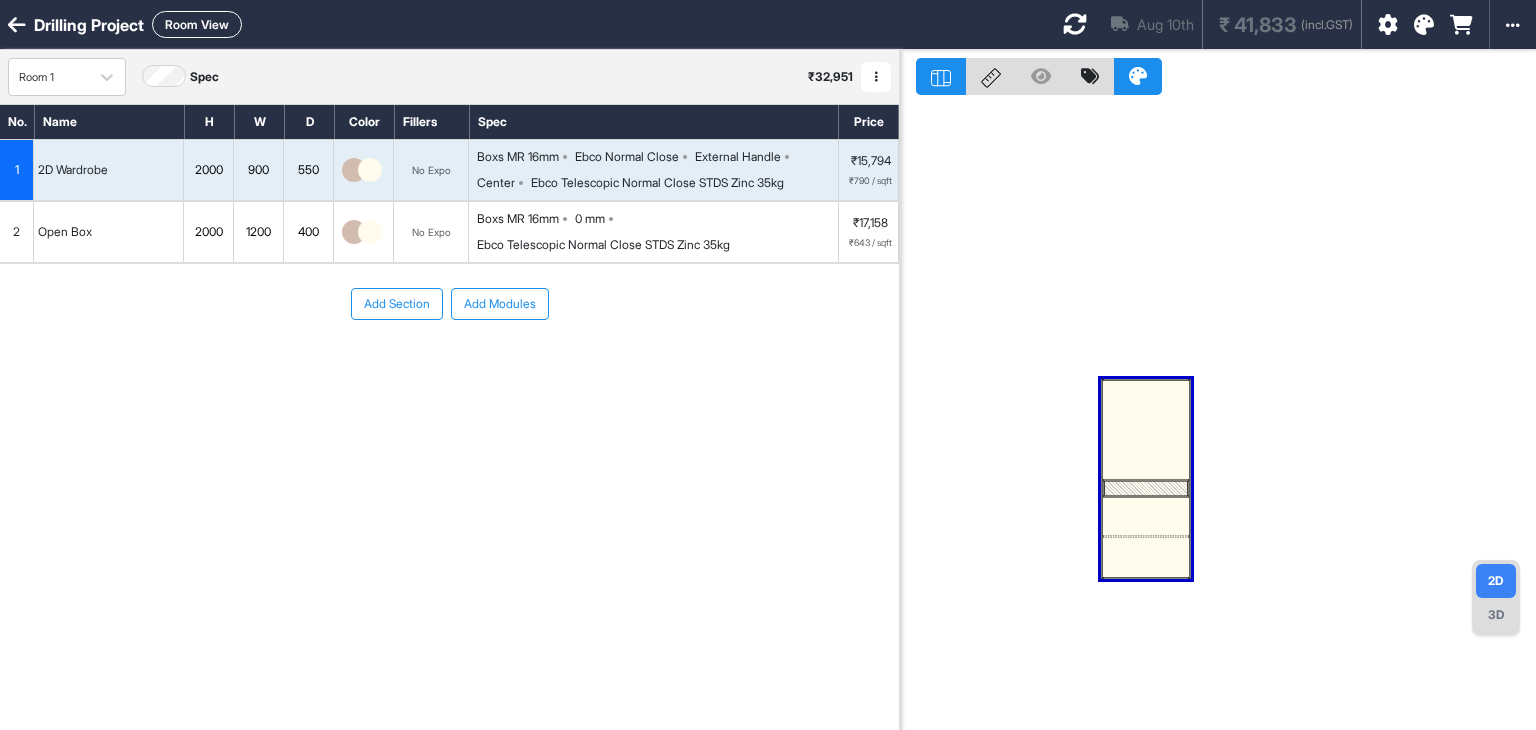 click at bounding box center (1218, 415) 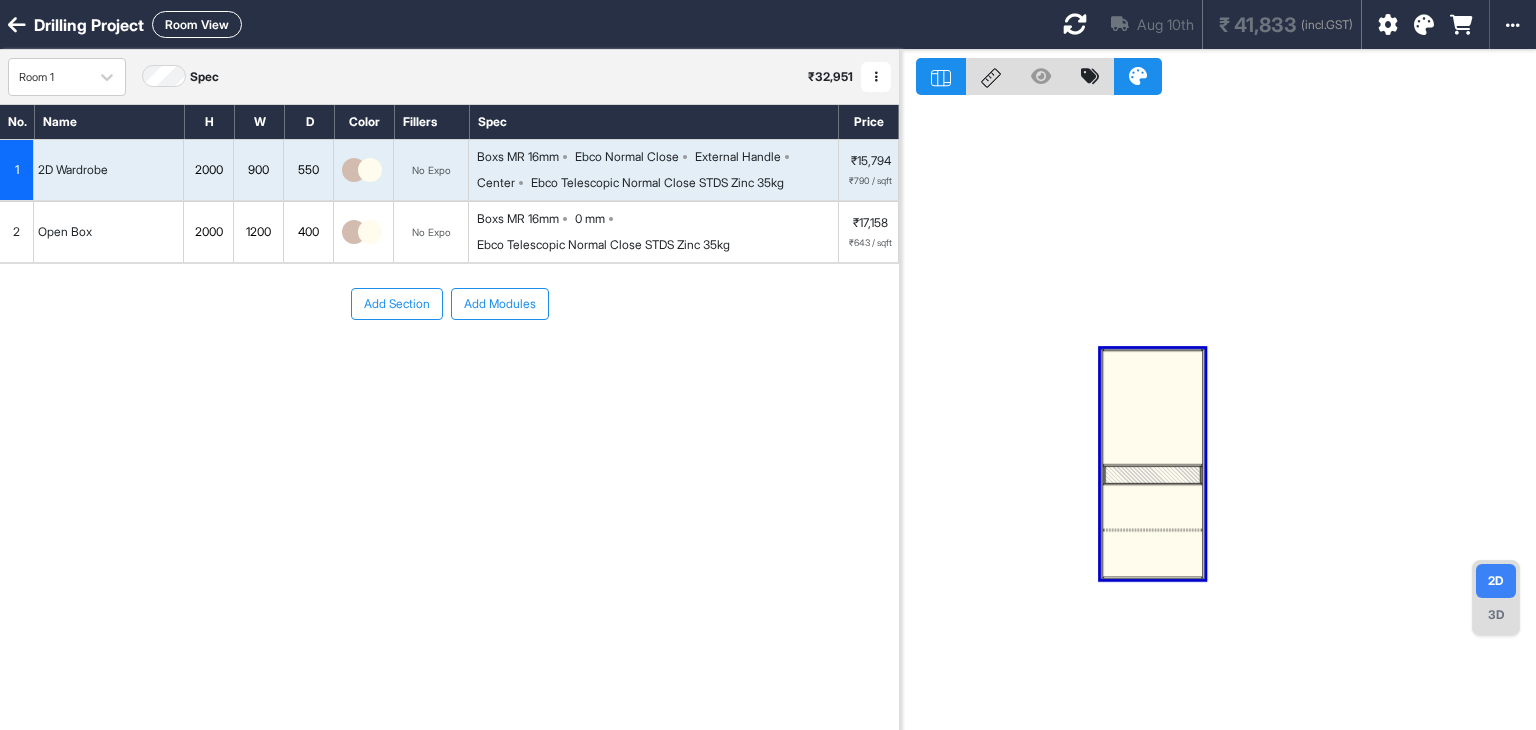 click at bounding box center (1152, 408) 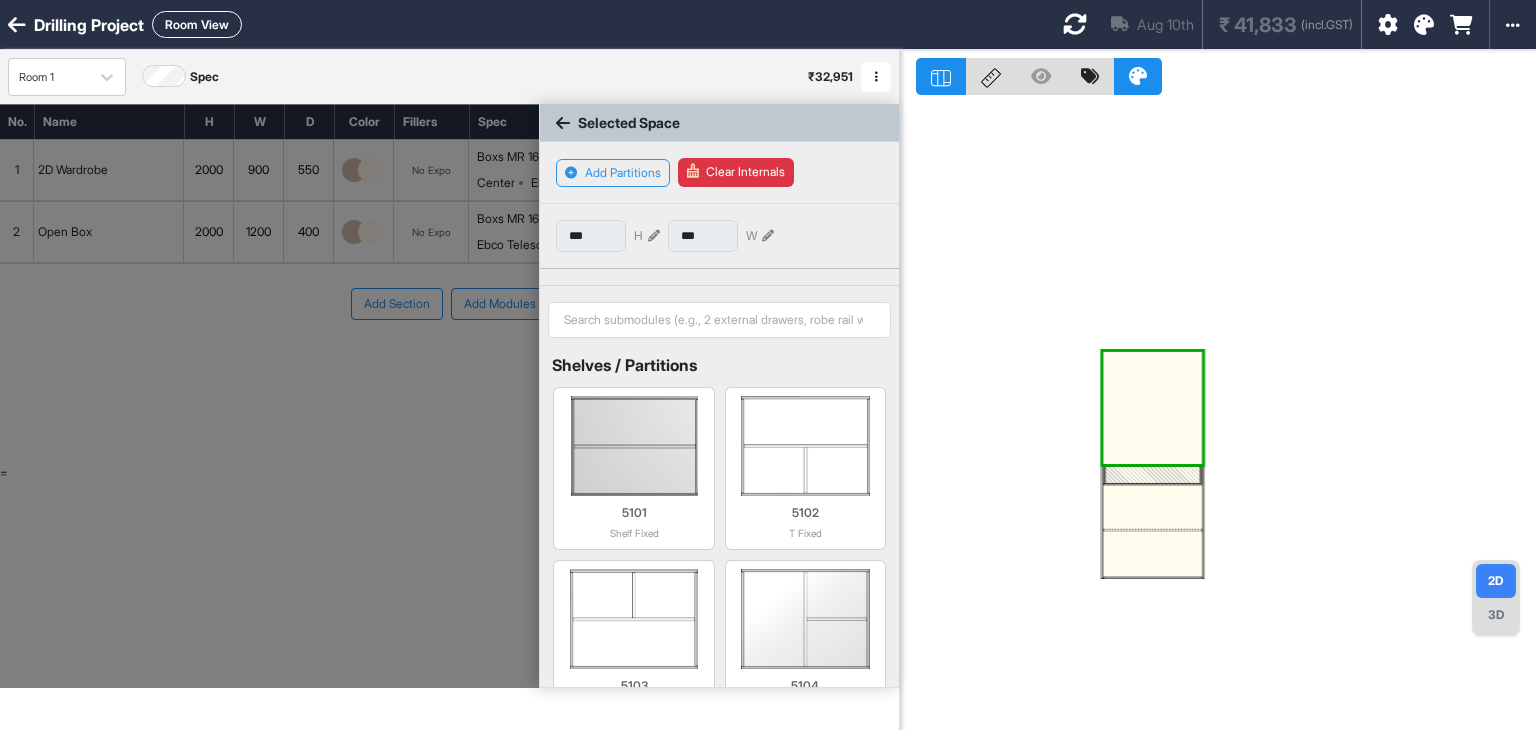 click on "Clear Internals" at bounding box center (736, 172) 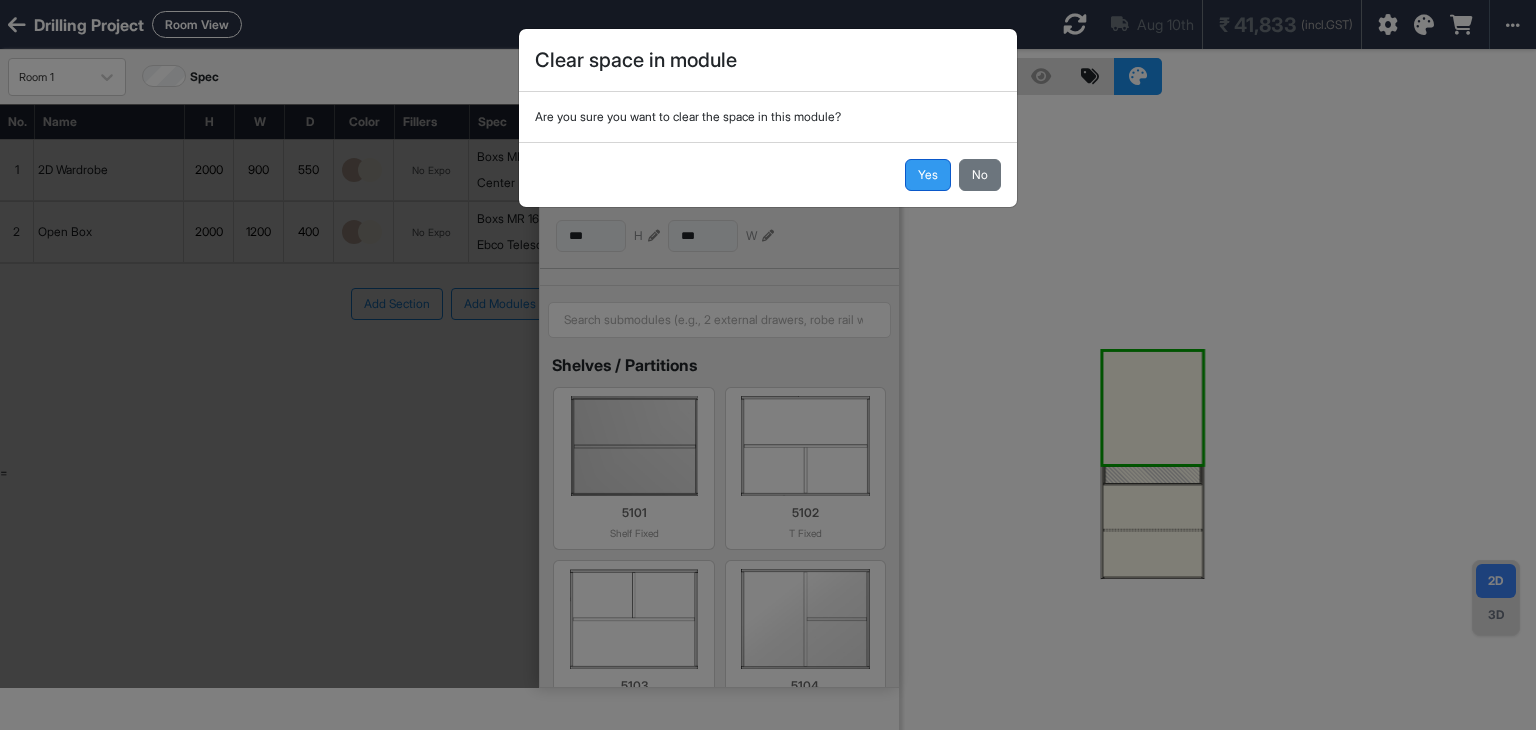 click on "Yes" at bounding box center (928, 175) 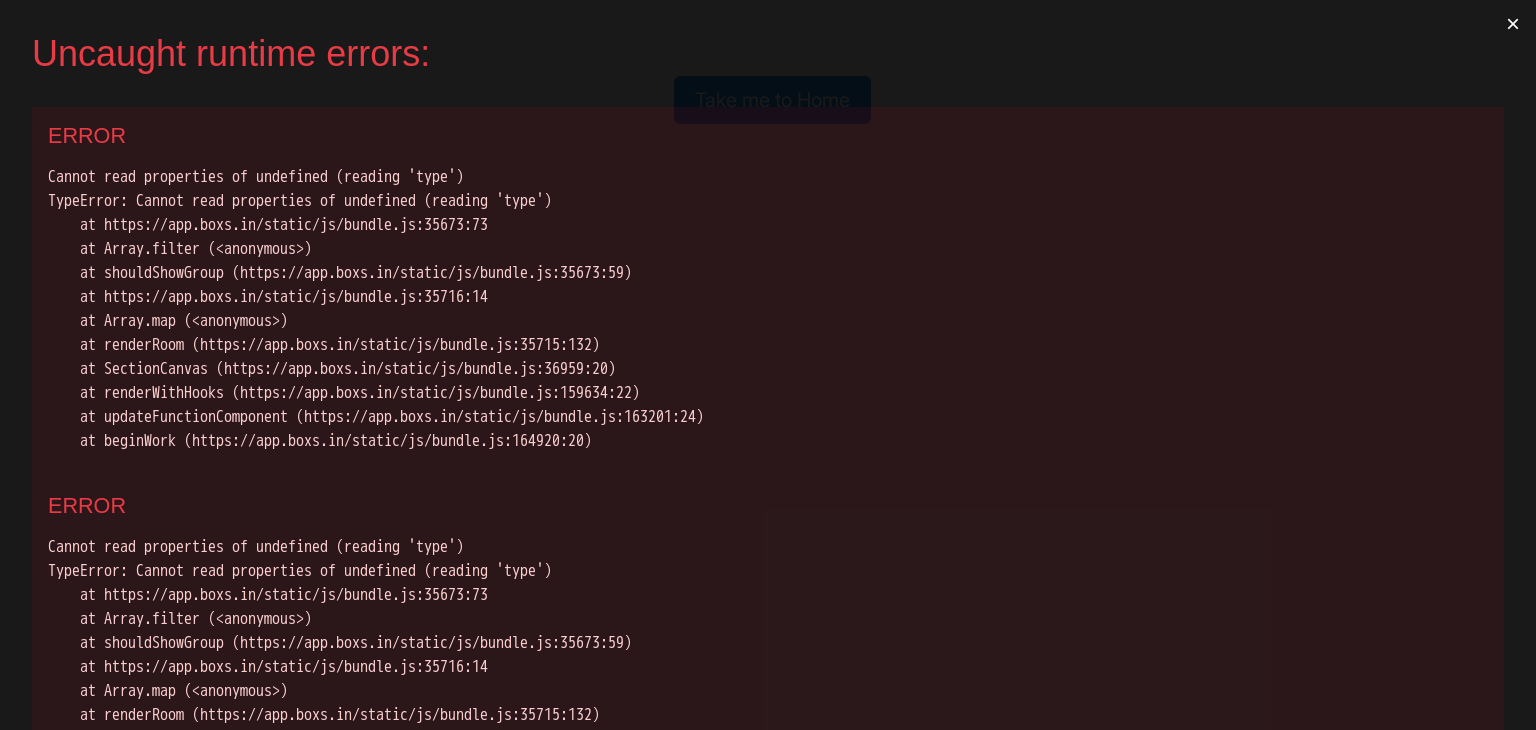 scroll, scrollTop: 0, scrollLeft: 0, axis: both 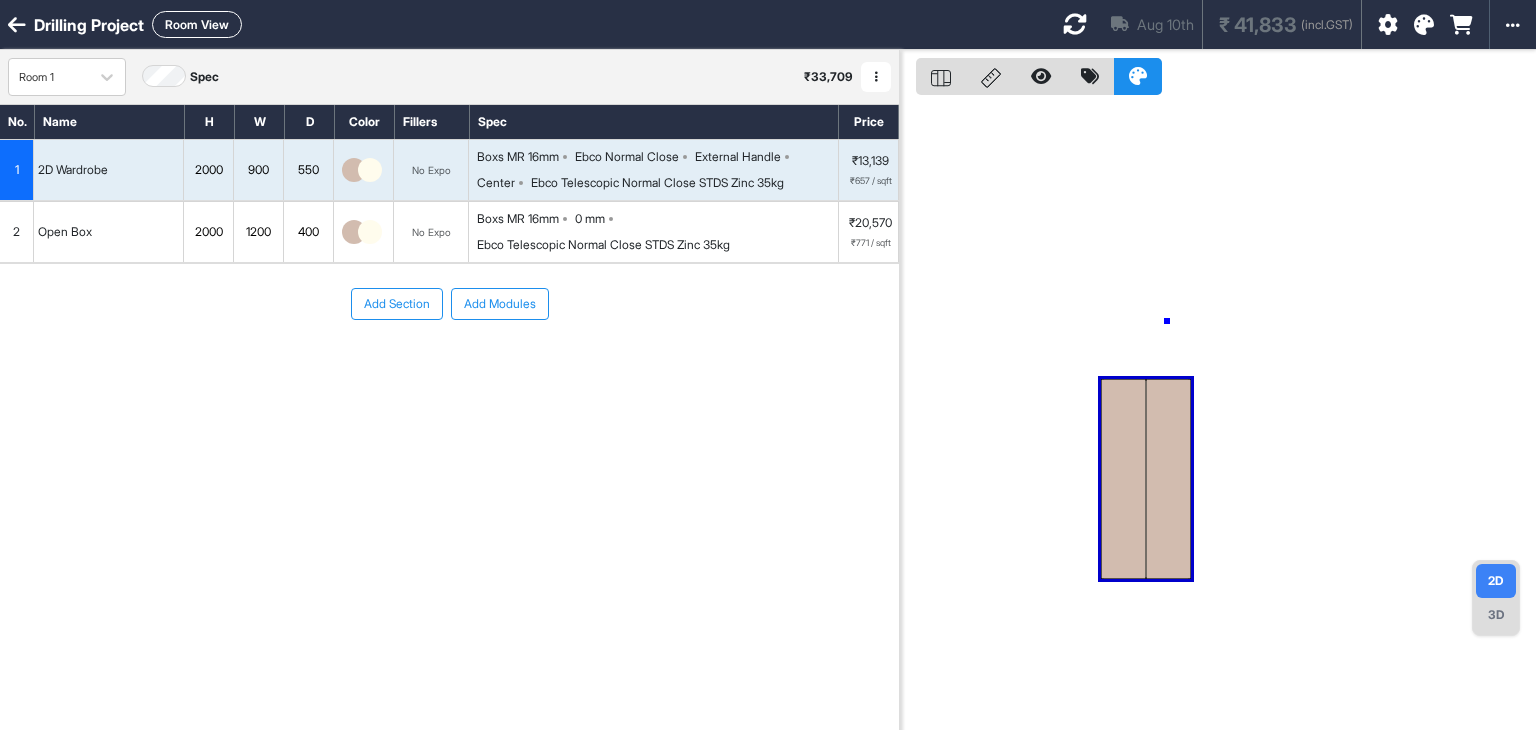 click at bounding box center [1218, 415] 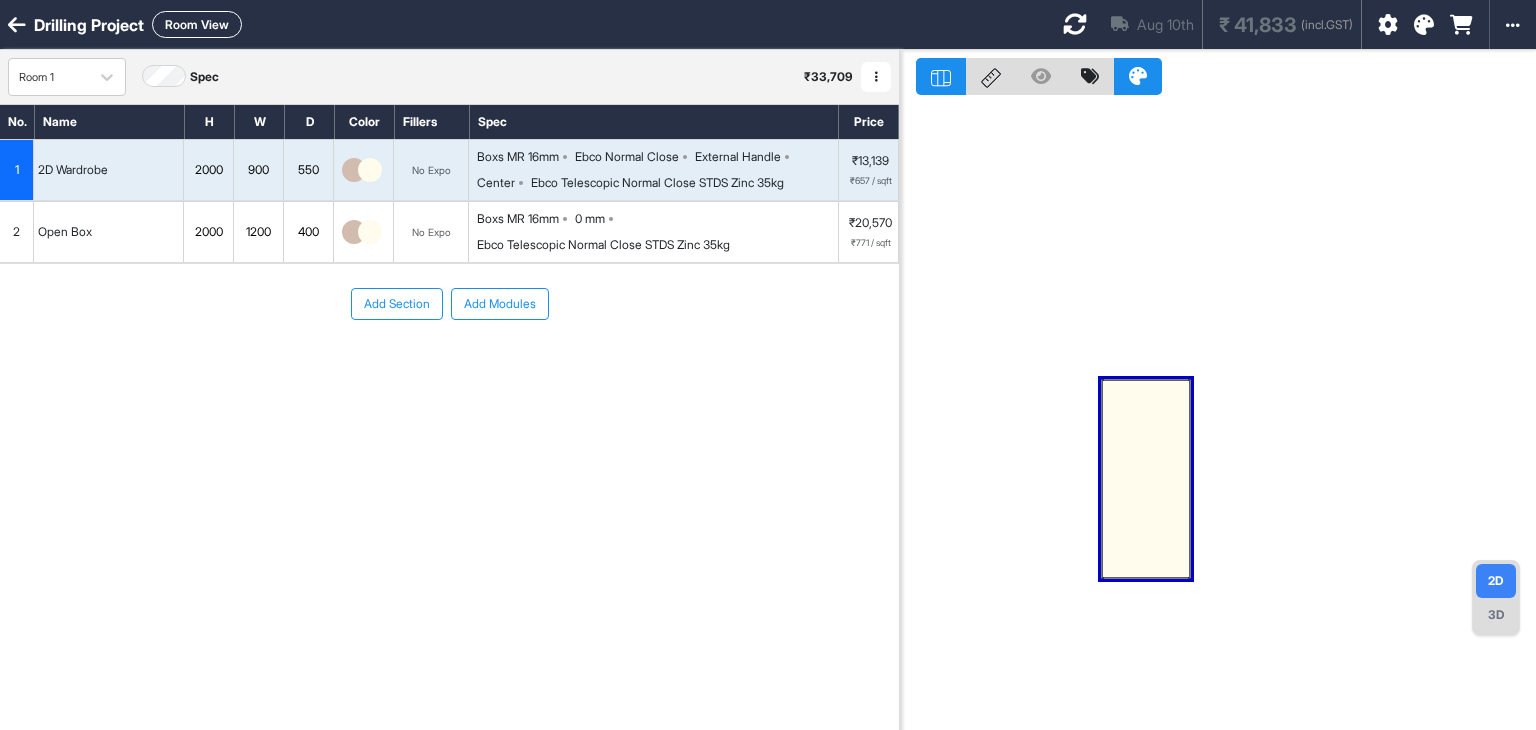 click at bounding box center [1218, 415] 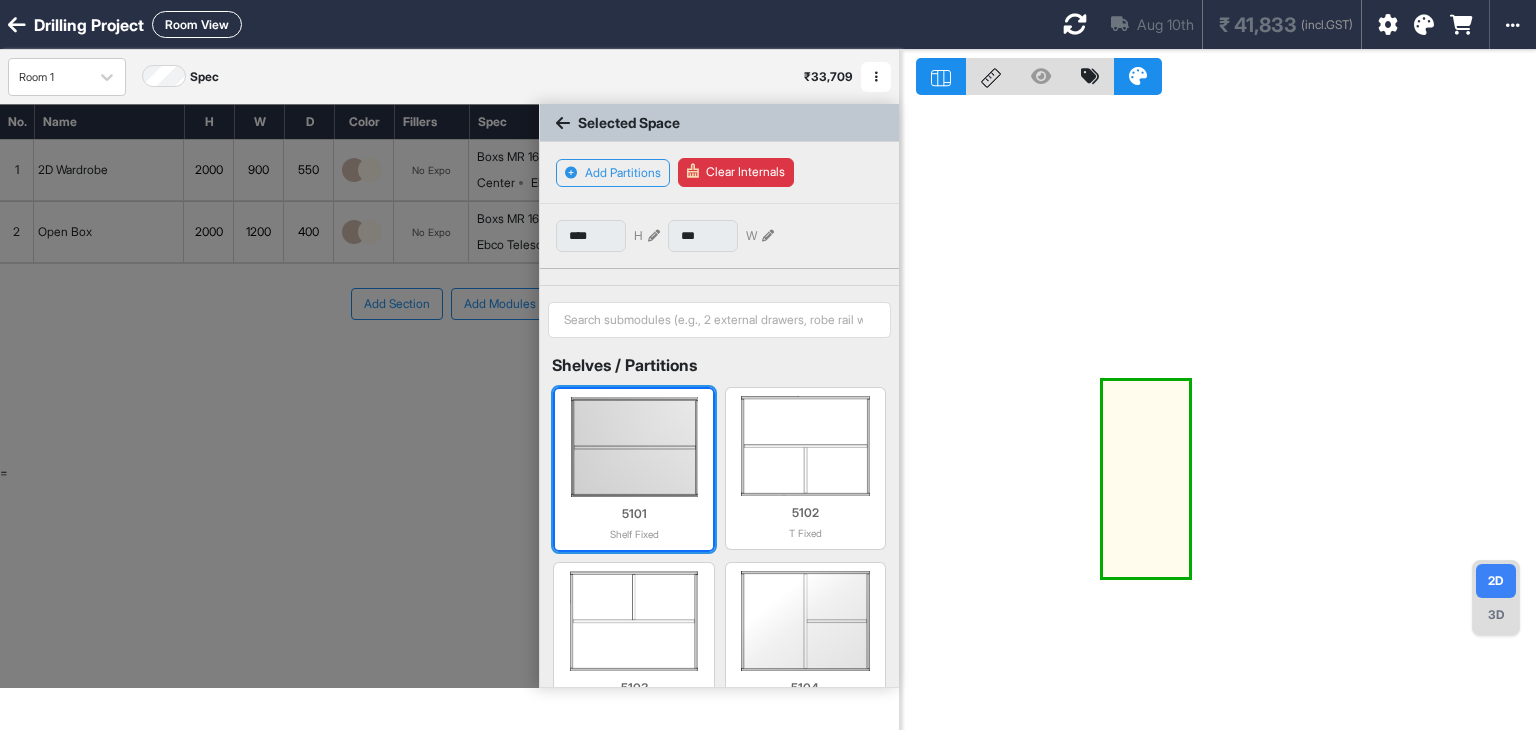 click at bounding box center (633, 447) 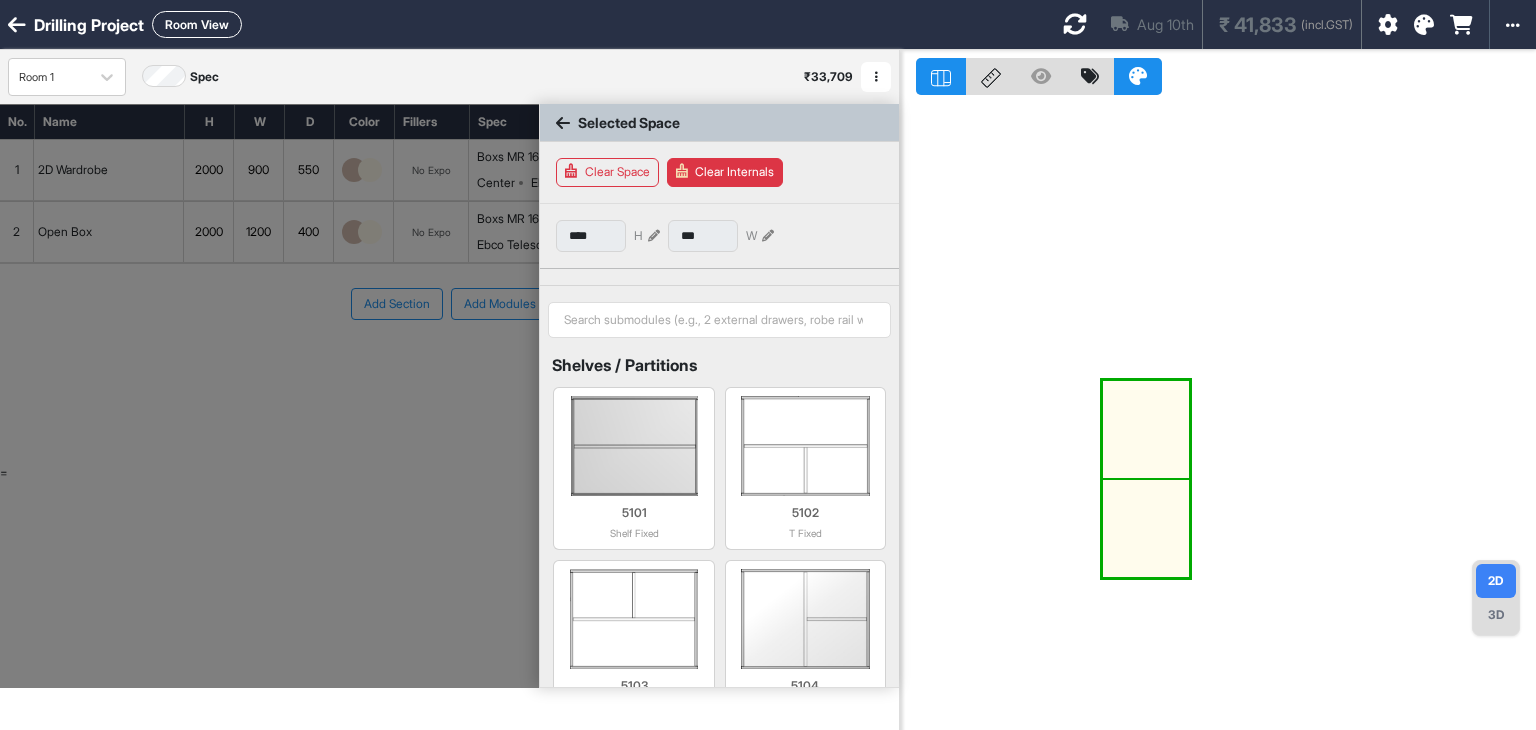 click at bounding box center (1146, 429) 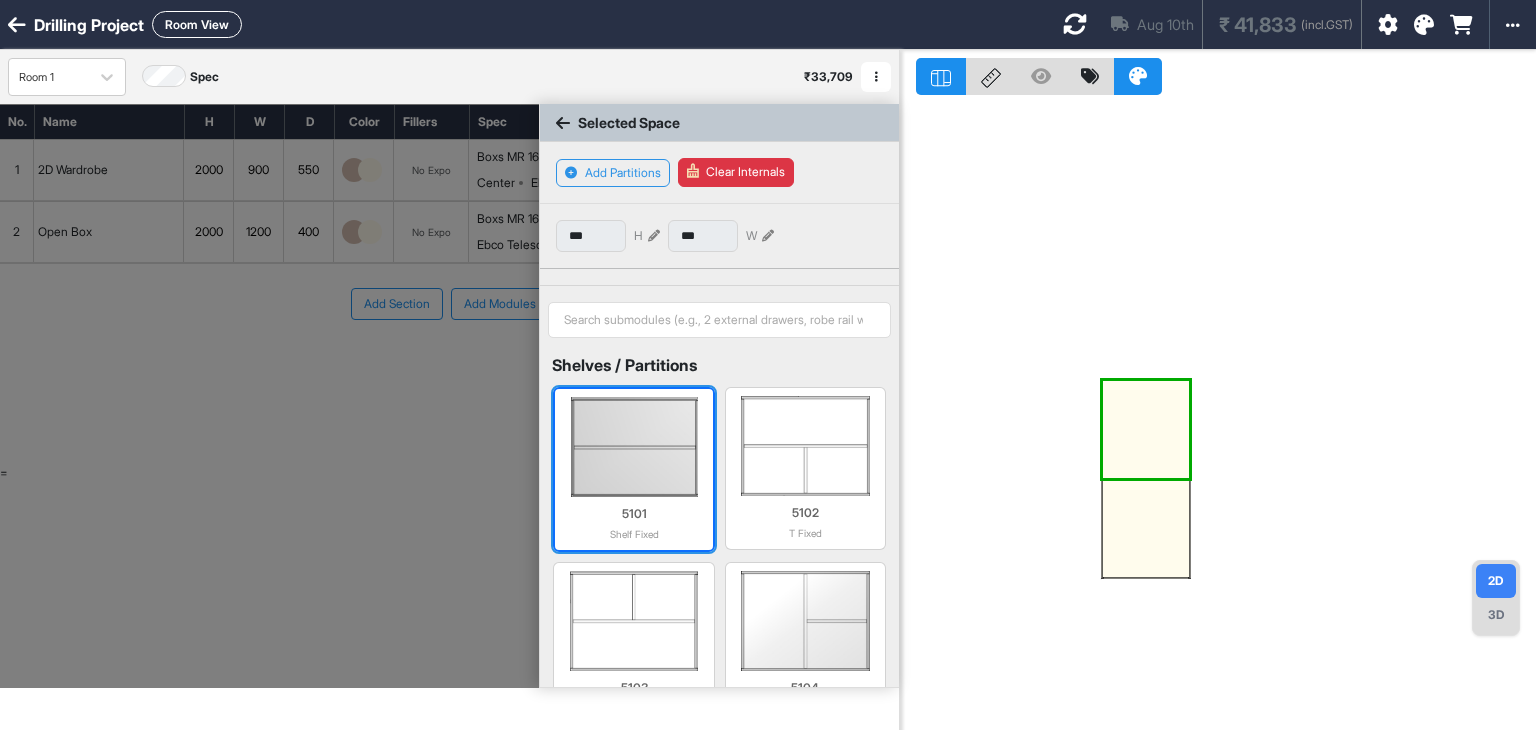 click at bounding box center (633, 447) 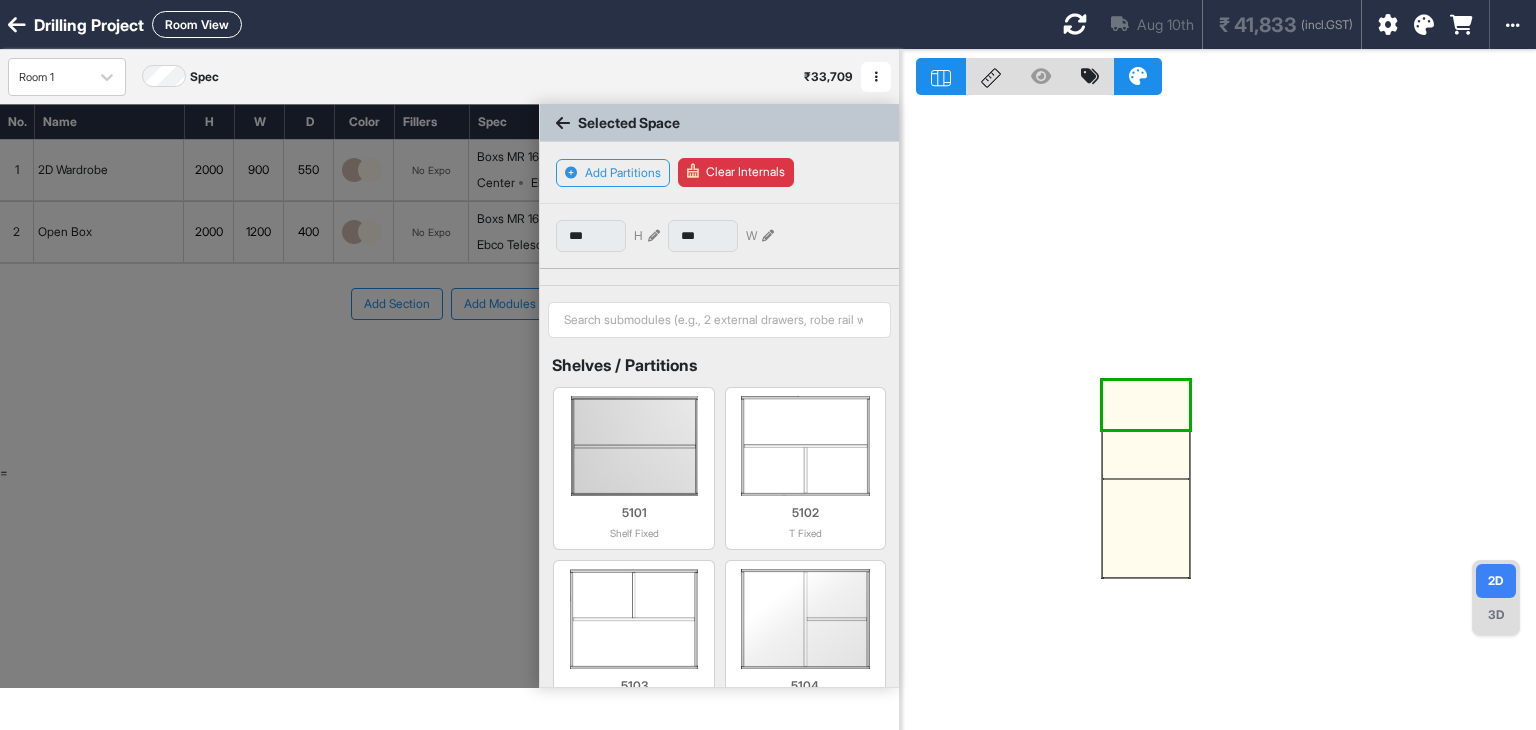 click at bounding box center [1146, 405] 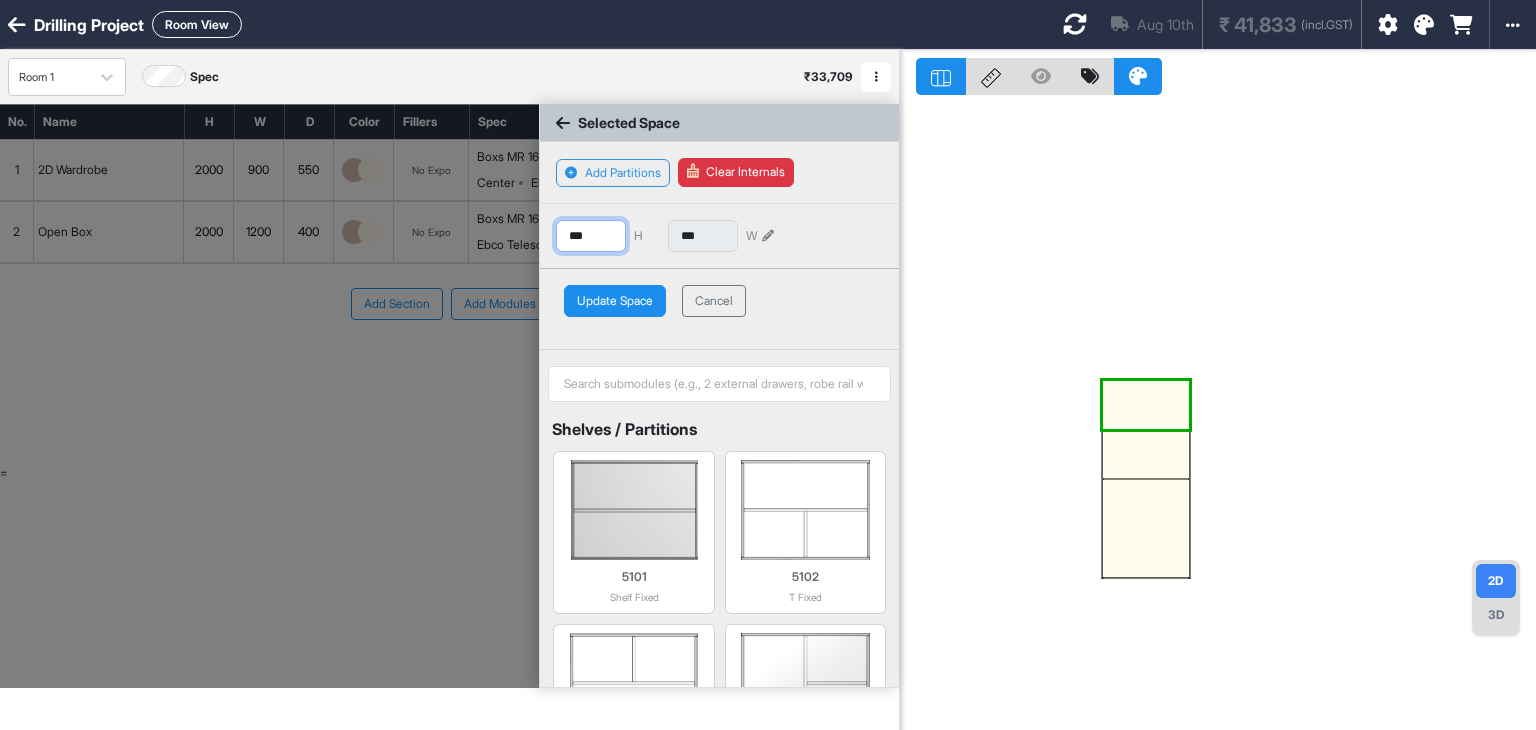 click on "***" at bounding box center (591, 236) 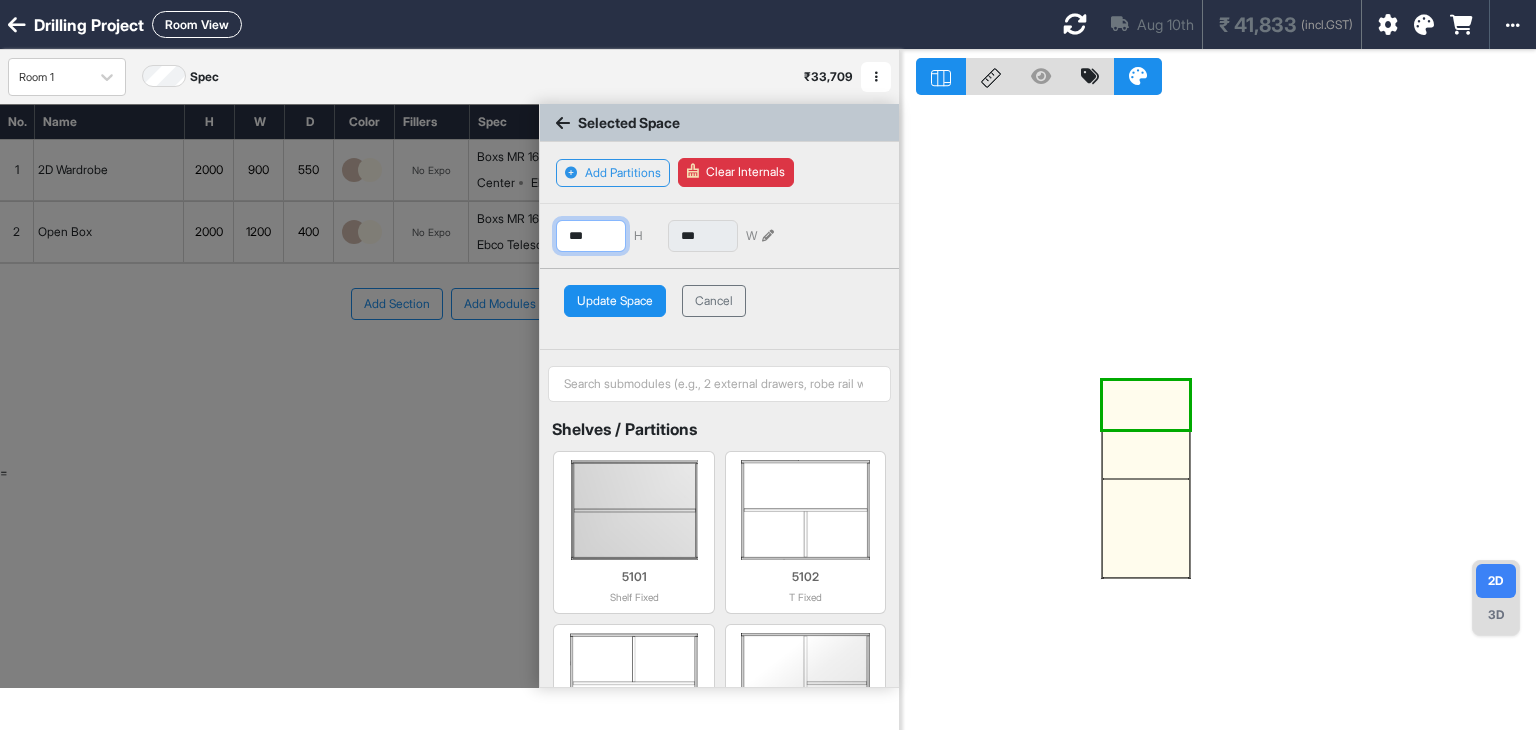 type on "***" 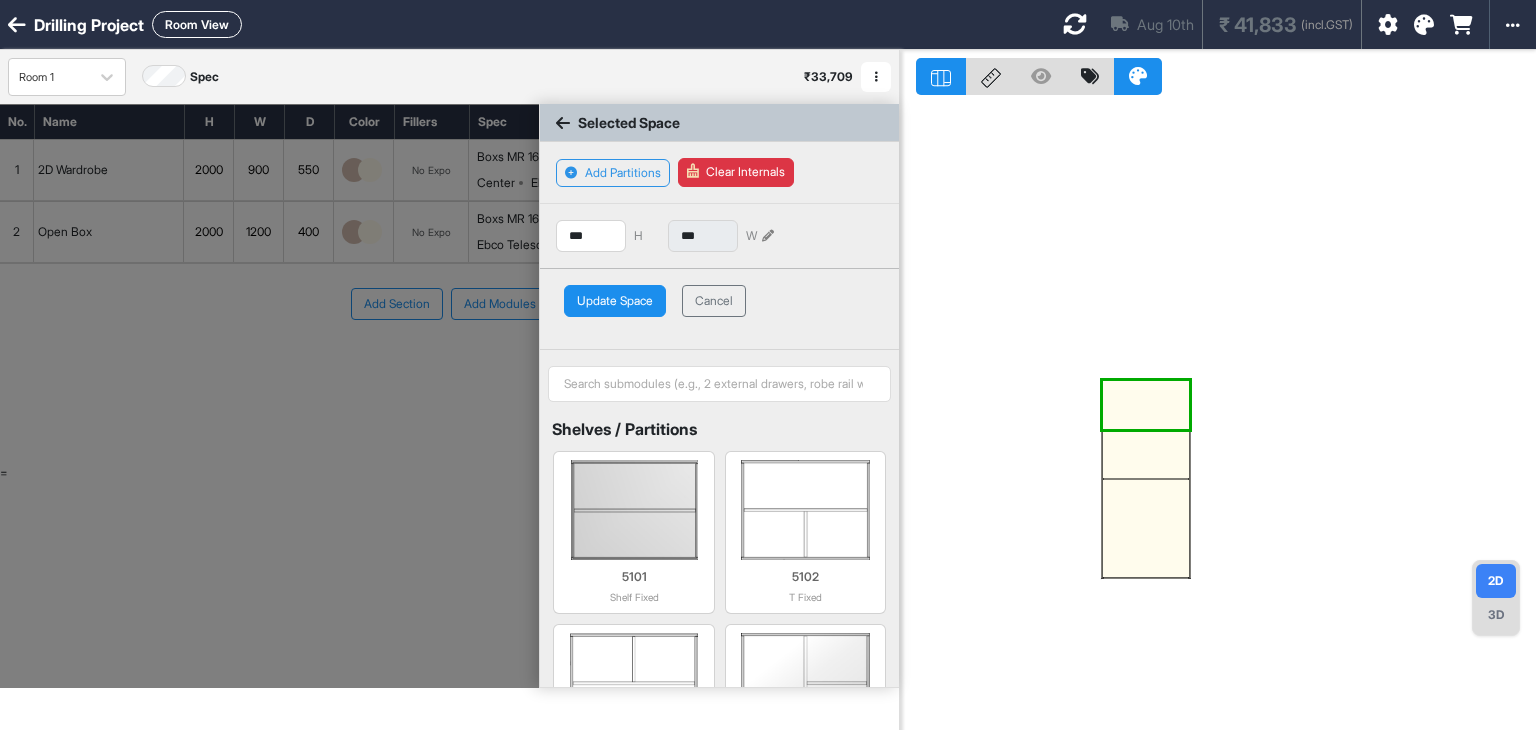 click on "Update Space" at bounding box center (615, 301) 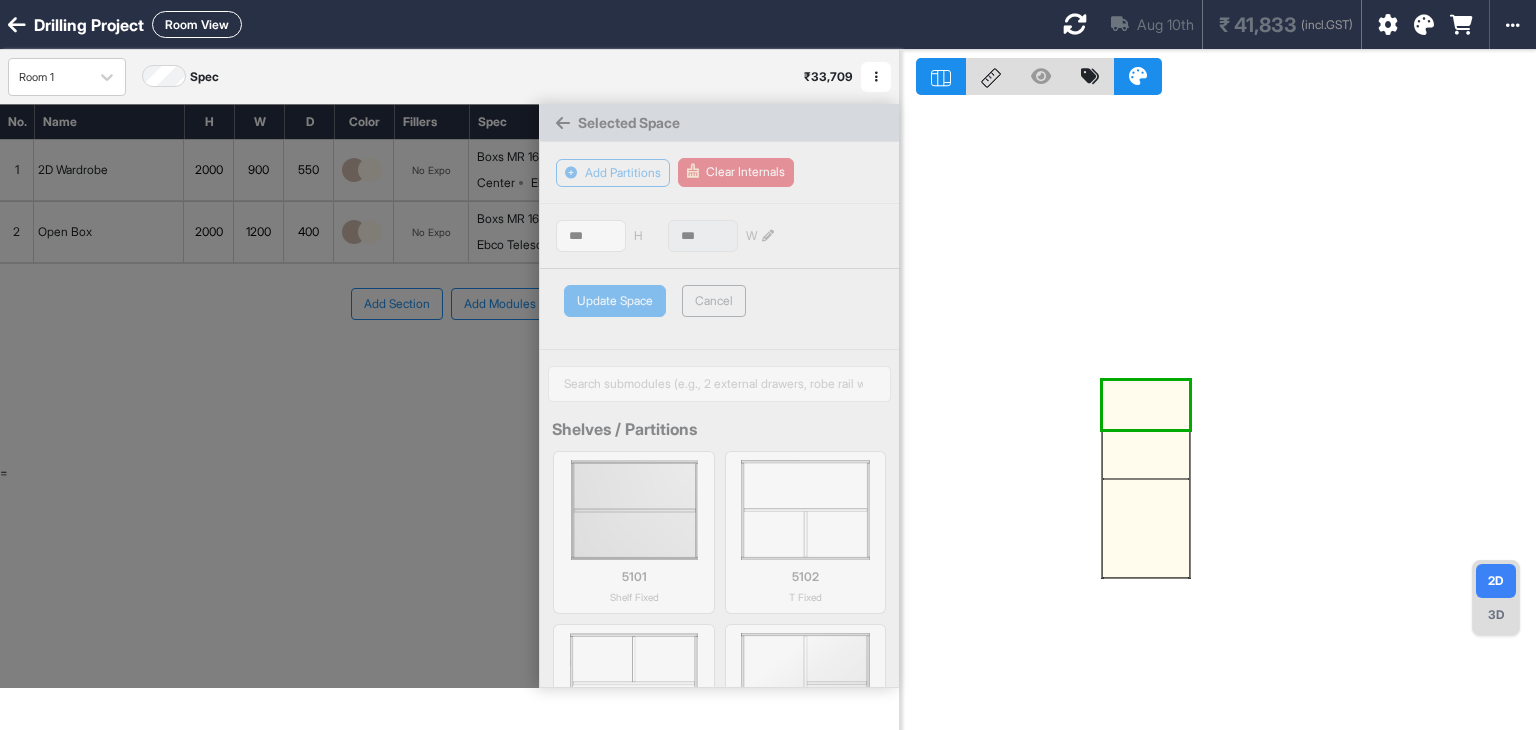 type 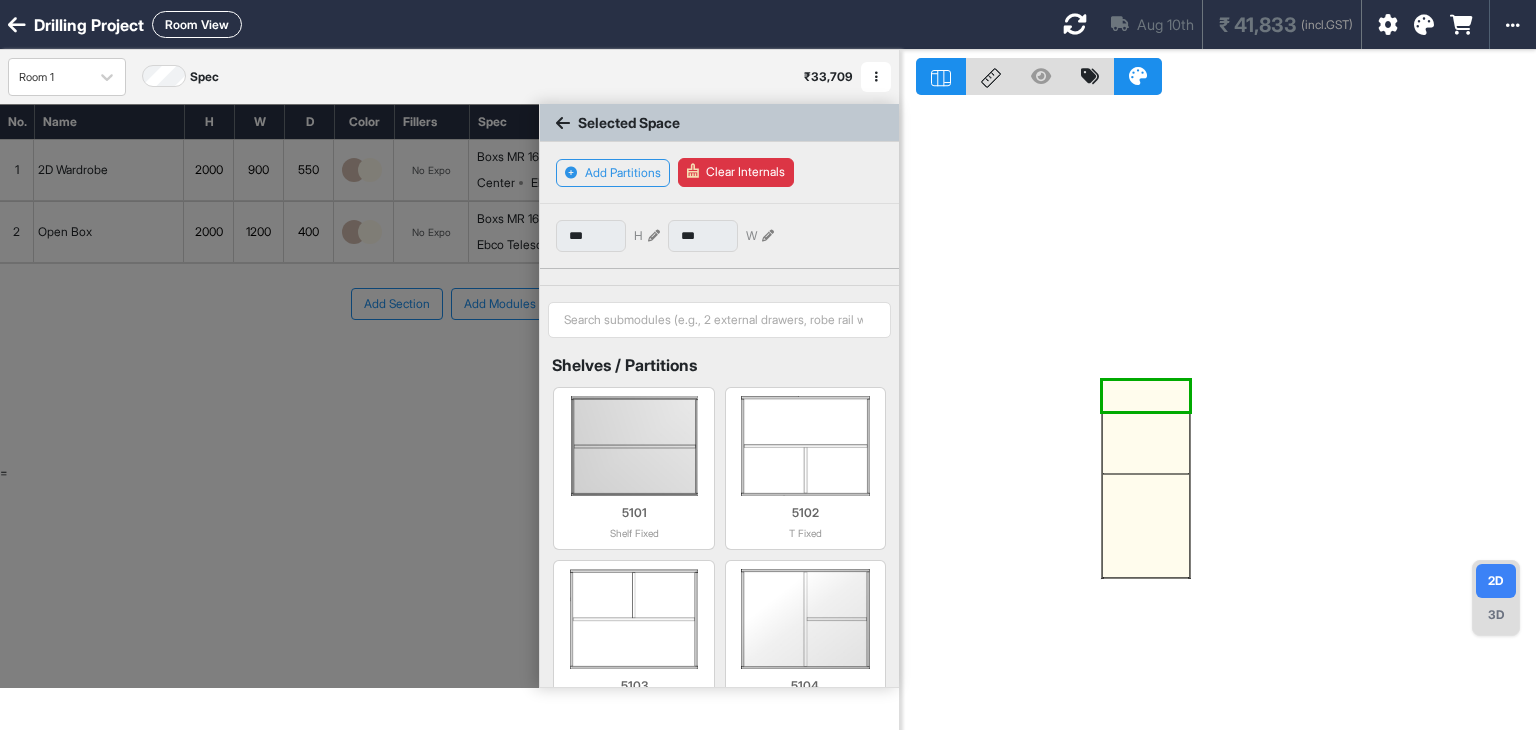 click at bounding box center (1146, 526) 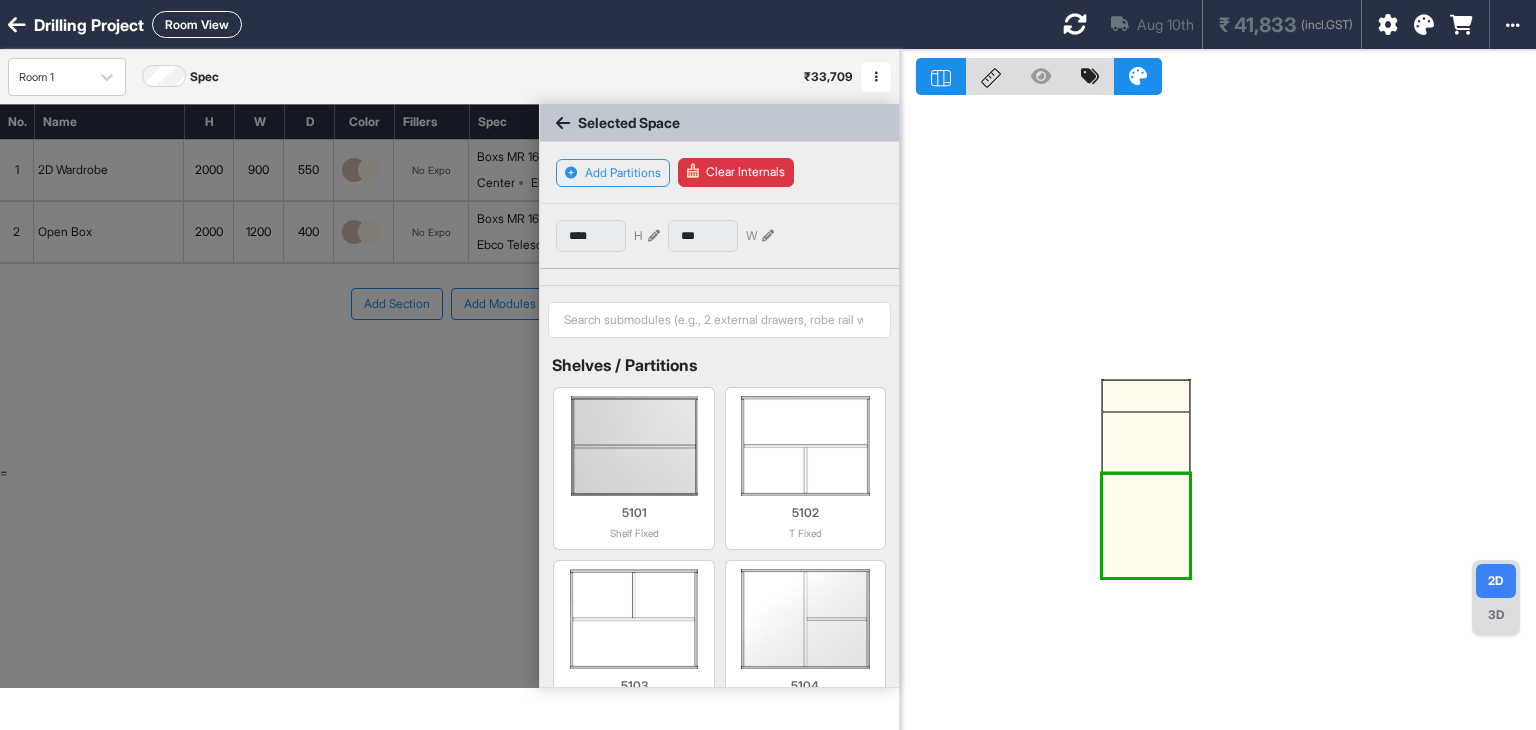 click at bounding box center (654, 236) 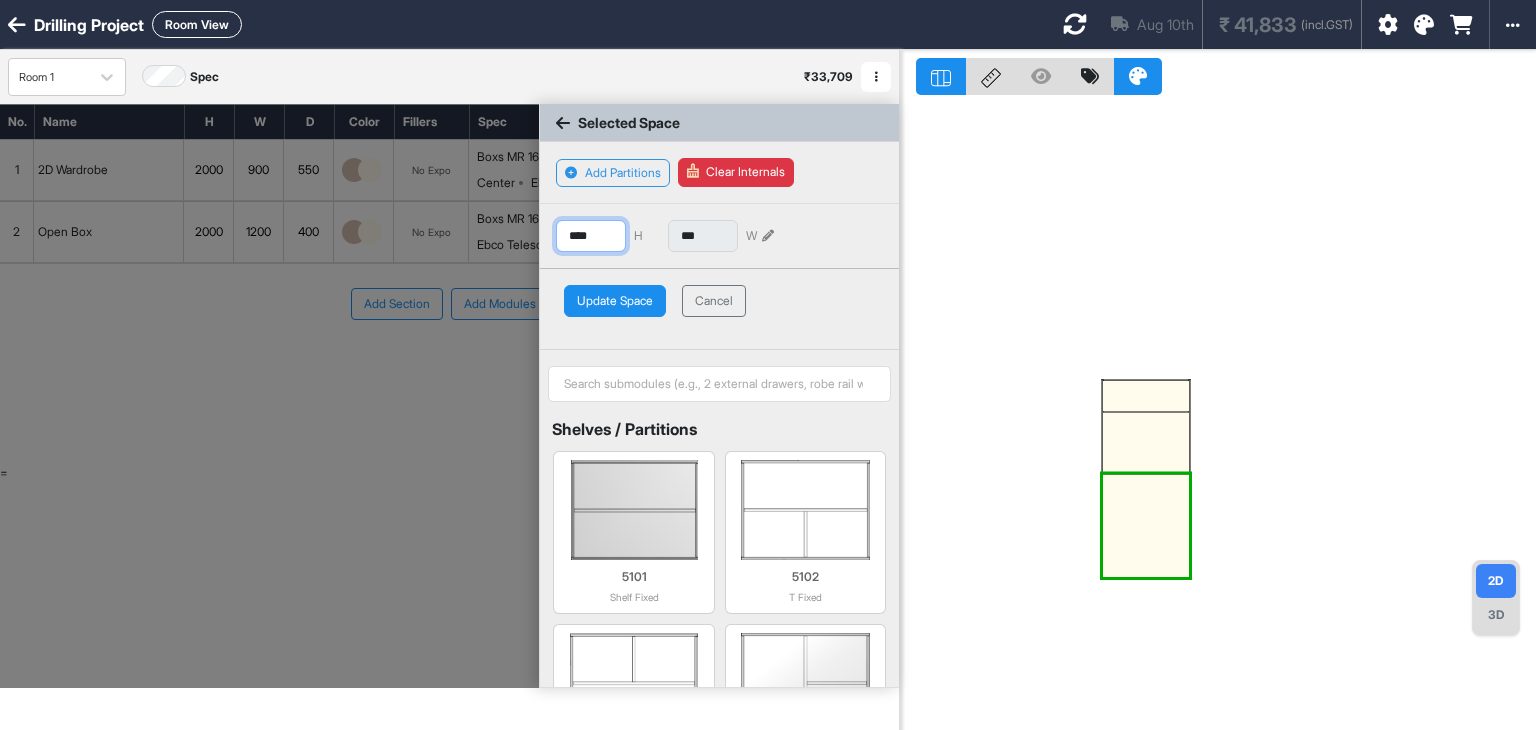 click on "****" at bounding box center (591, 236) 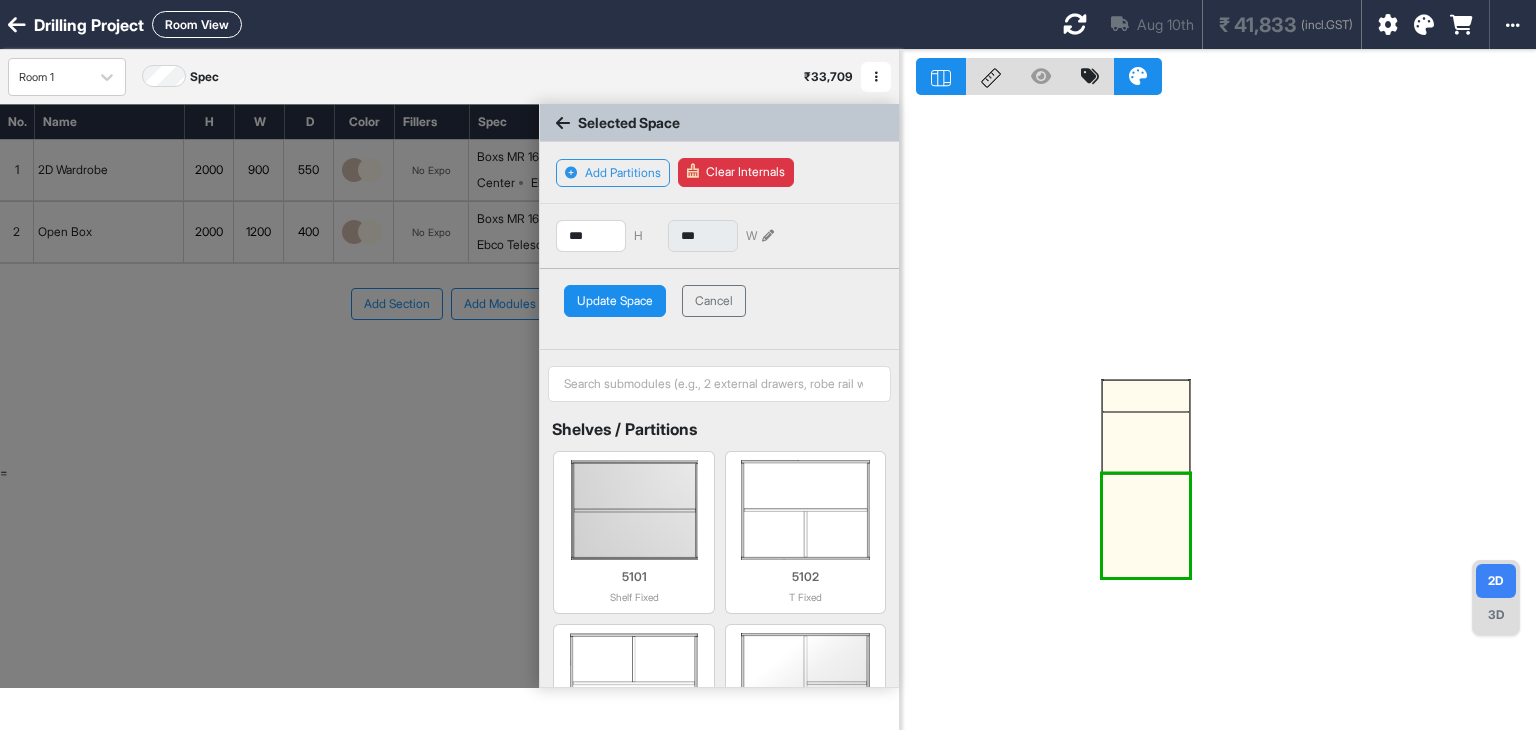 click on "Selected Space Add Partitions   Clear Internals *** H *** W Update Space Cancel Shelves / Partitions 5101 Shelf Fixed 5102 T Fixed 5103 Inverted T fixed 5104 Right T Fixed 5105 Left T Fixed 5106 Plus Fixed 5107 1 Removable Shelf 5108 2 Removable Shelves 5109 3 Removable Shelves 5110 4 Removable Shelves 5111 5 Removable Shelves 5112 Shelf Fixed from Top 5113 Shelf Fixed from Bottom 5114 Vertical Shelf Fixed 5115 Vertical Shelf Fixed from Left 5116 Vertical Shelf Fixed from Right Drawers 5202 2 Drawers 5203 1 Drawer Top 5204 2 Drawer Top 5205 1 Drawer Bottom 5206 2 Drawer Bottom 5207 1 Drawer Set Top 5208 2 Drawer Set Top 5209 1 Drawer Set Bottom 5210 2 Drawer Set Bottom 5211 3 Drawers 5219 4 Drawers without separators 5212 4 Drawers 5220 5 Drawers without separators 5213 5 Drawers 5215 2 Drawer Sets 5216 3 Drawer Sets 5217 4 Drawer Sets 5218 5 Drawer Sets Tandem Drawers 5302 2 Tandem Drawers 5303 3 Tandem Drawers 5304 4 Tandem Drawers 5305 5 Tandem Drawers Padding 5401 2 side 18mm Padding 5402 5403 5404 5405" at bounding box center [719, 469] 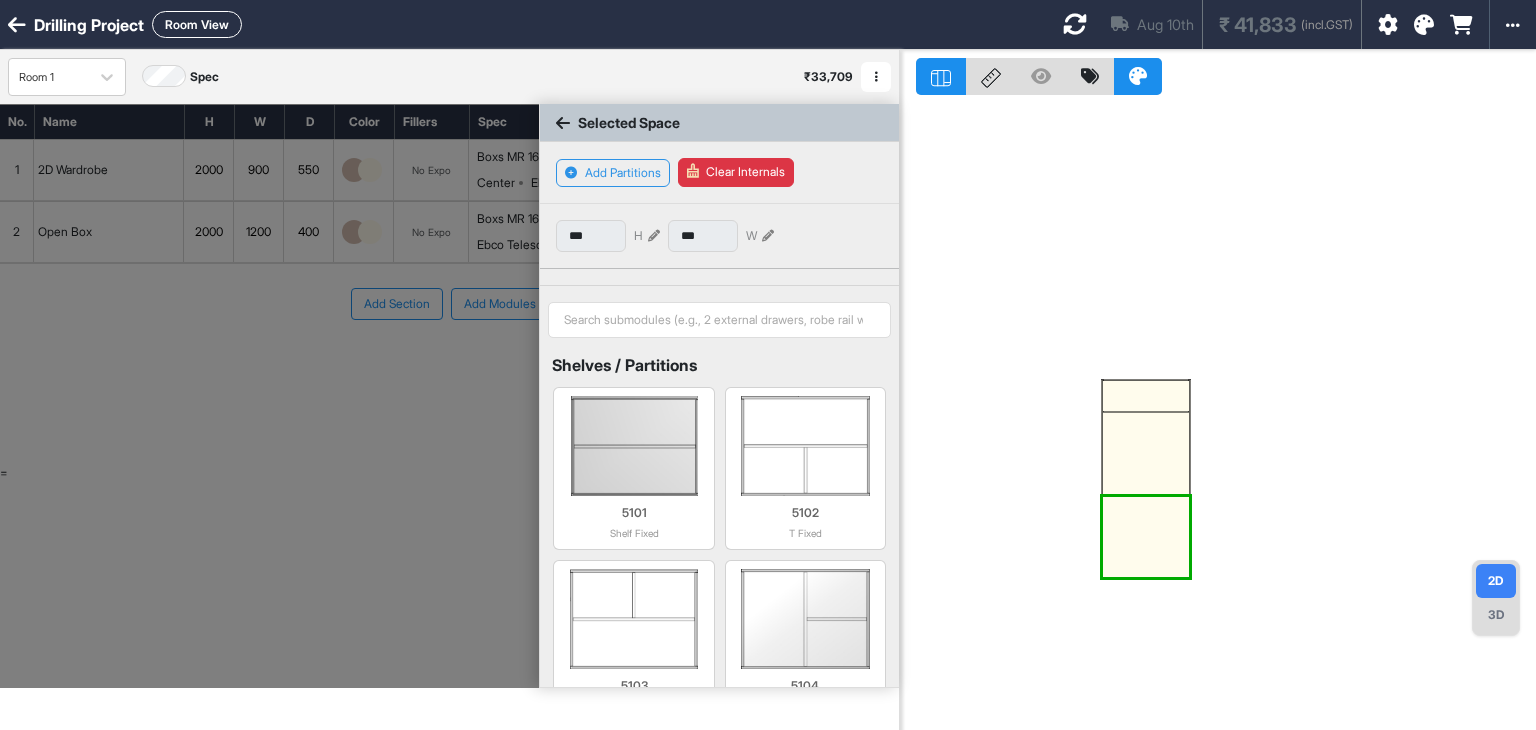 click at bounding box center (1146, 454) 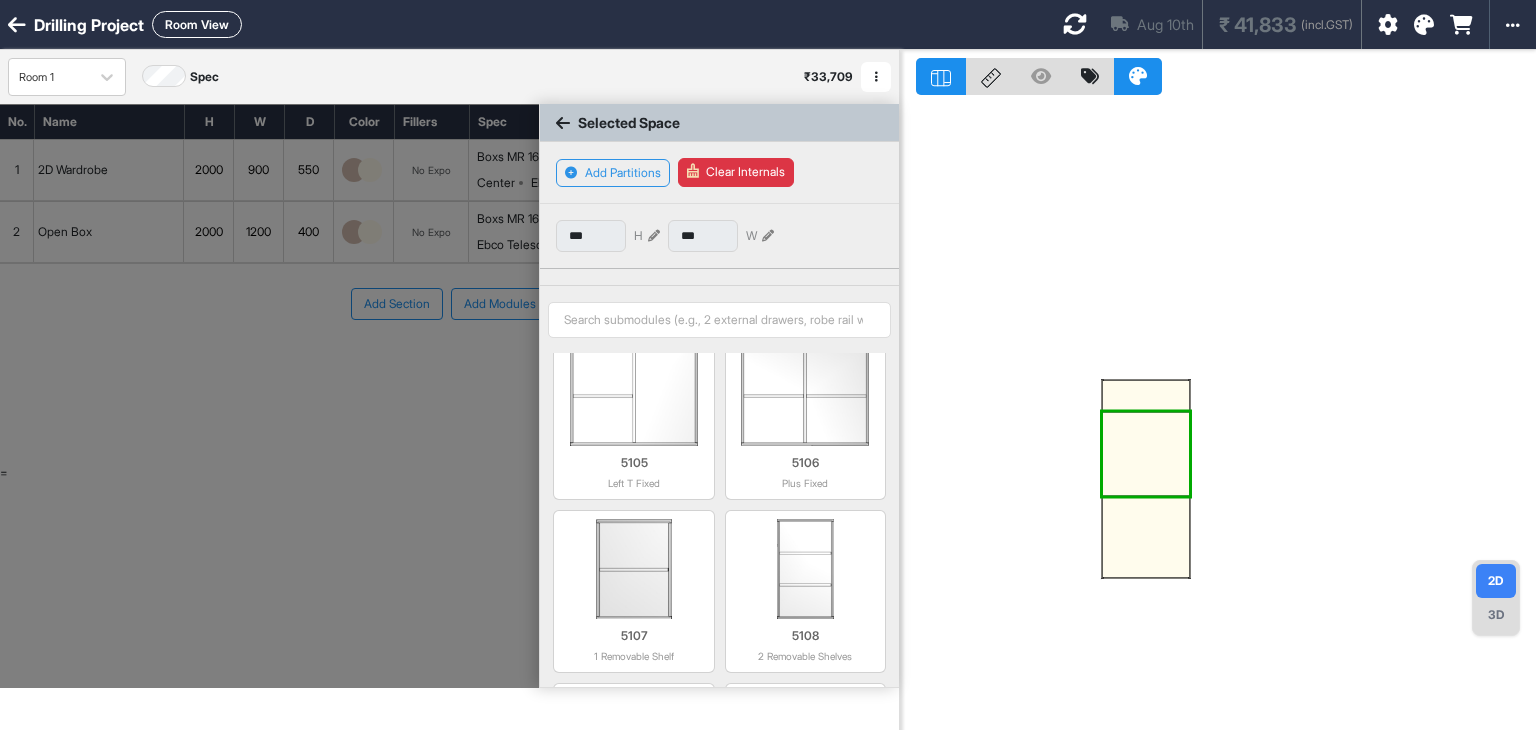scroll, scrollTop: 0, scrollLeft: 0, axis: both 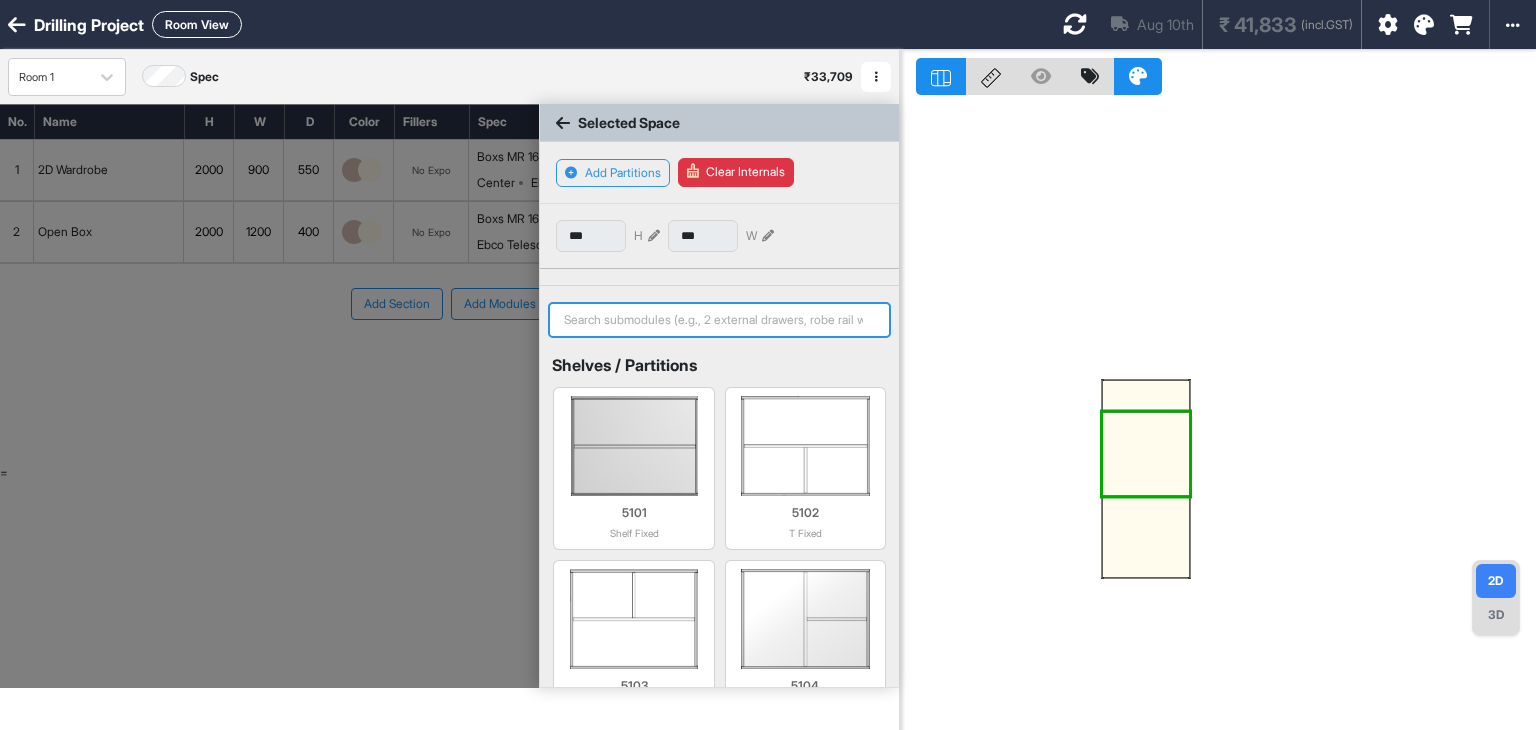 click at bounding box center (719, 320) 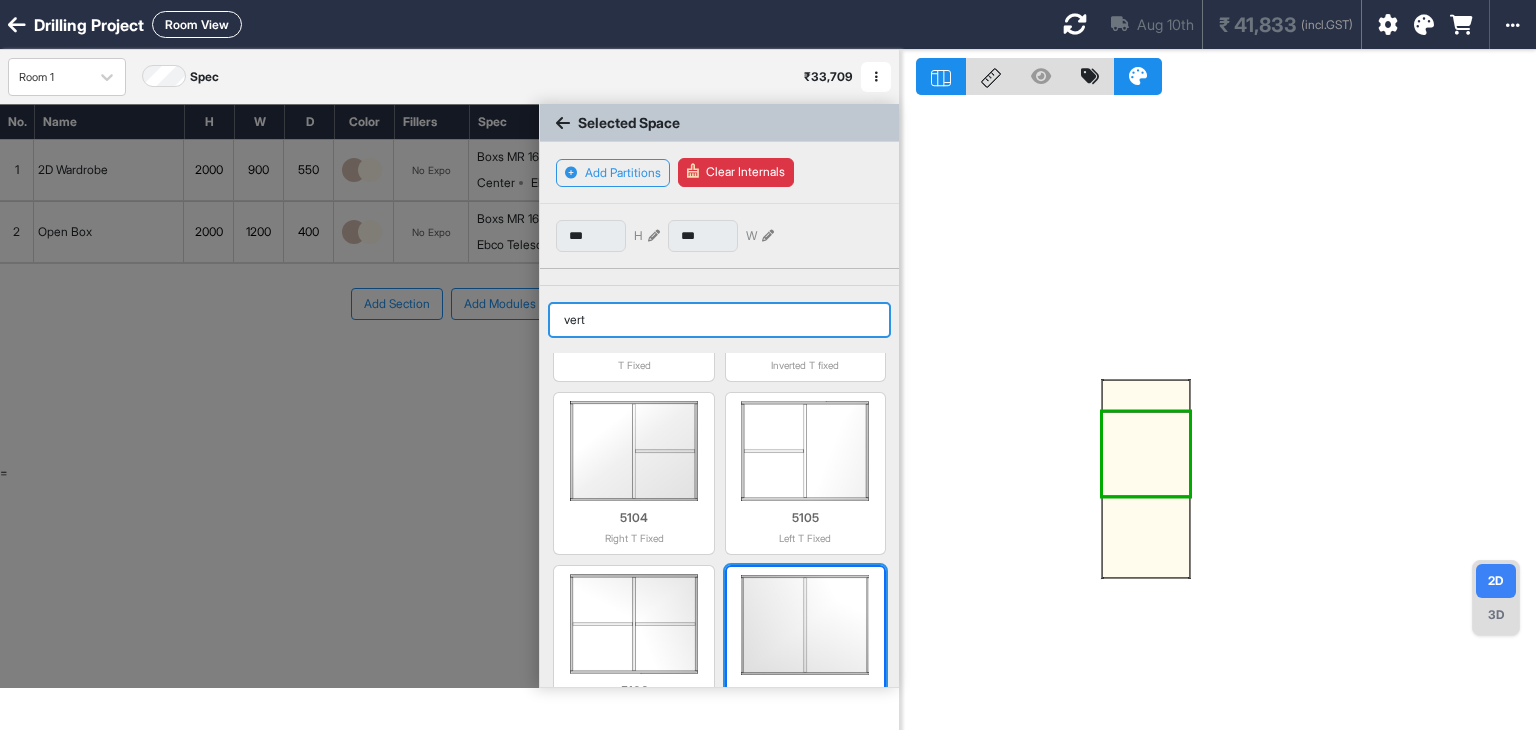 type on "vert" 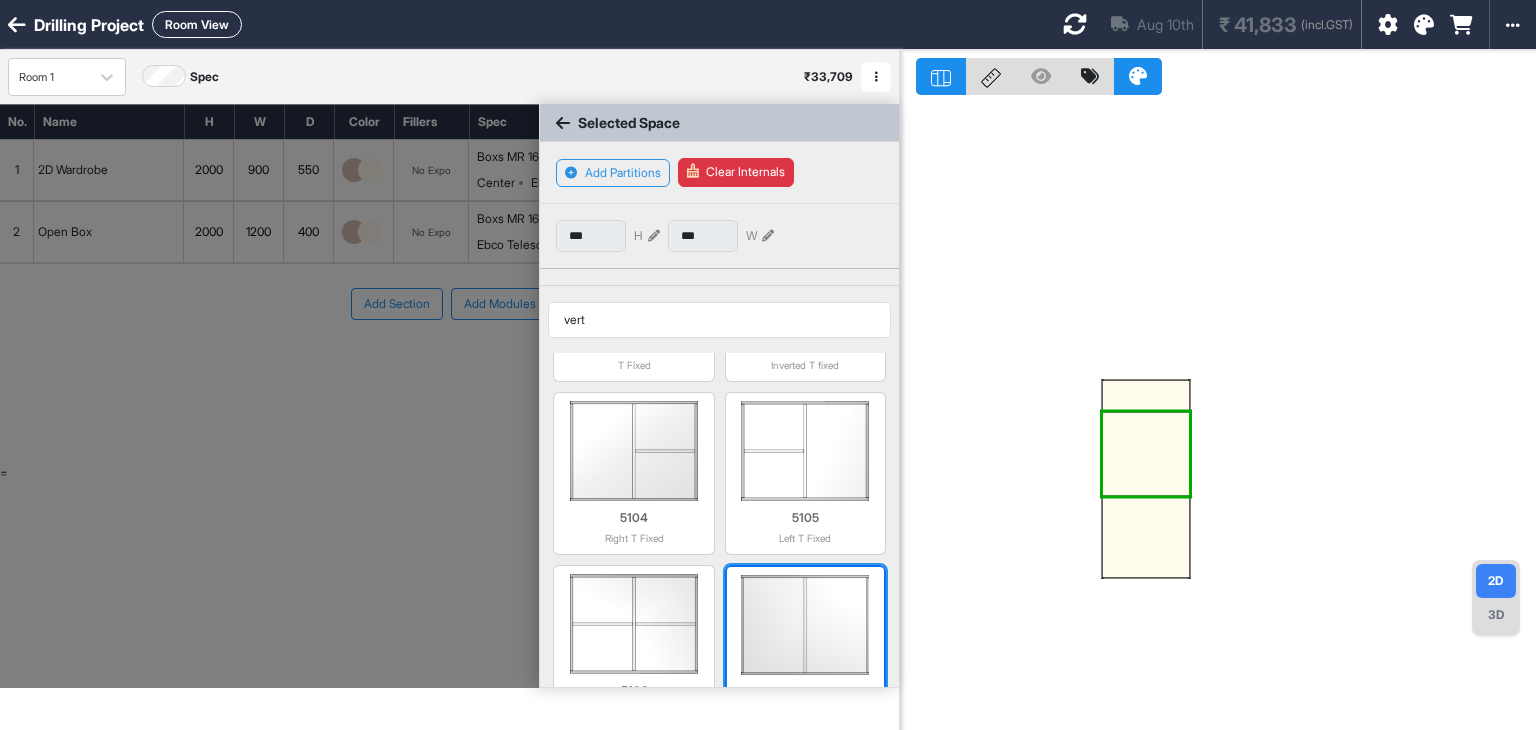 click at bounding box center [805, 625] 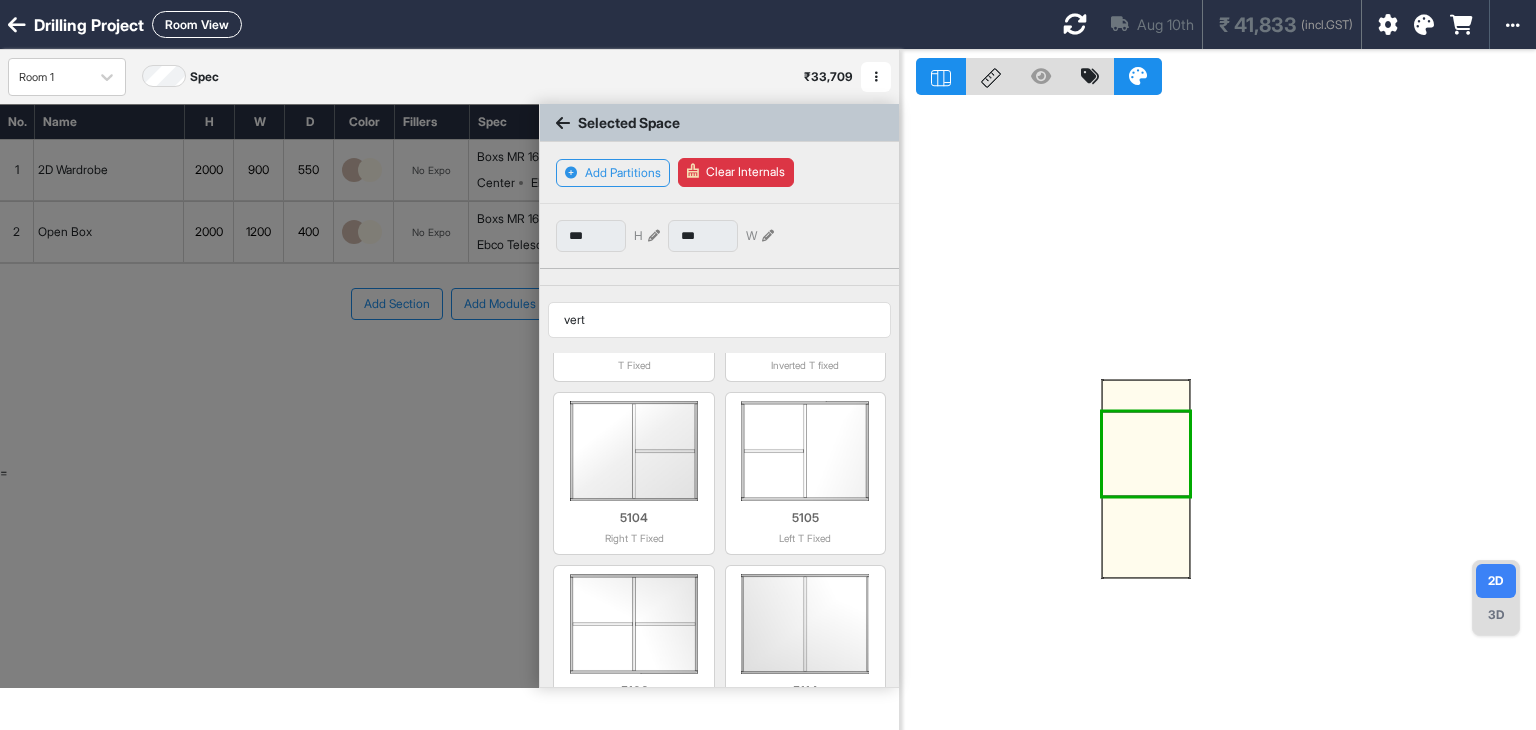 scroll, scrollTop: 167, scrollLeft: 0, axis: vertical 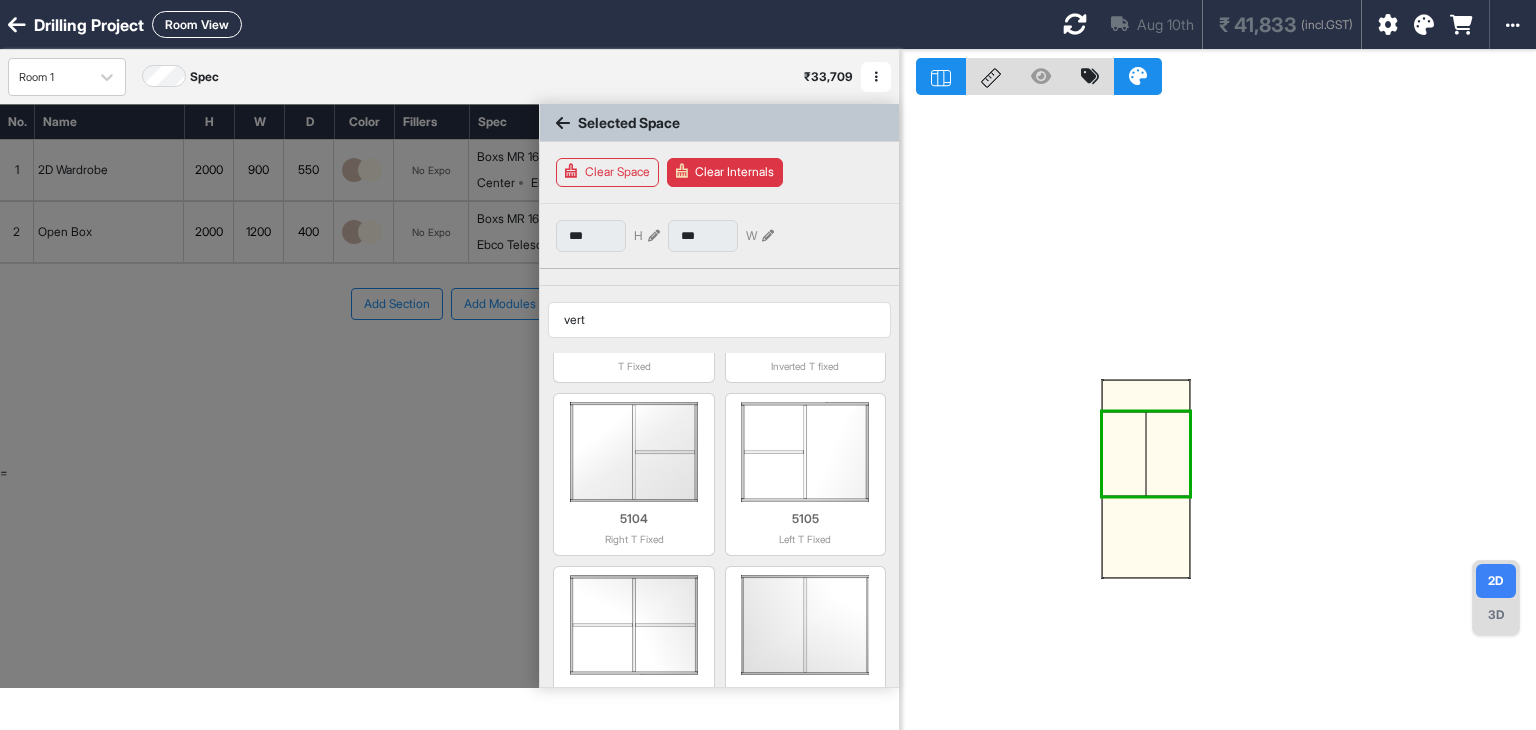 click at bounding box center [1124, 454] 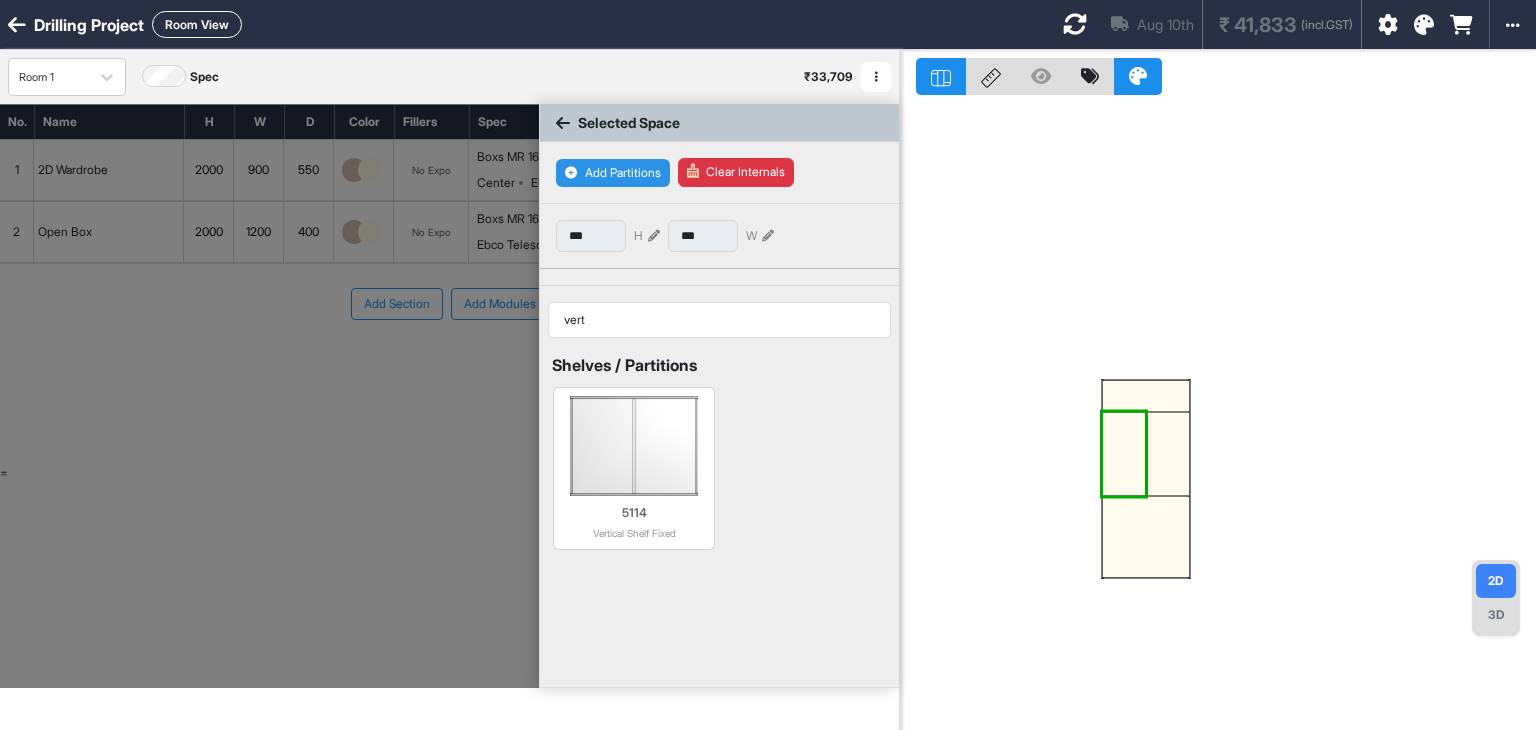 click on "Add Partitions" at bounding box center (613, 173) 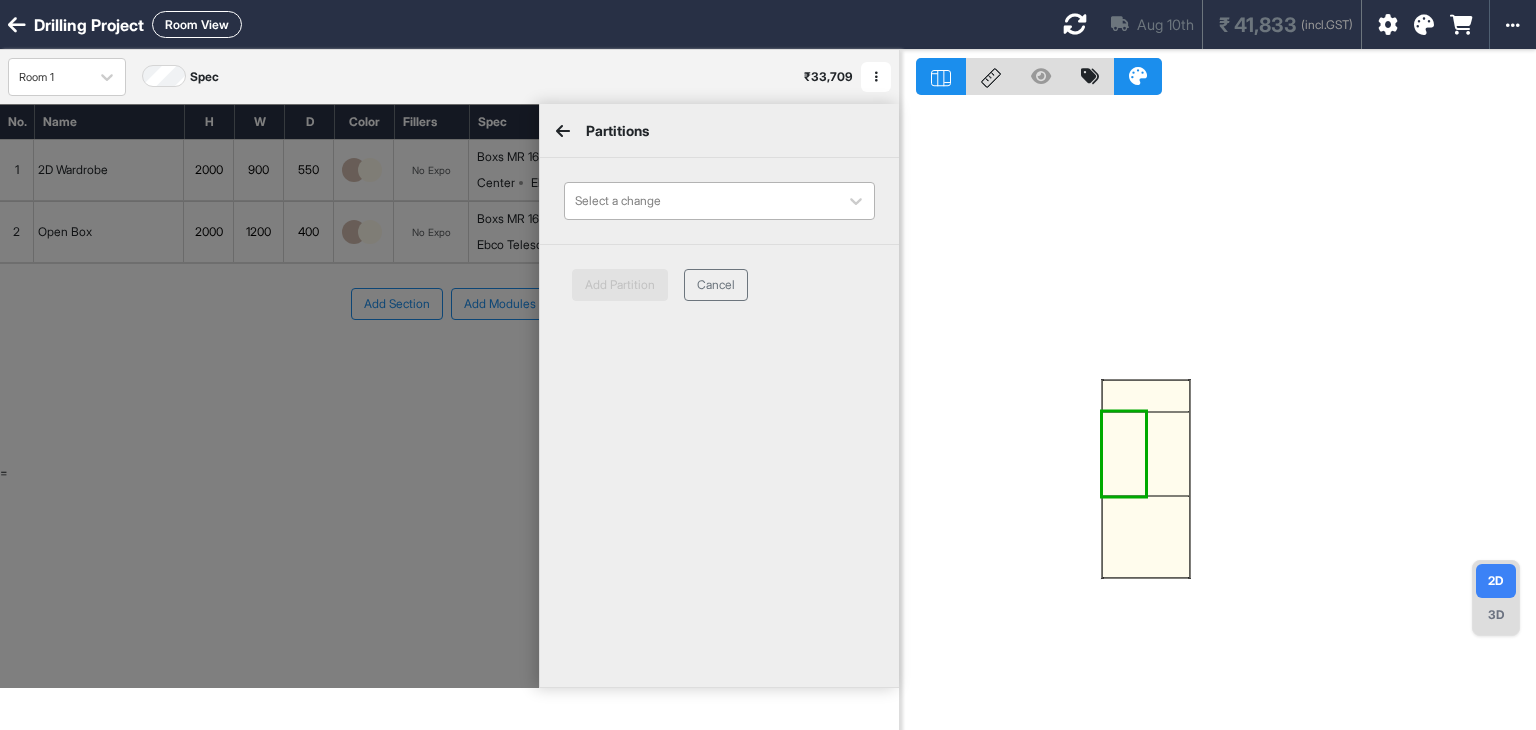click at bounding box center (701, 201) 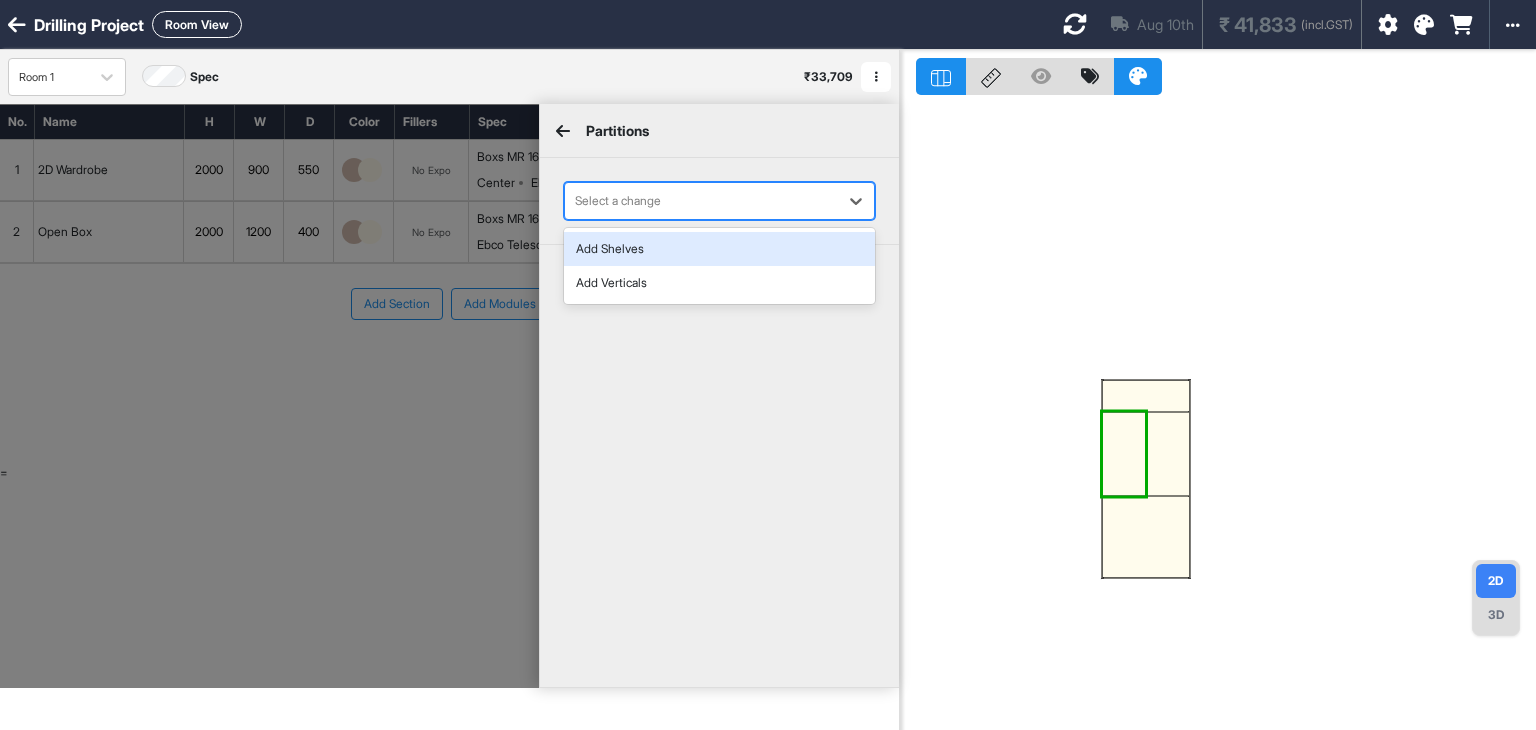 click on "Add Shelves" at bounding box center [719, 249] 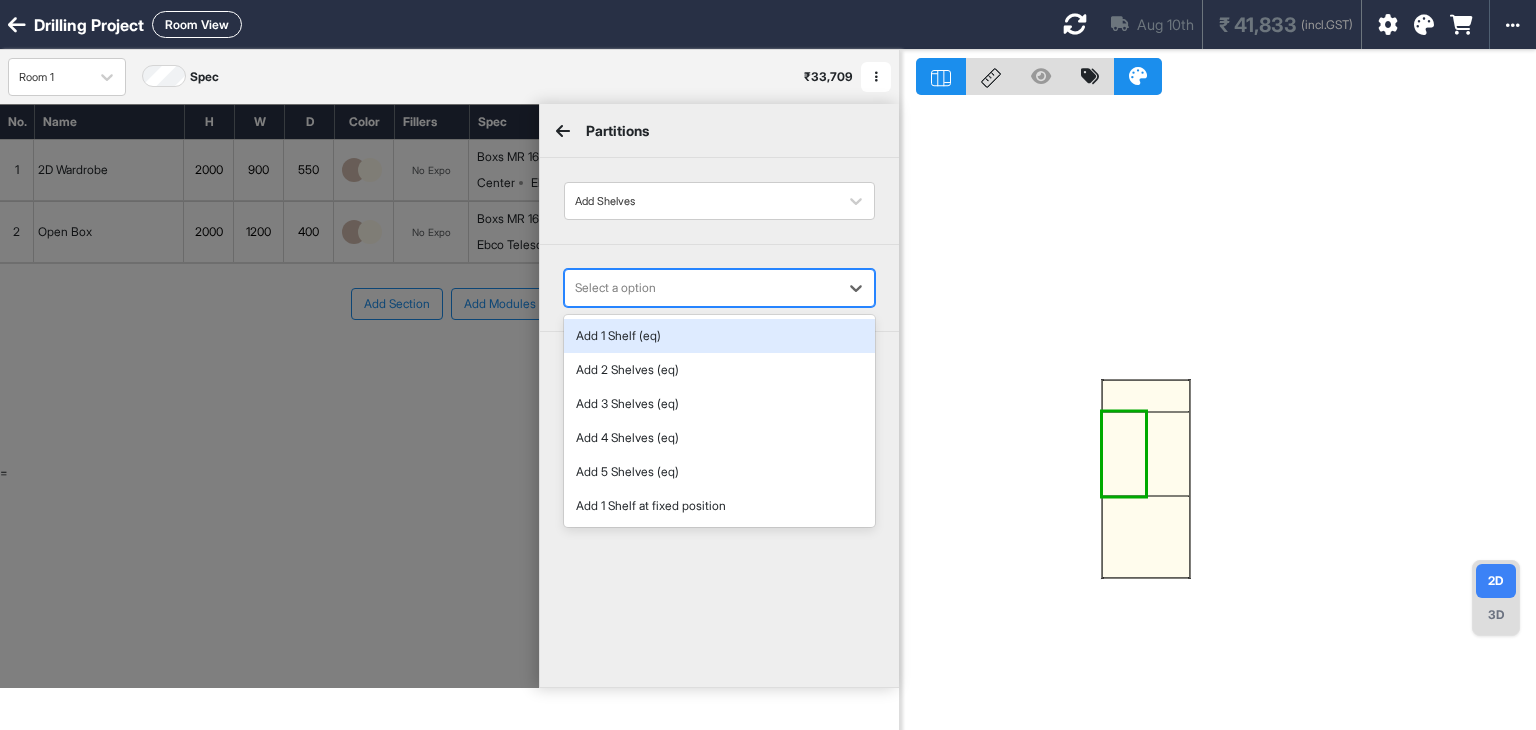 click at bounding box center (701, 288) 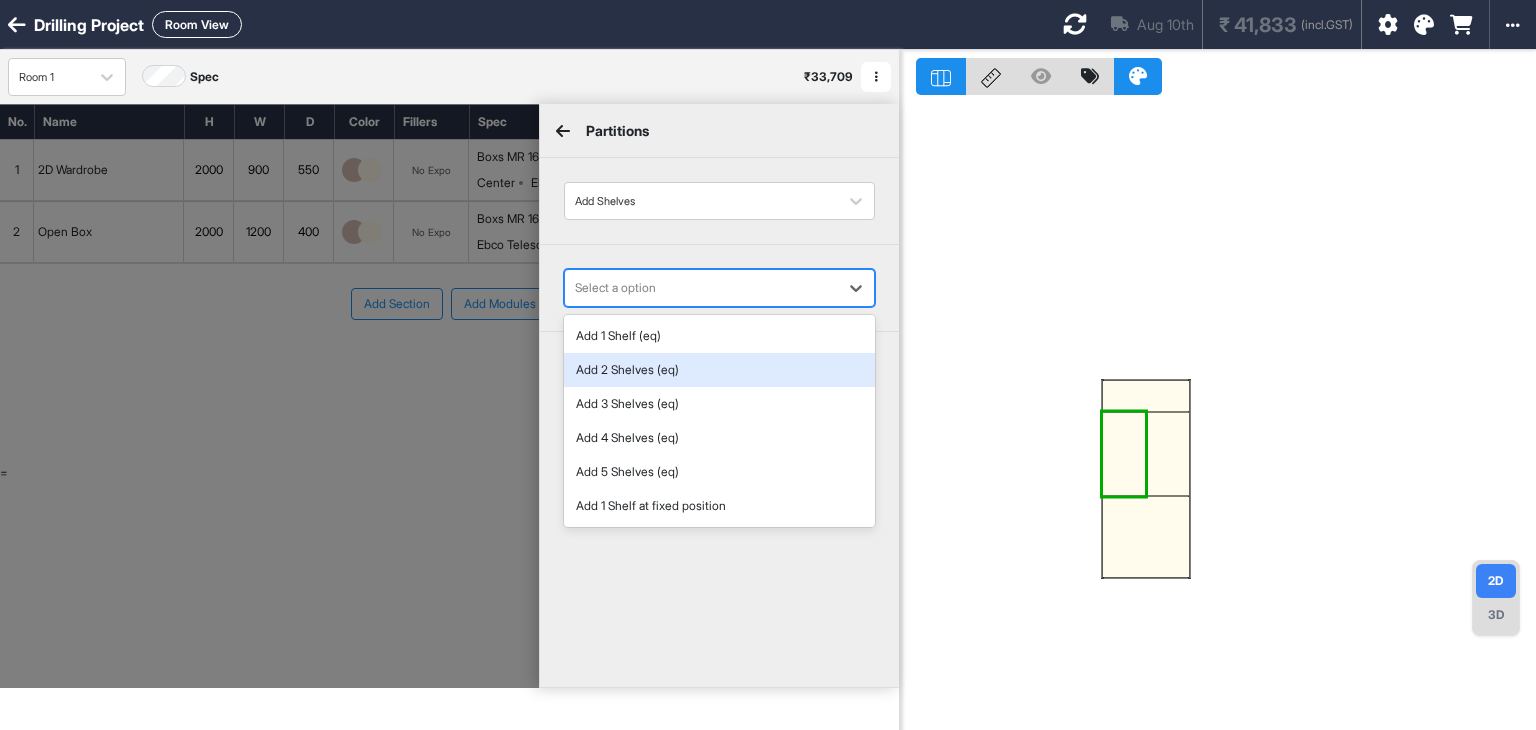 click on "Add 2 Shelves (eq)" at bounding box center [719, 370] 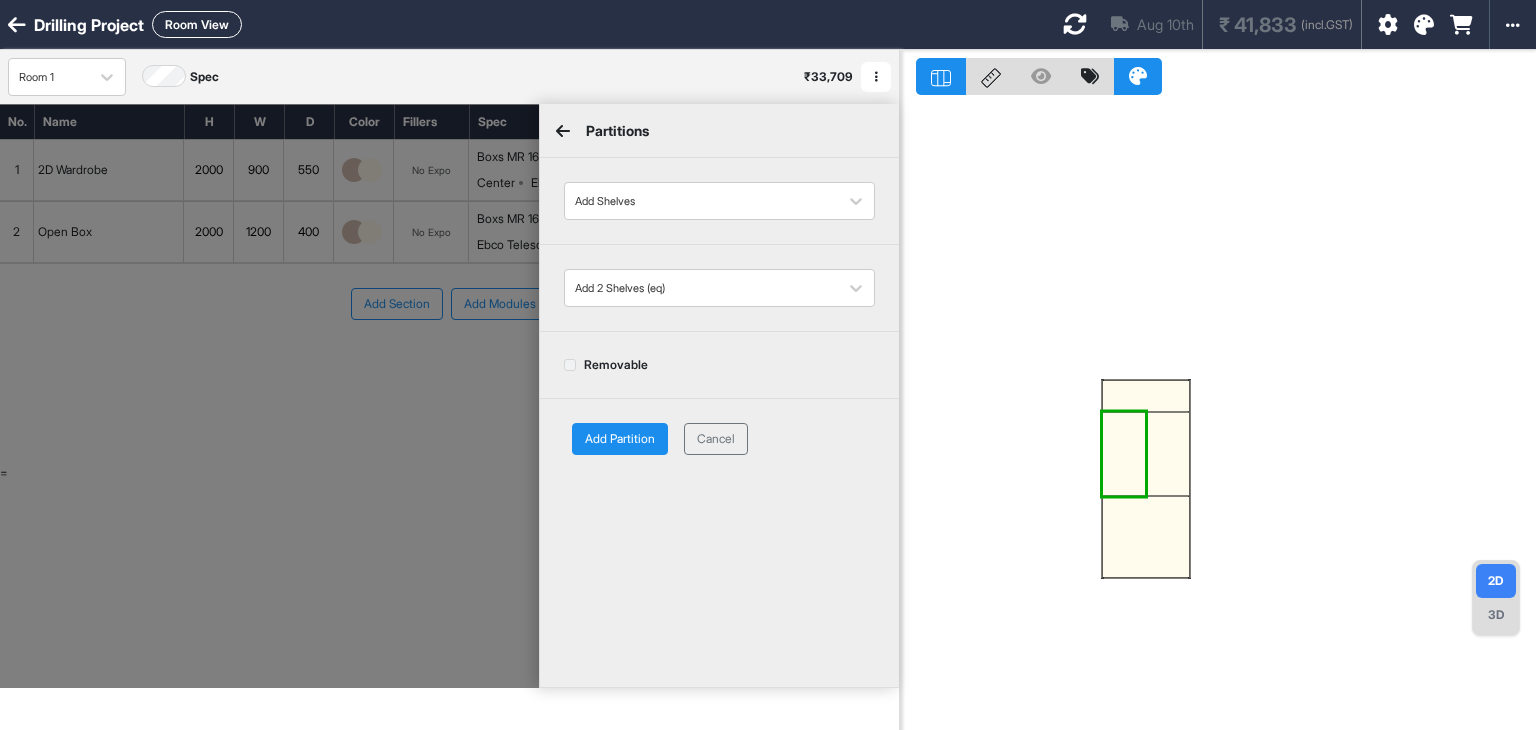 click on "Add Partition" at bounding box center (620, 439) 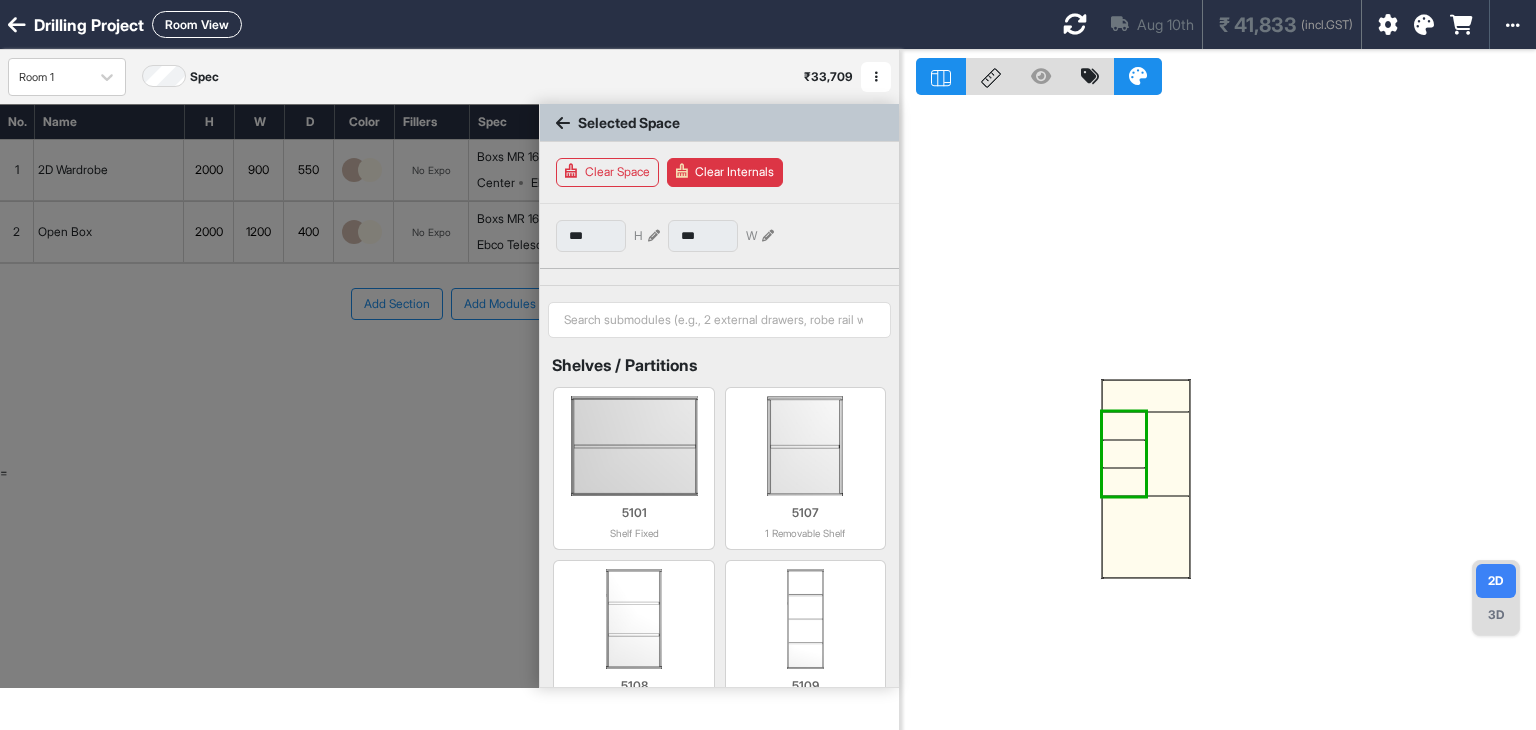 click at bounding box center (1168, 454) 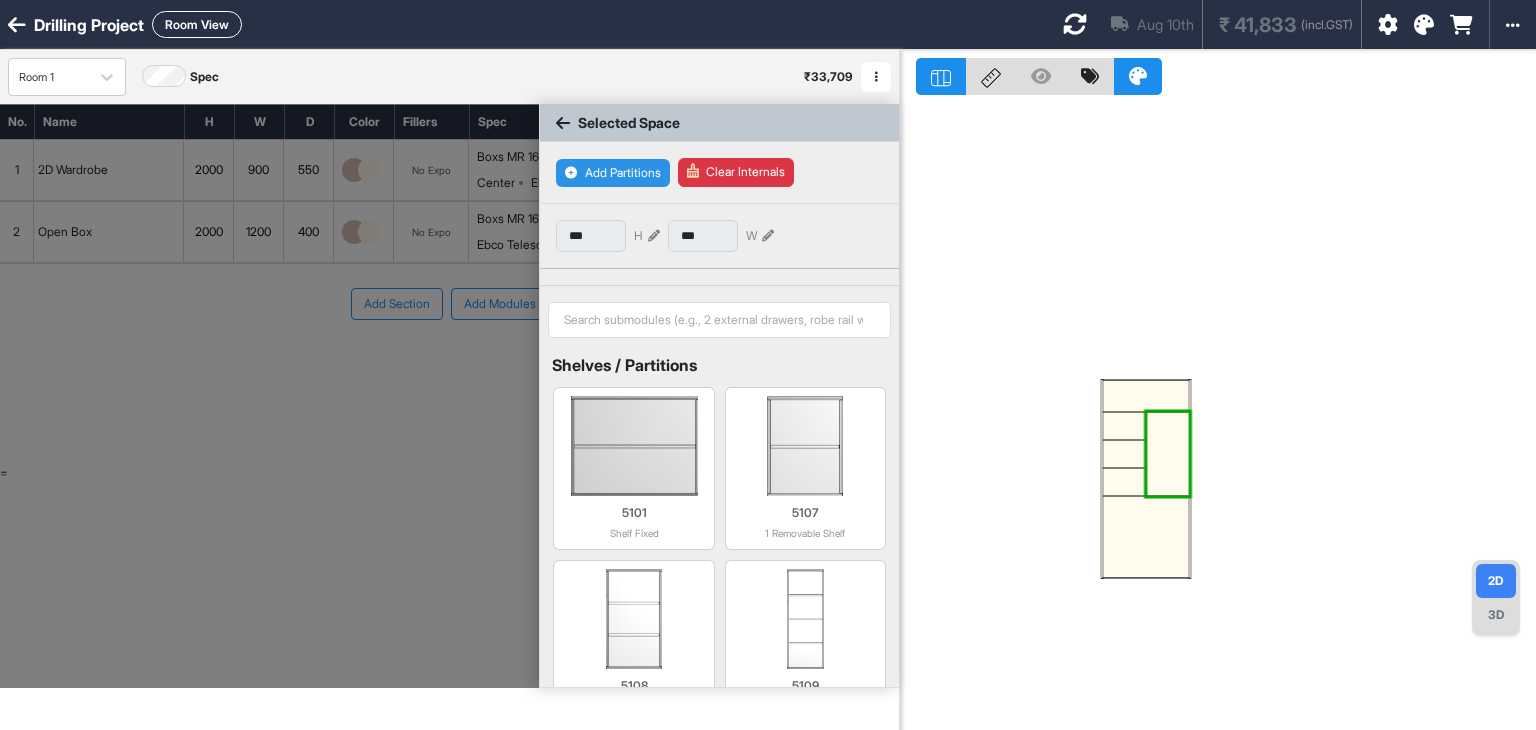 click on "Add Partitions" at bounding box center (613, 173) 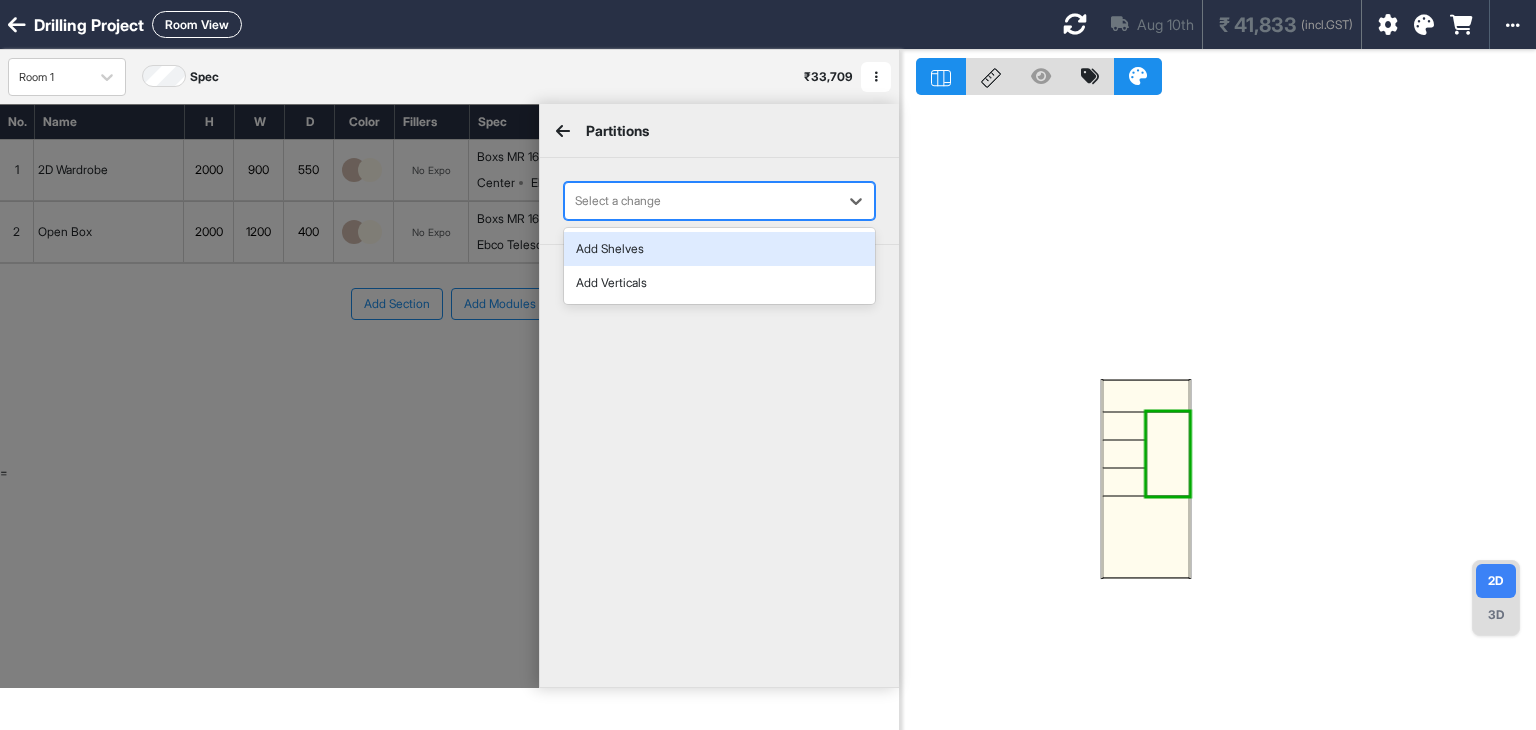 click at bounding box center (701, 201) 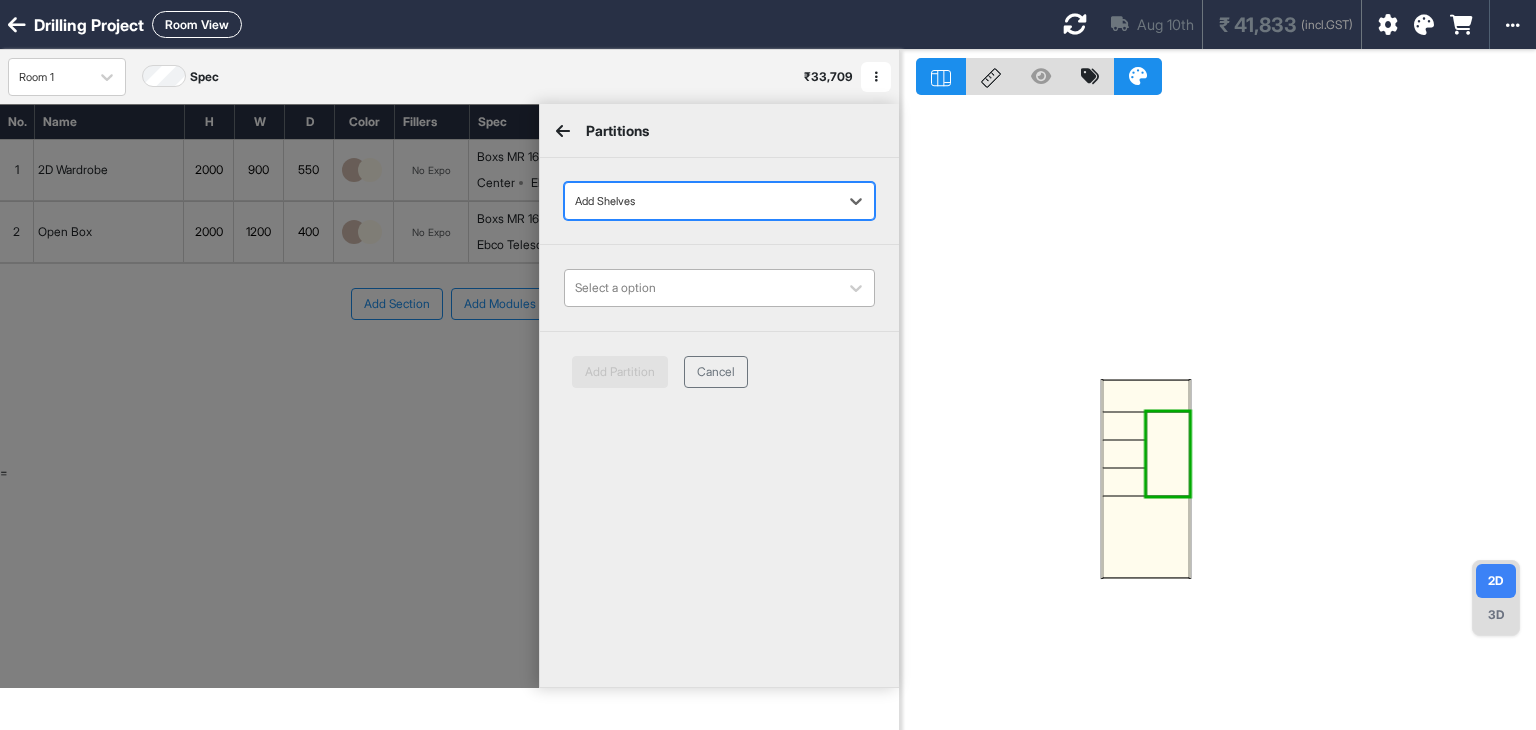 click at bounding box center (701, 288) 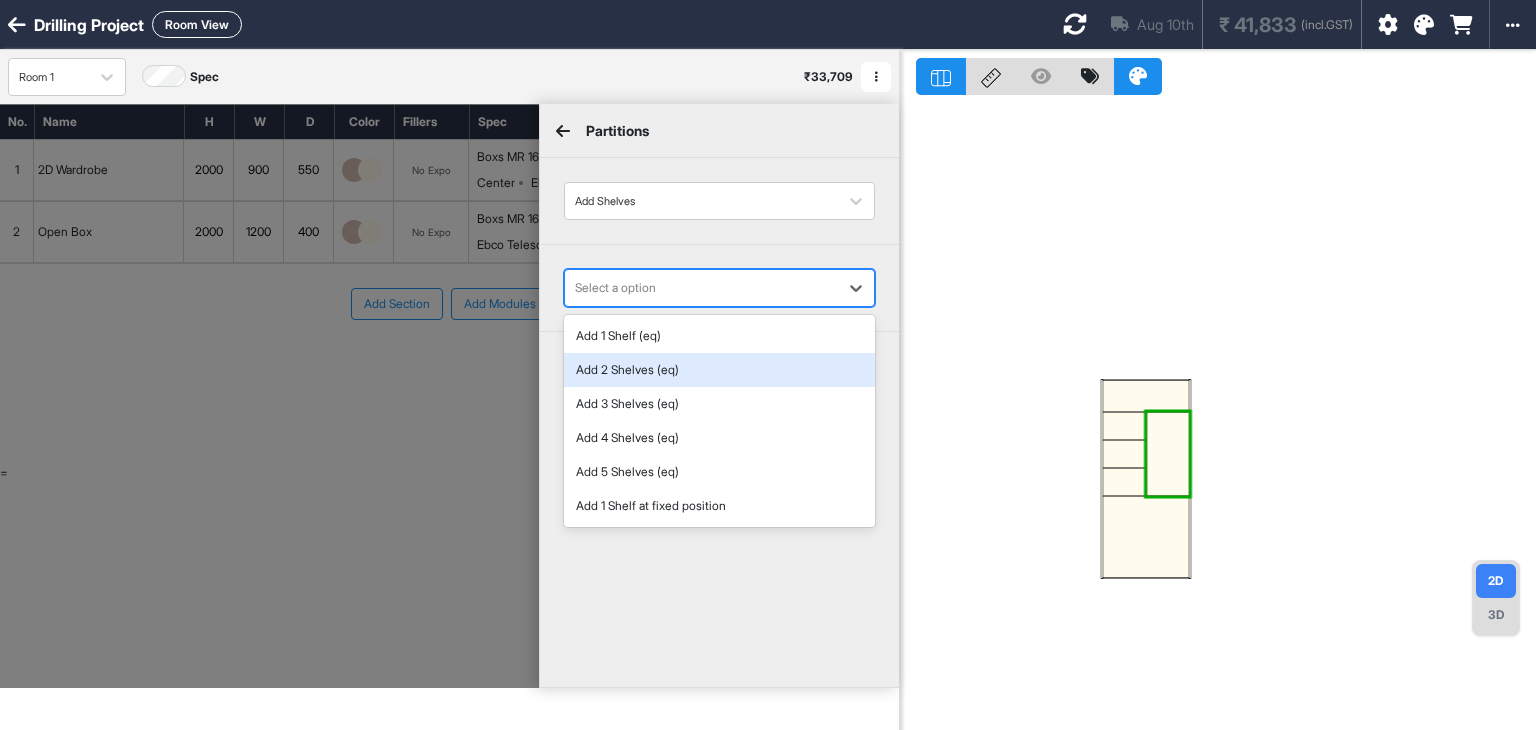 click on "Add 2 Shelves (eq)" at bounding box center [719, 370] 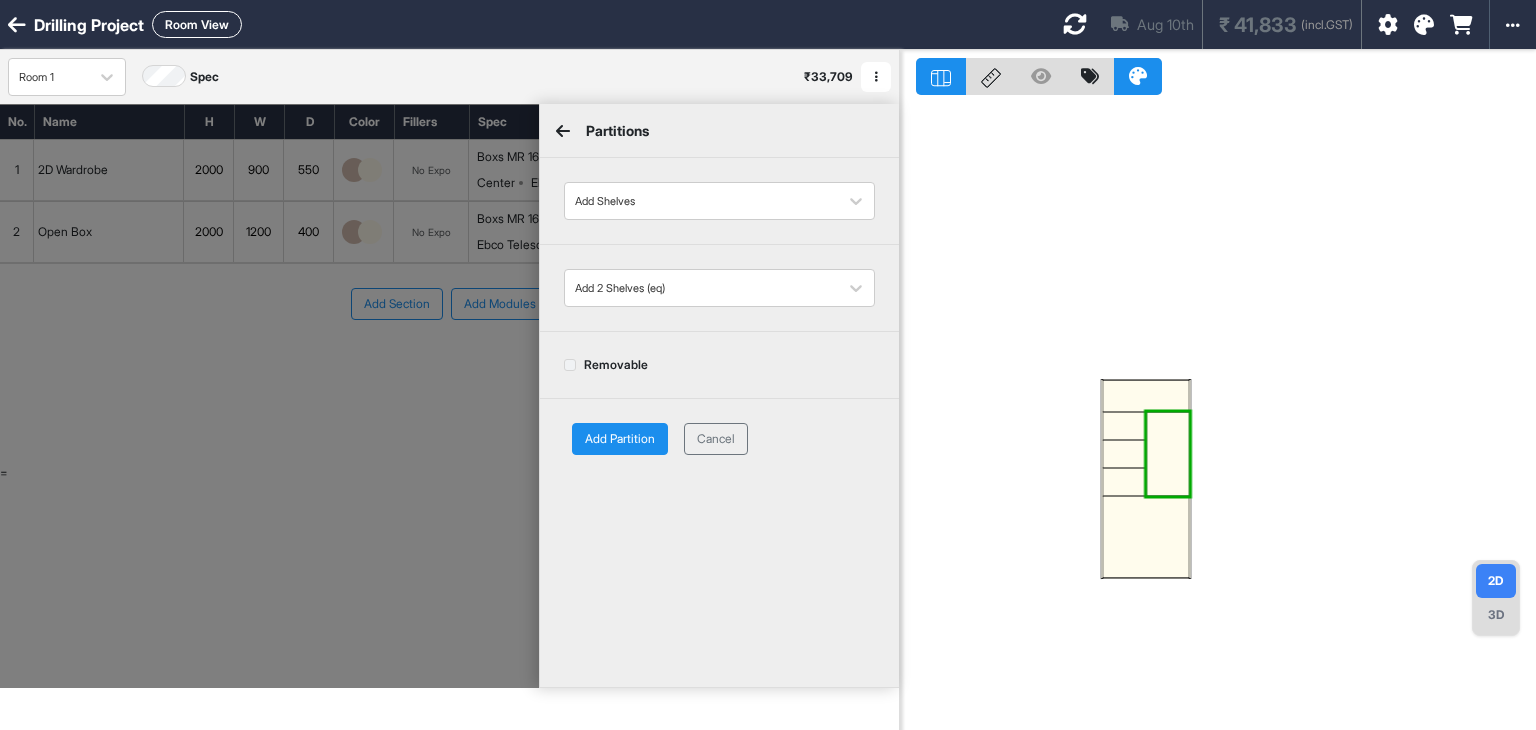 click on "Add Partition" at bounding box center (620, 439) 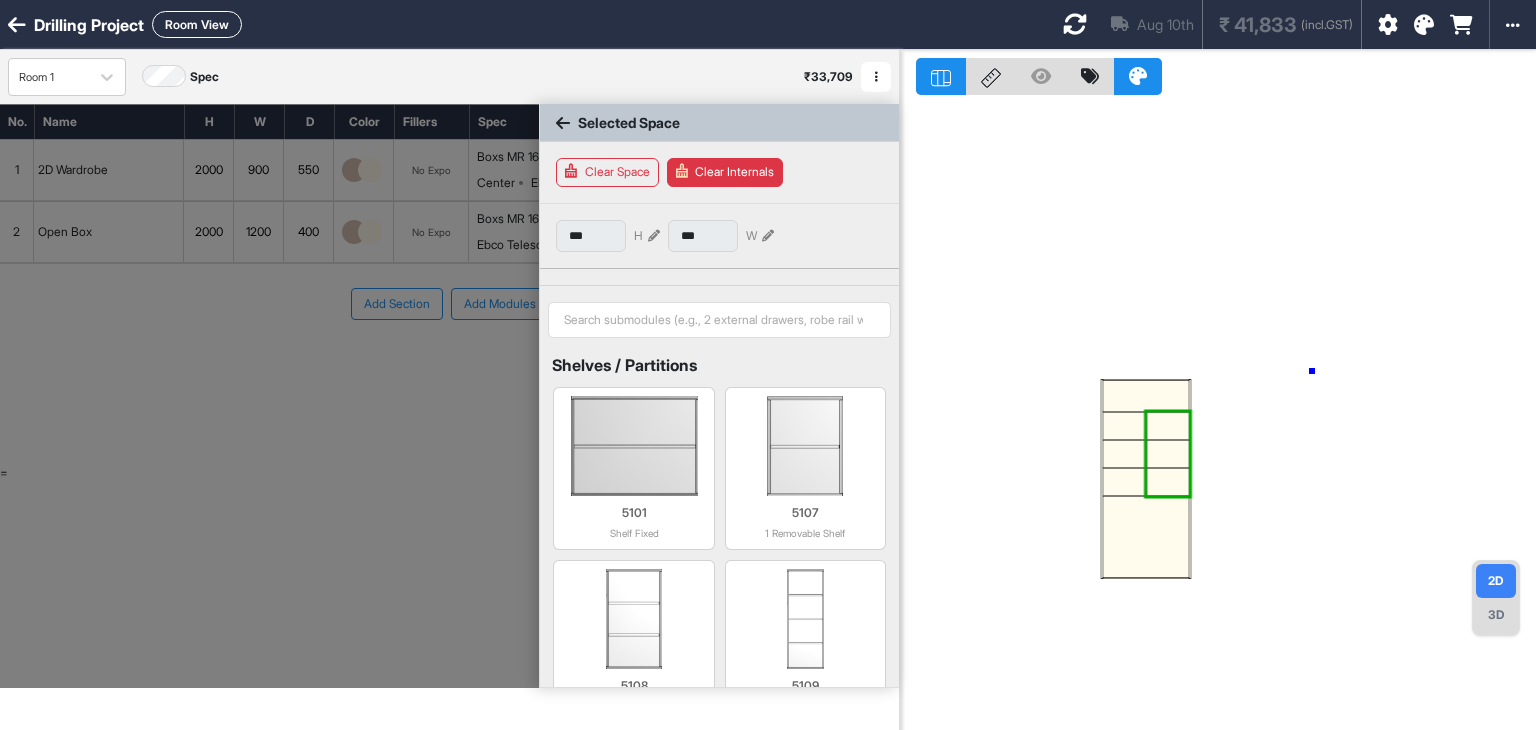 click at bounding box center (1218, 415) 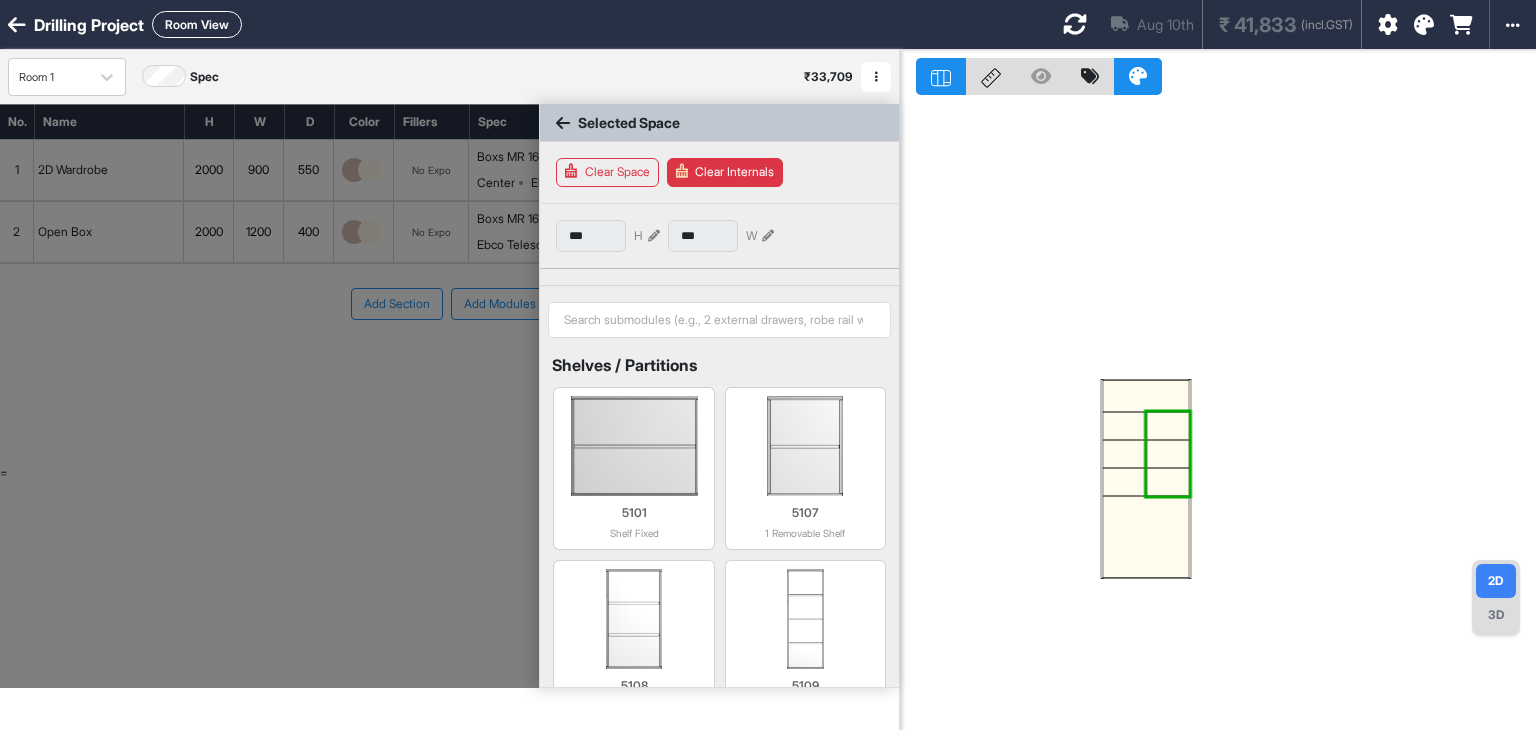 click at bounding box center (1146, 537) 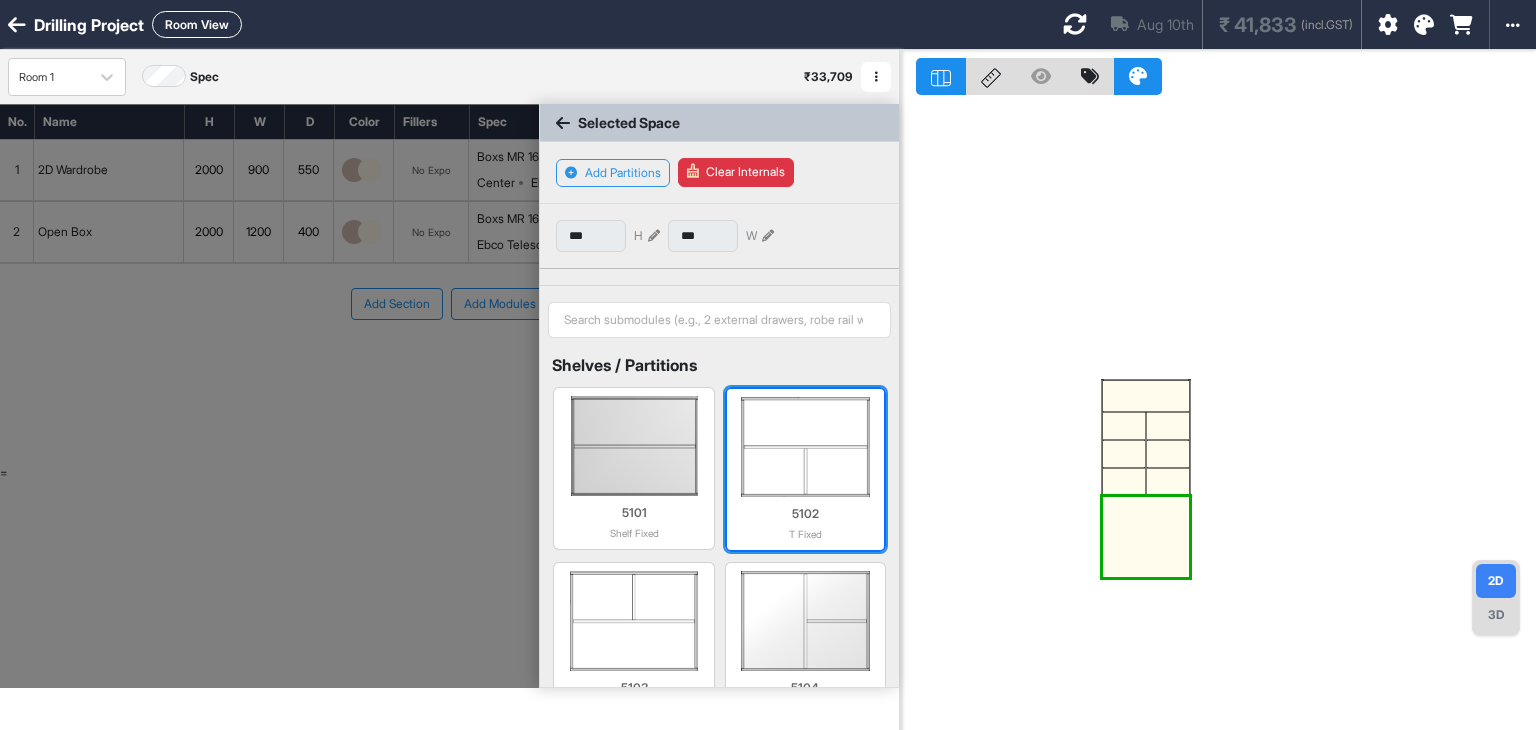 click at bounding box center [805, 447] 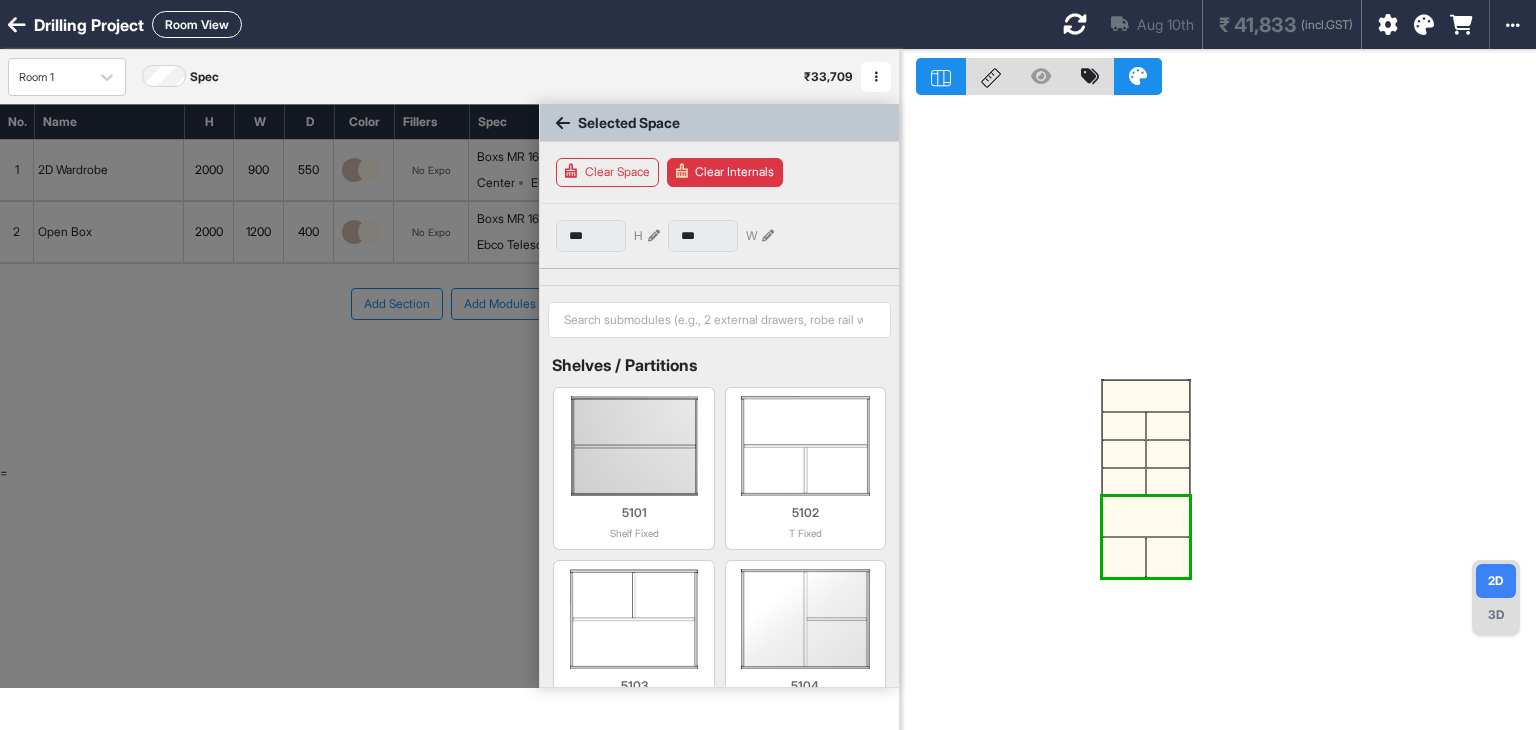 click at bounding box center [1218, 415] 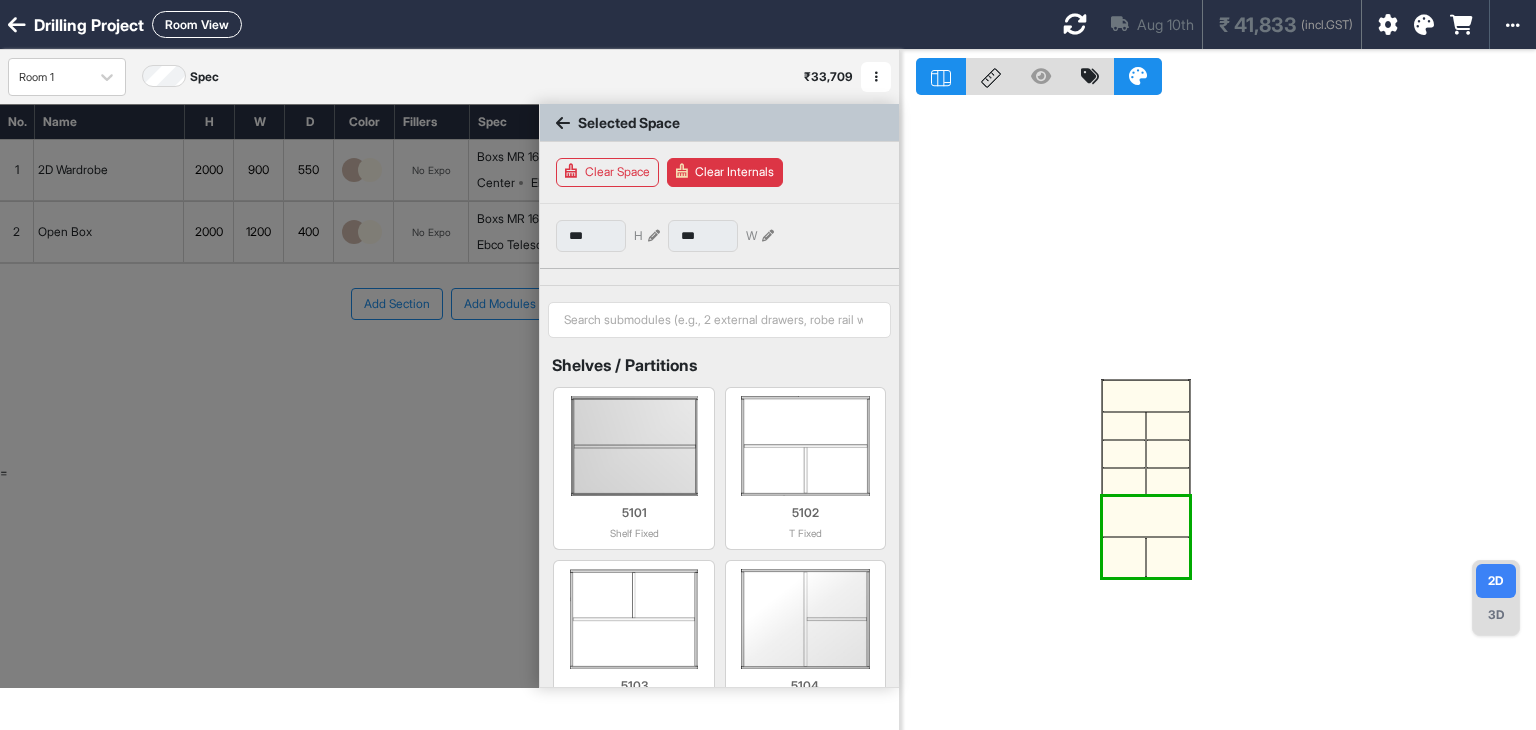 click at bounding box center (563, 123) 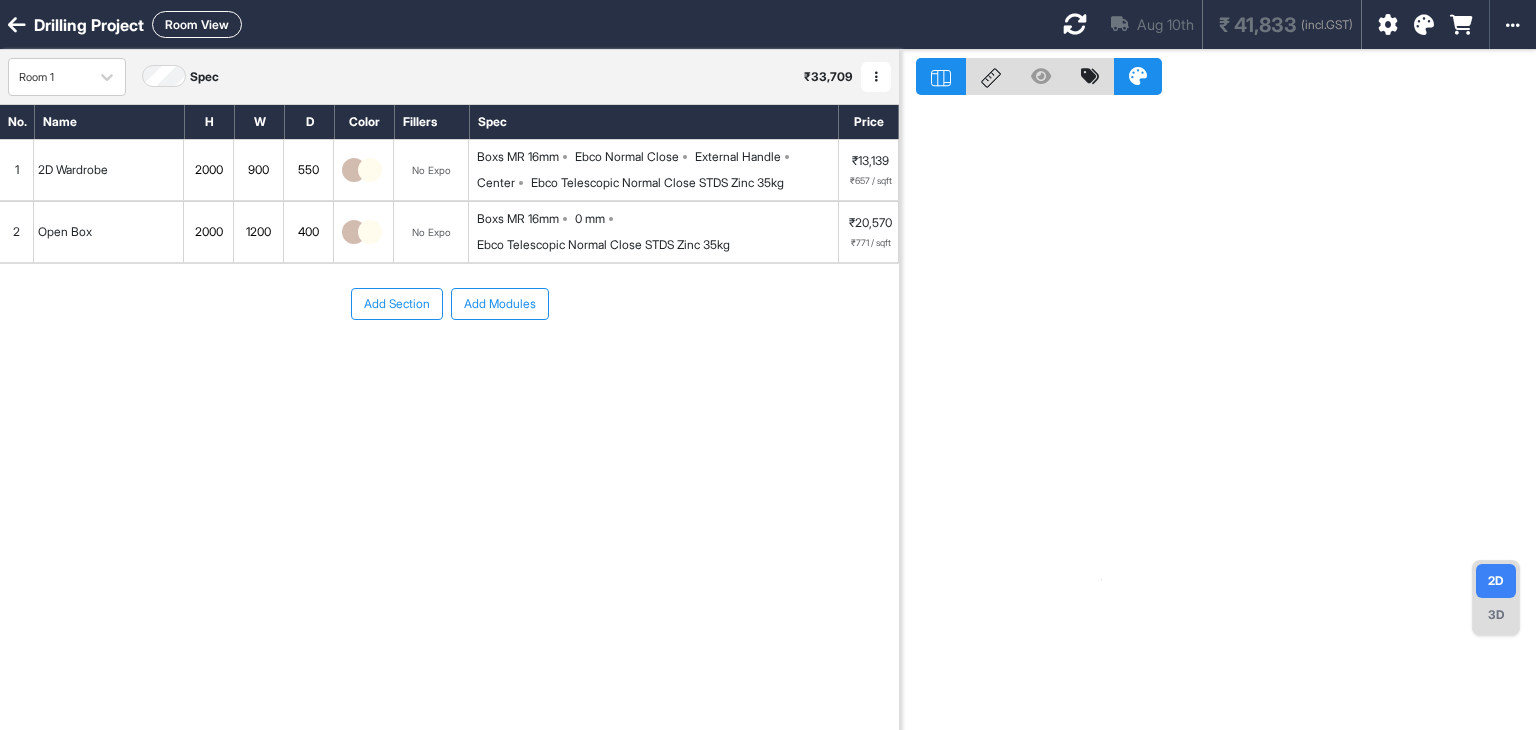 click on "2" at bounding box center [17, 232] 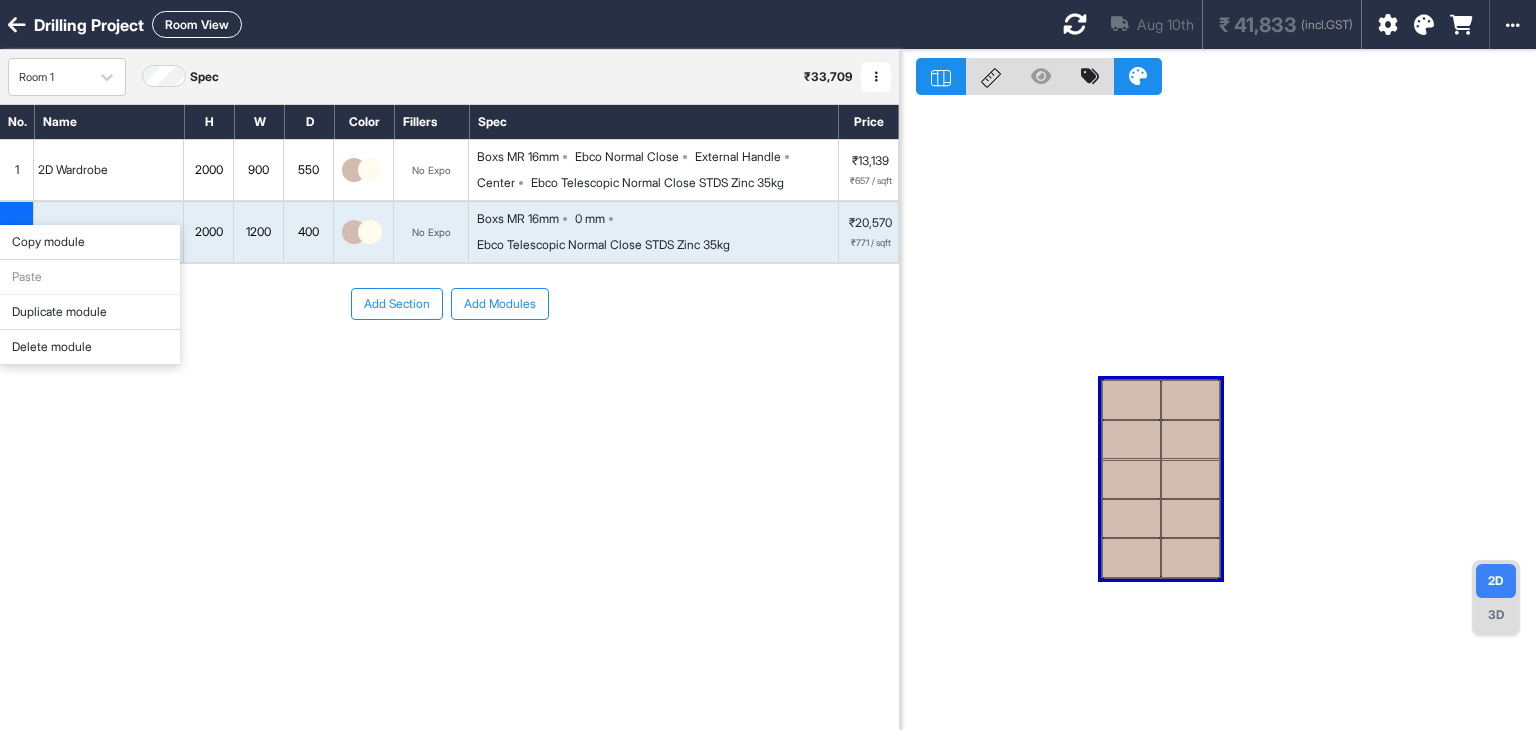 click on "Duplicate module" at bounding box center (90, 312) 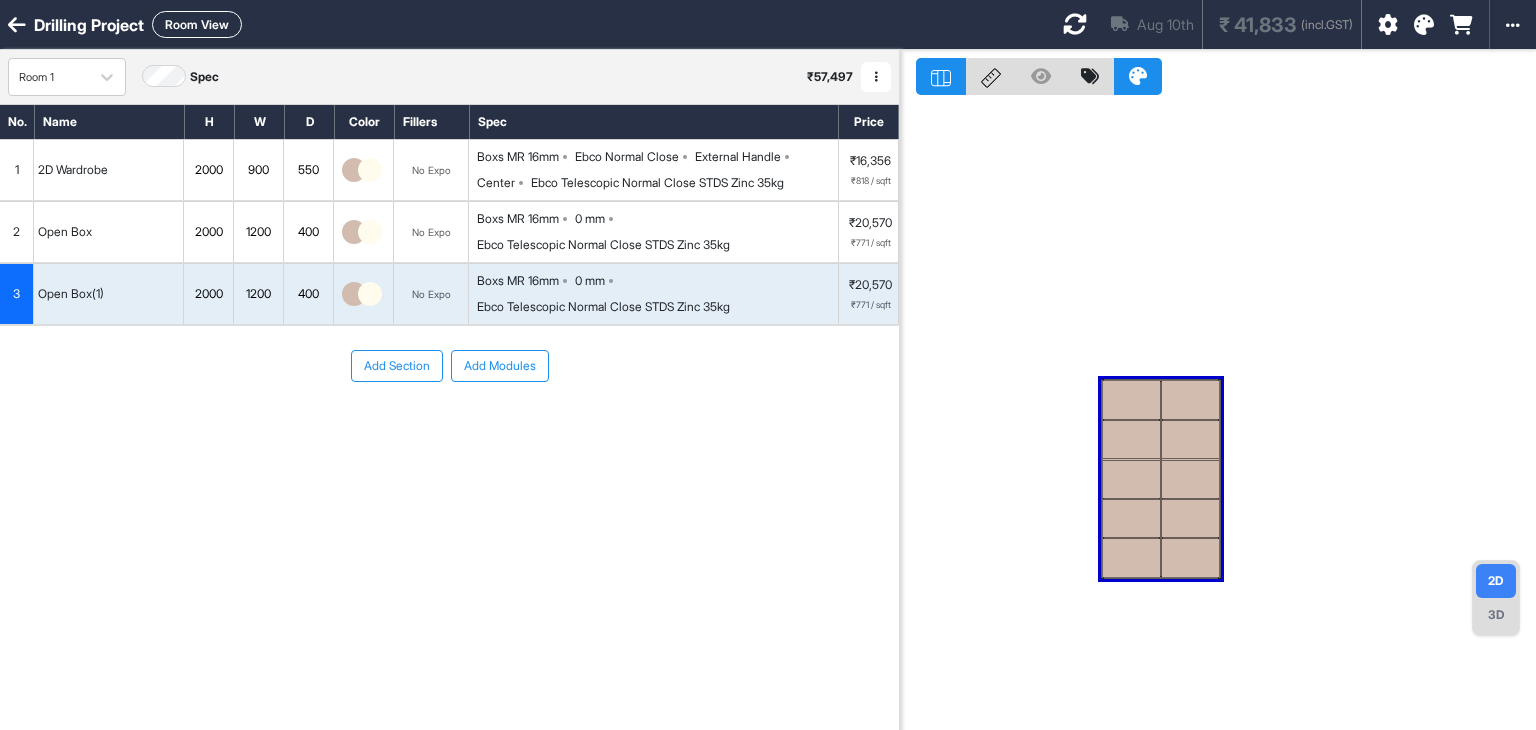 click on "2" at bounding box center (17, 232) 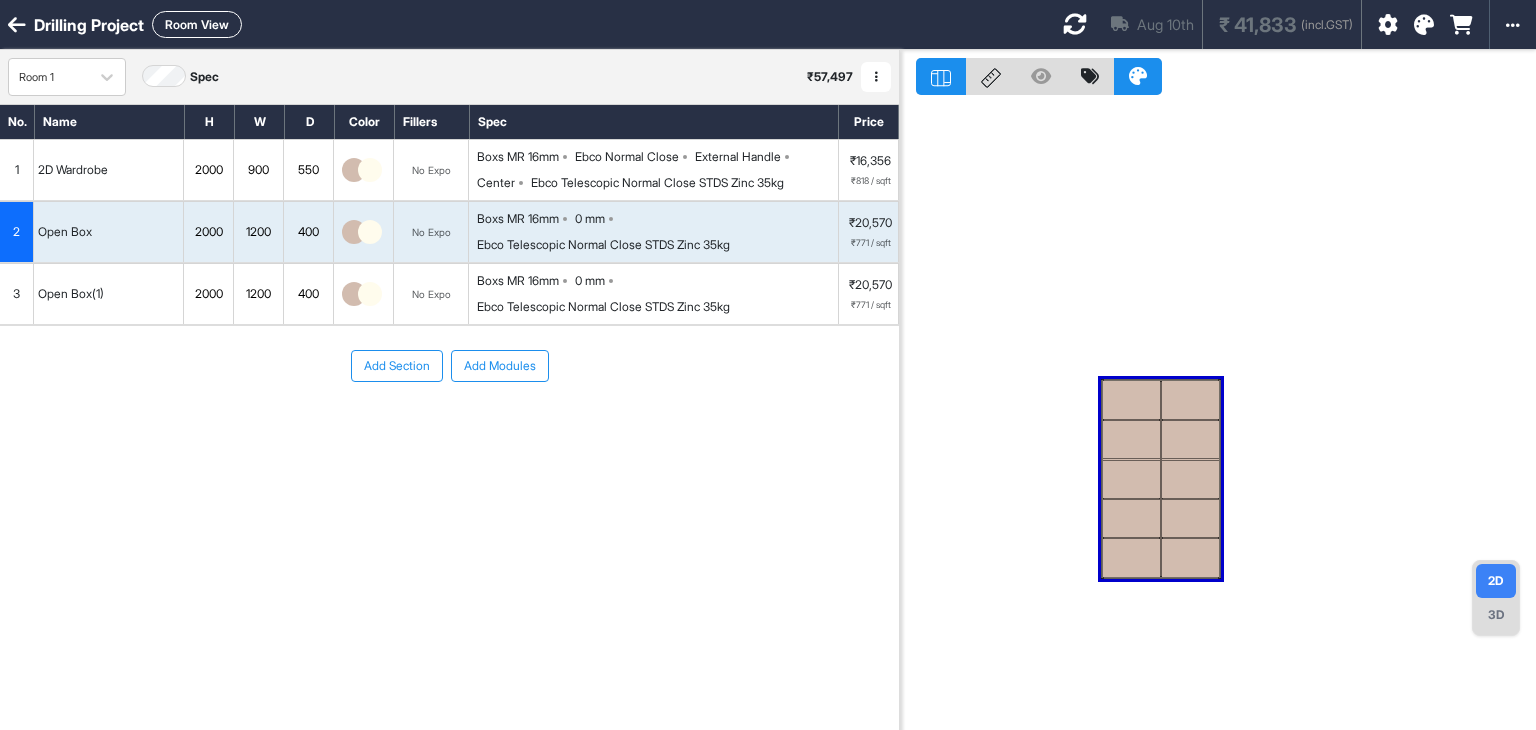 click on "2" at bounding box center (17, 232) 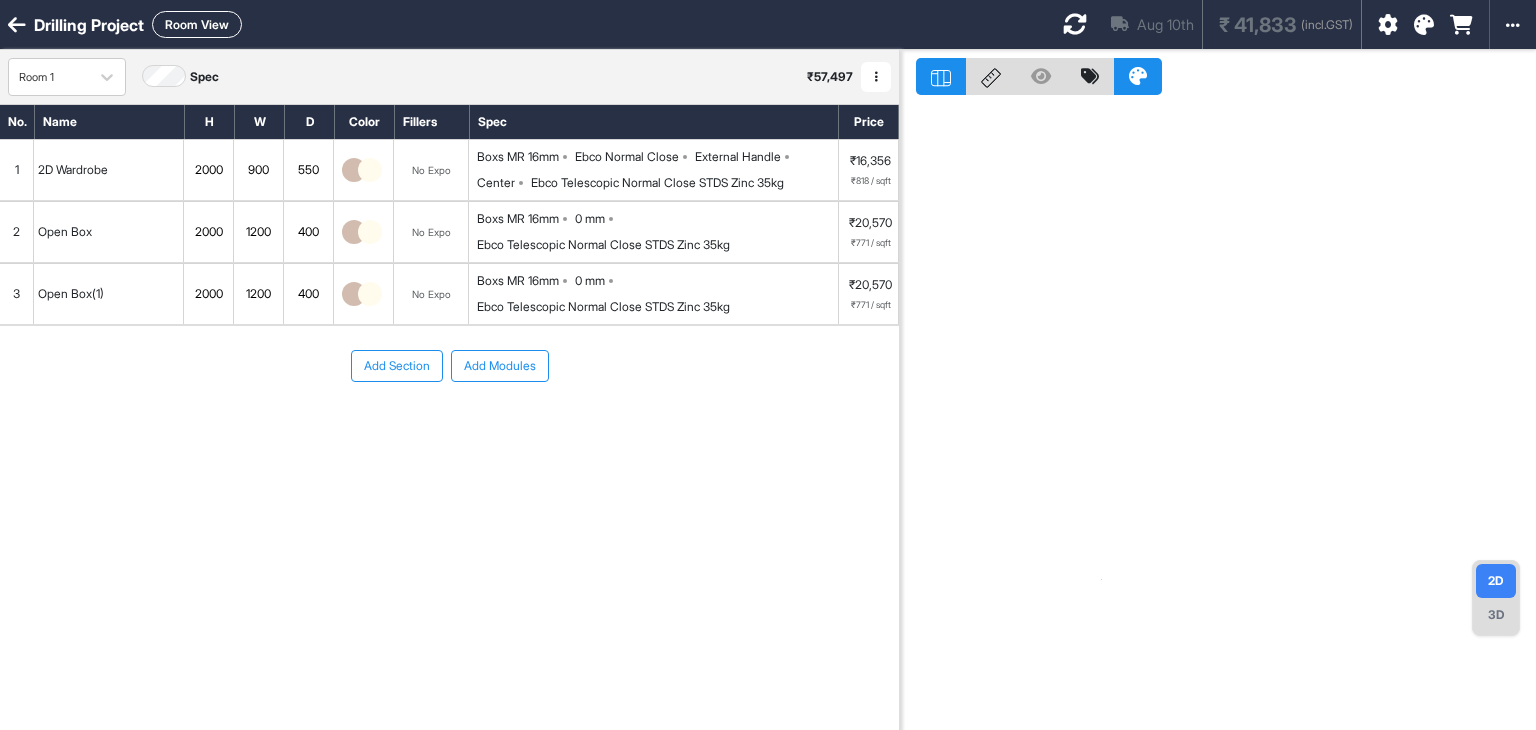 click on "2" at bounding box center (17, 232) 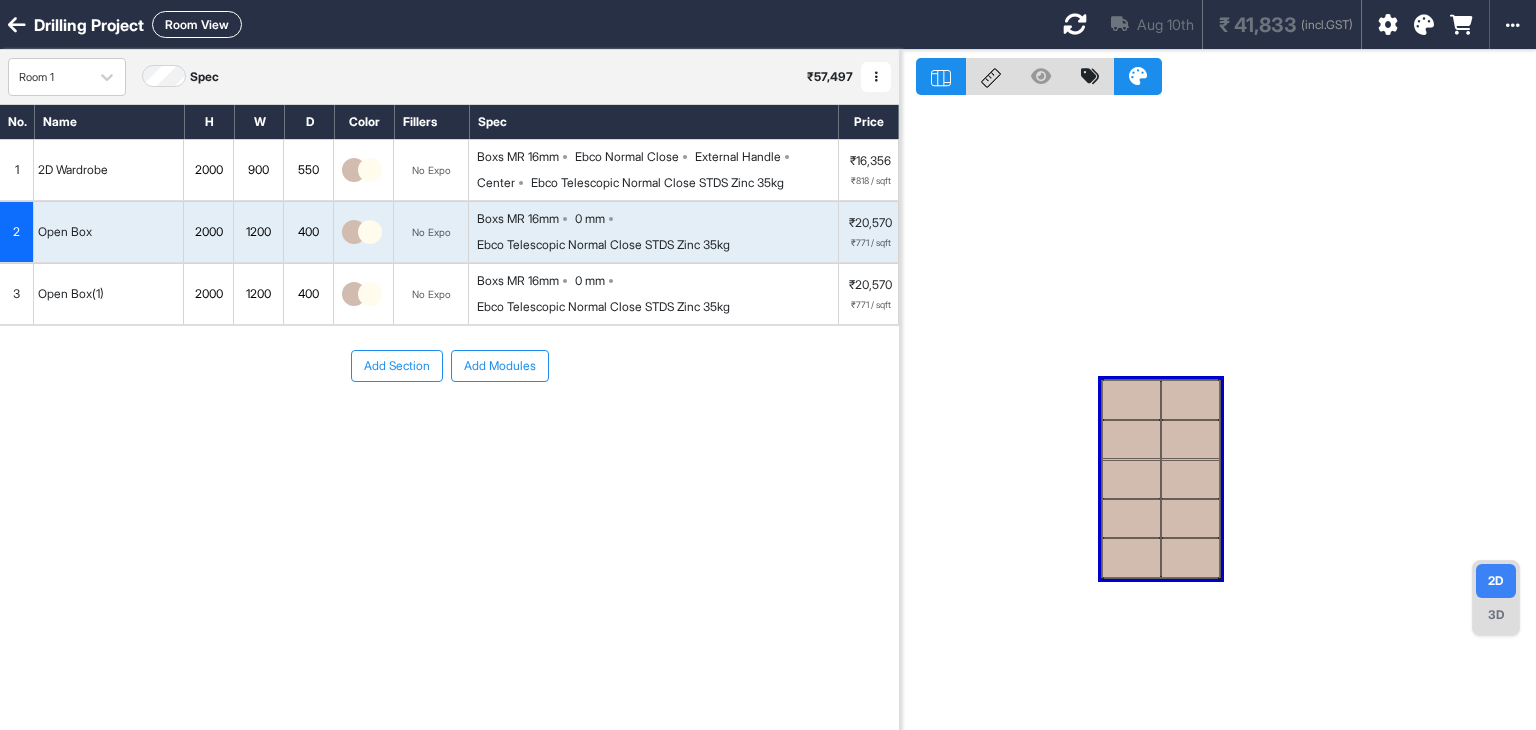 click on "3" at bounding box center (17, 294) 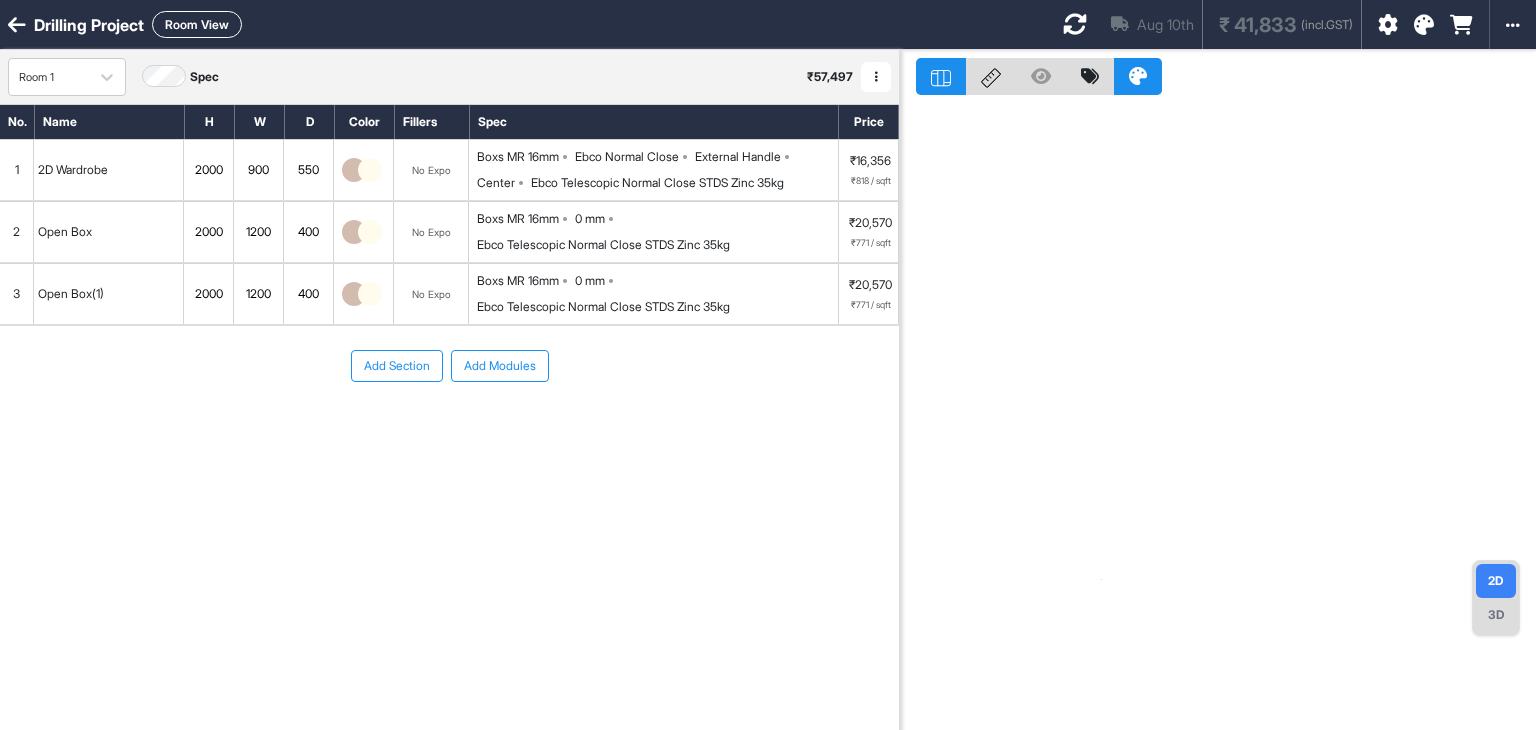 click on "Room View" at bounding box center (197, 24) 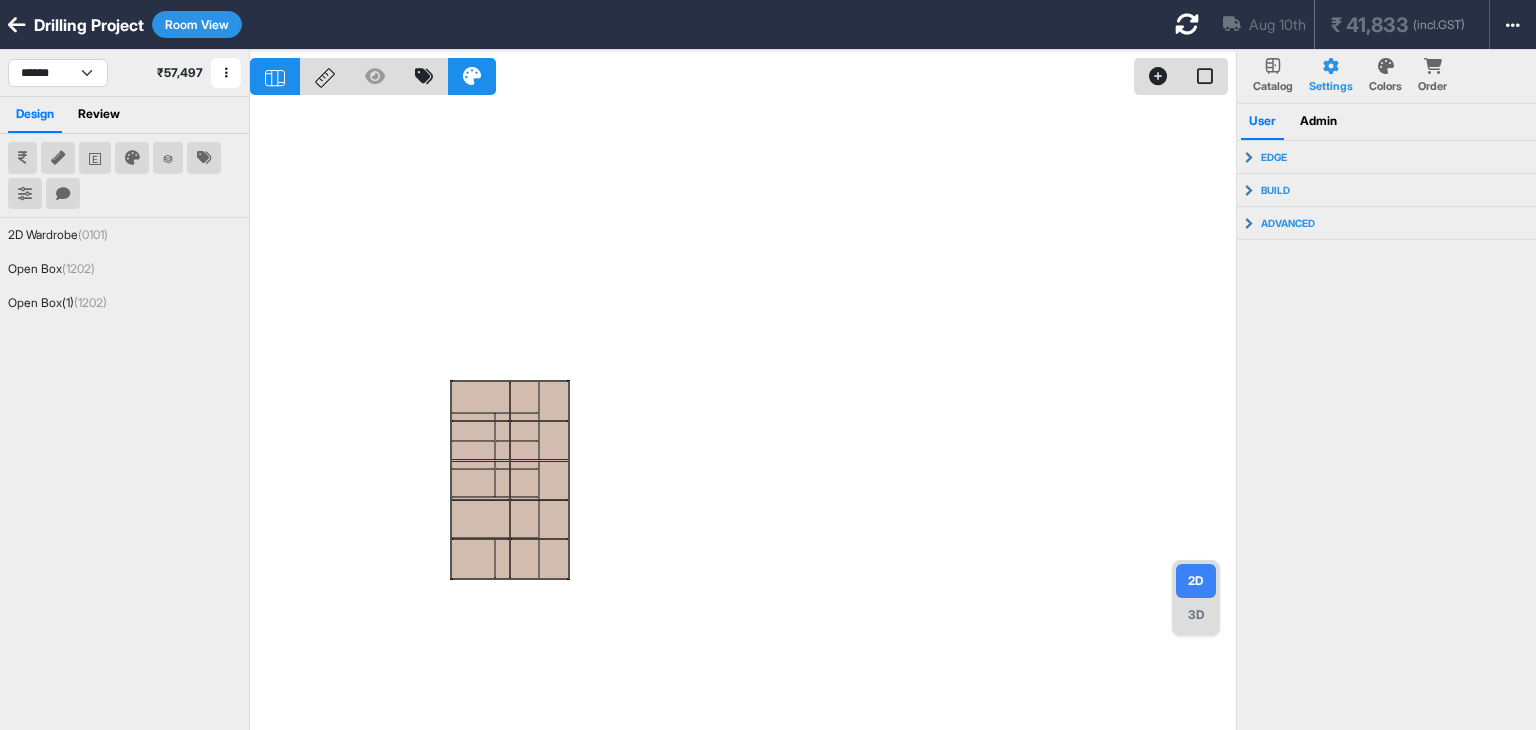 click at bounding box center (743, 415) 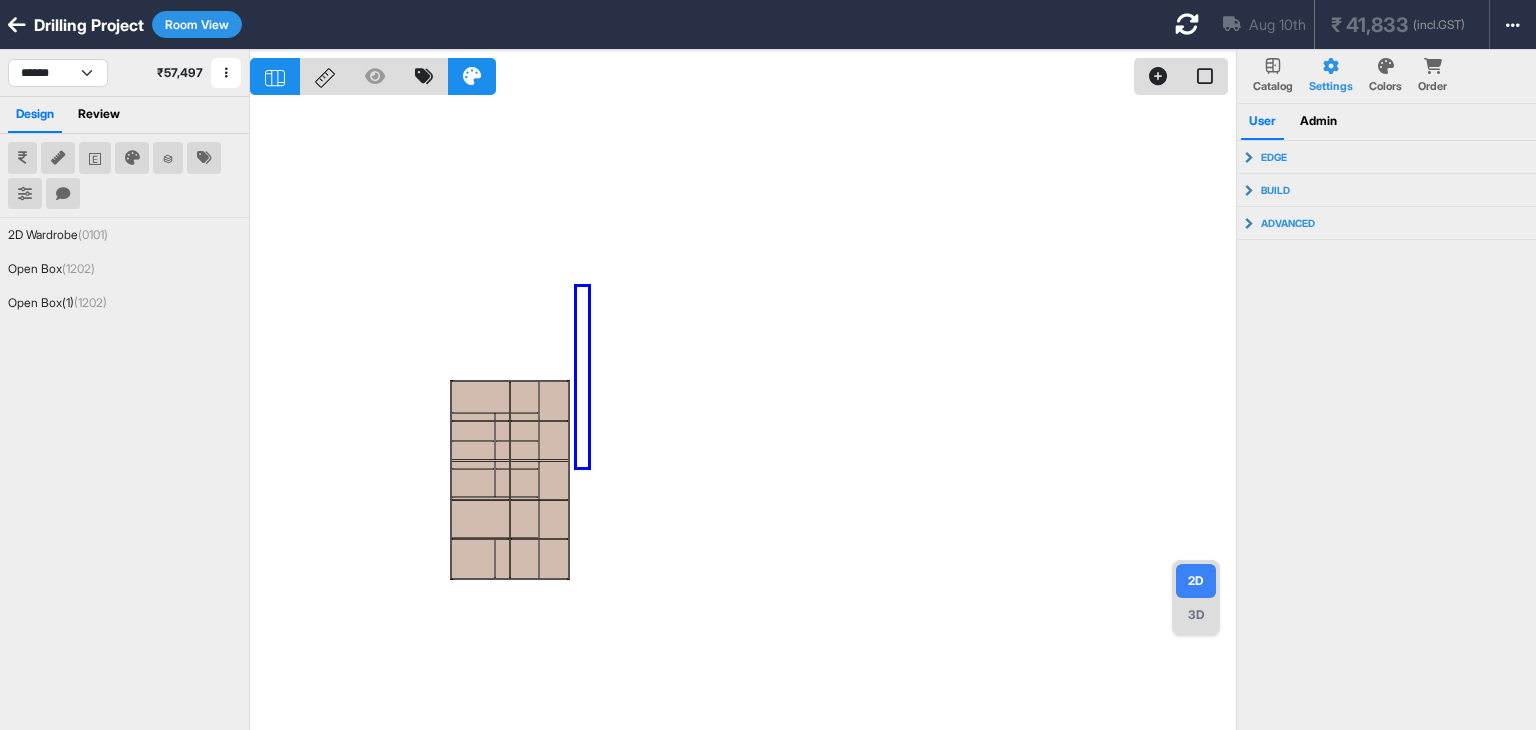 click at bounding box center [743, 415] 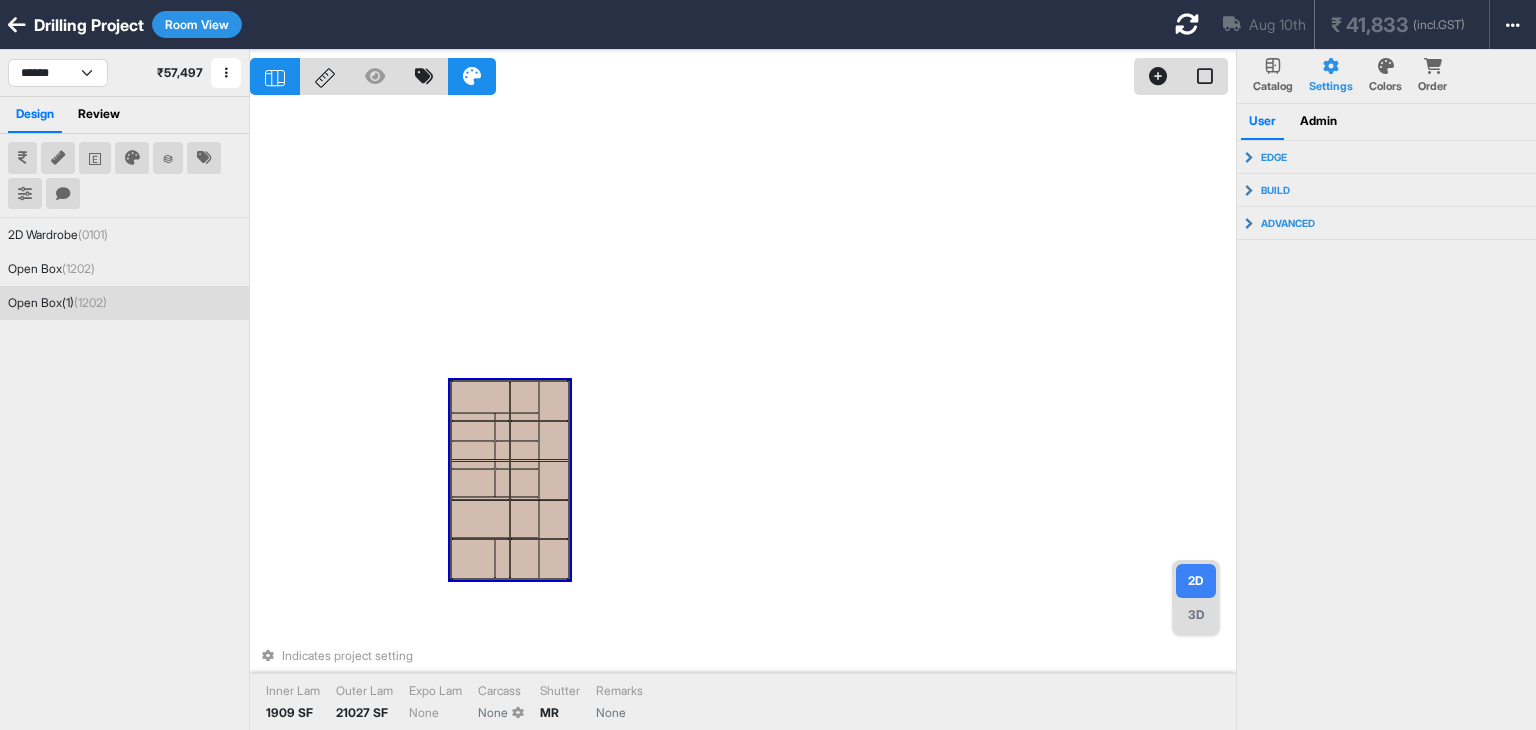 click at bounding box center (539, 441) 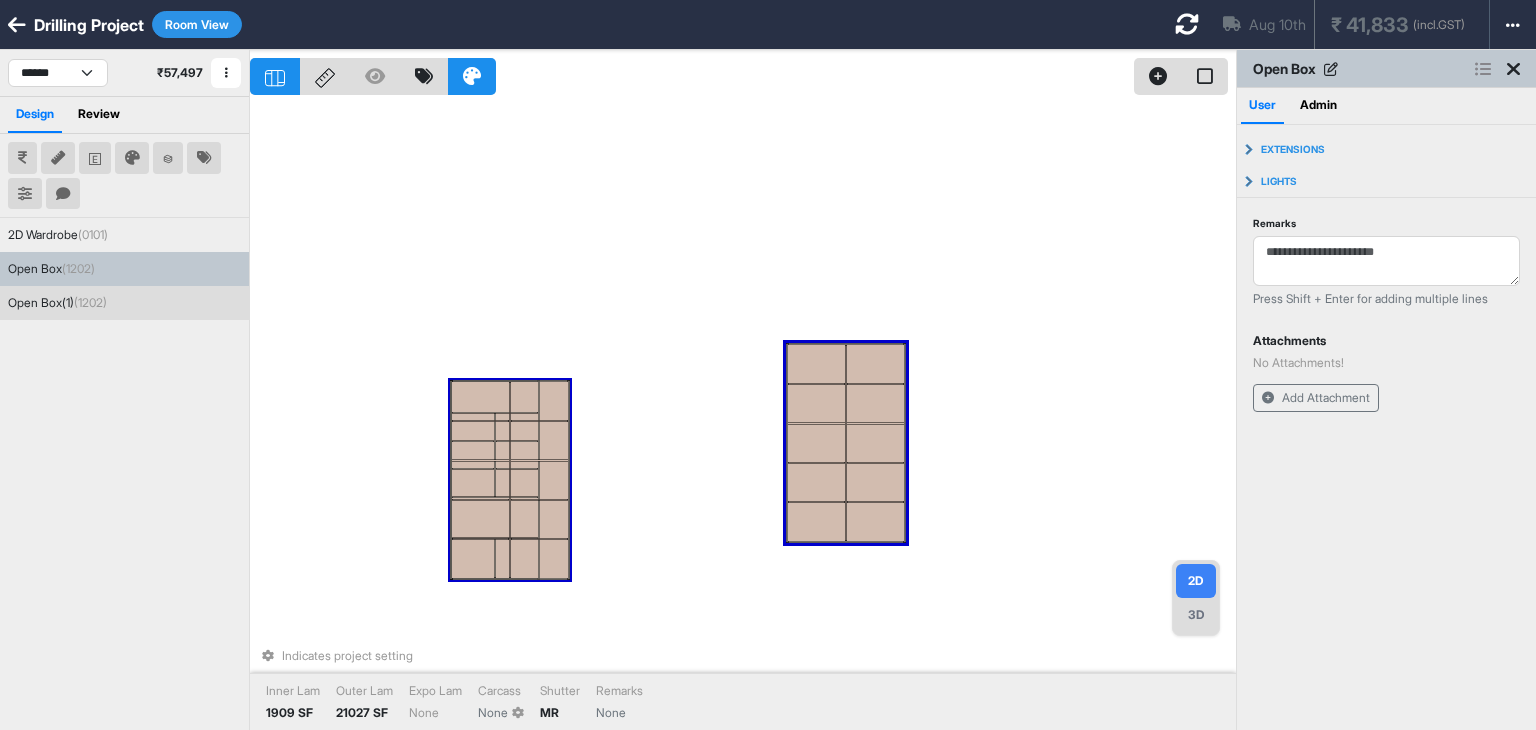 drag, startPoint x: 532, startPoint y: 382, endPoint x: 568, endPoint y: 400, distance: 40.24922 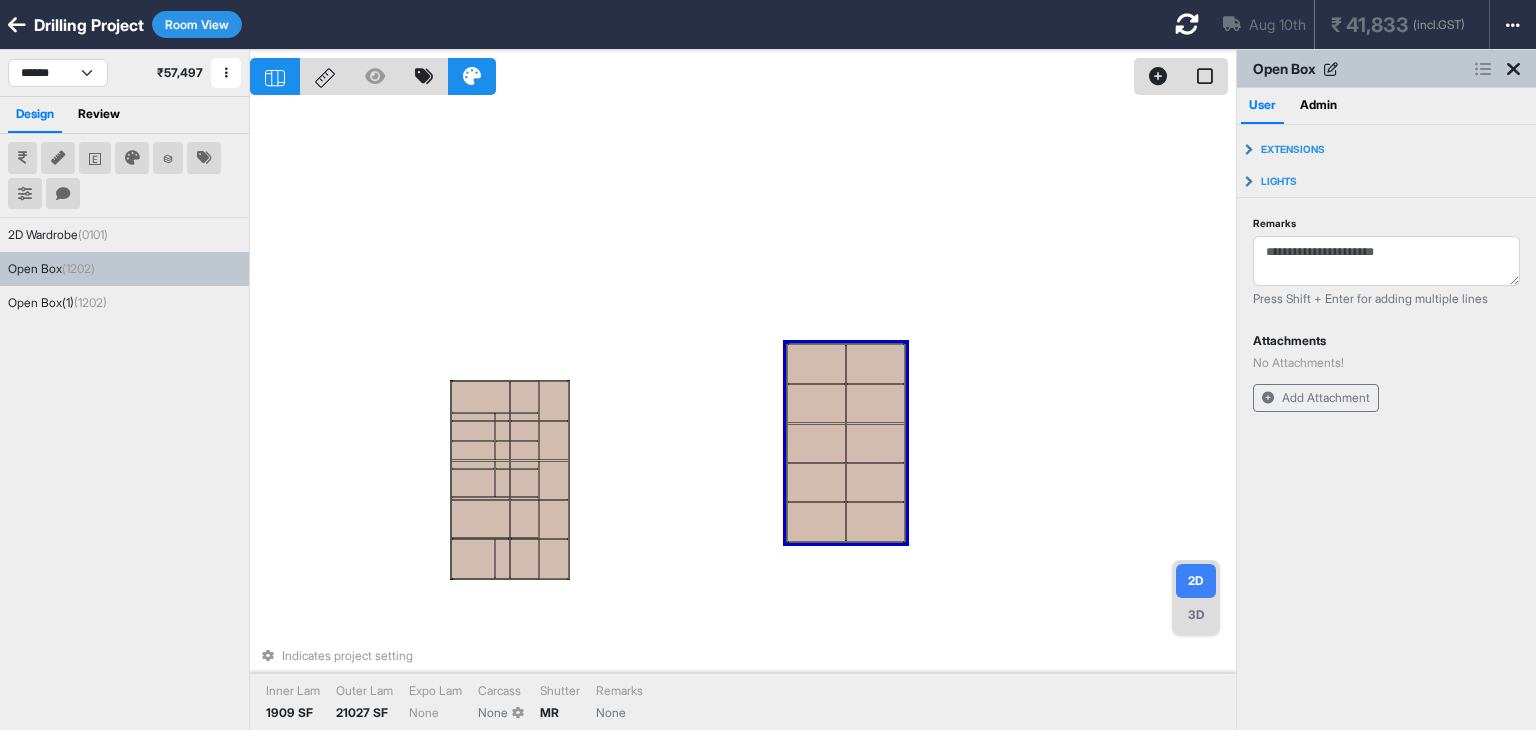 drag, startPoint x: 507, startPoint y: 387, endPoint x: 521, endPoint y: 394, distance: 15.652476 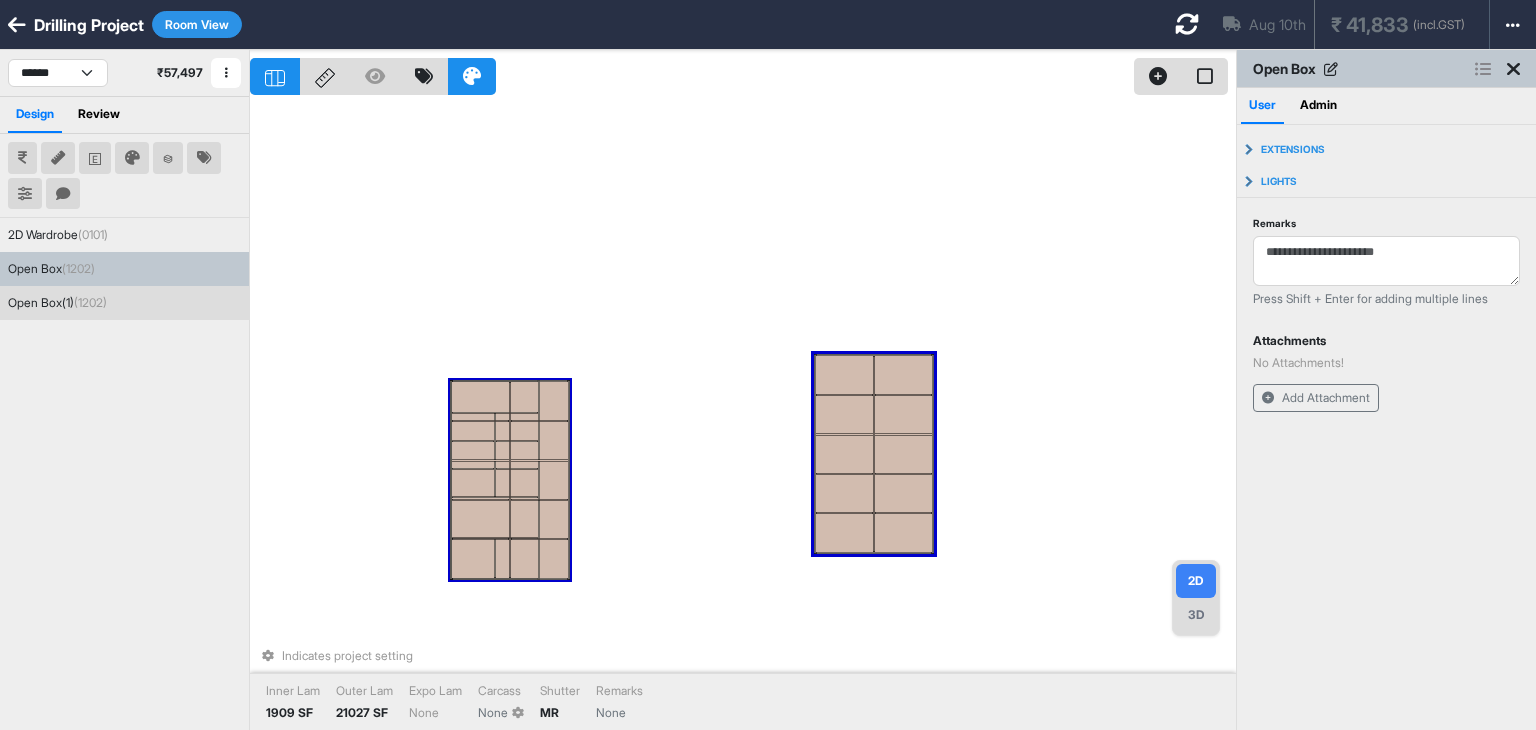drag, startPoint x: 521, startPoint y: 394, endPoint x: 546, endPoint y: 403, distance: 26.57066 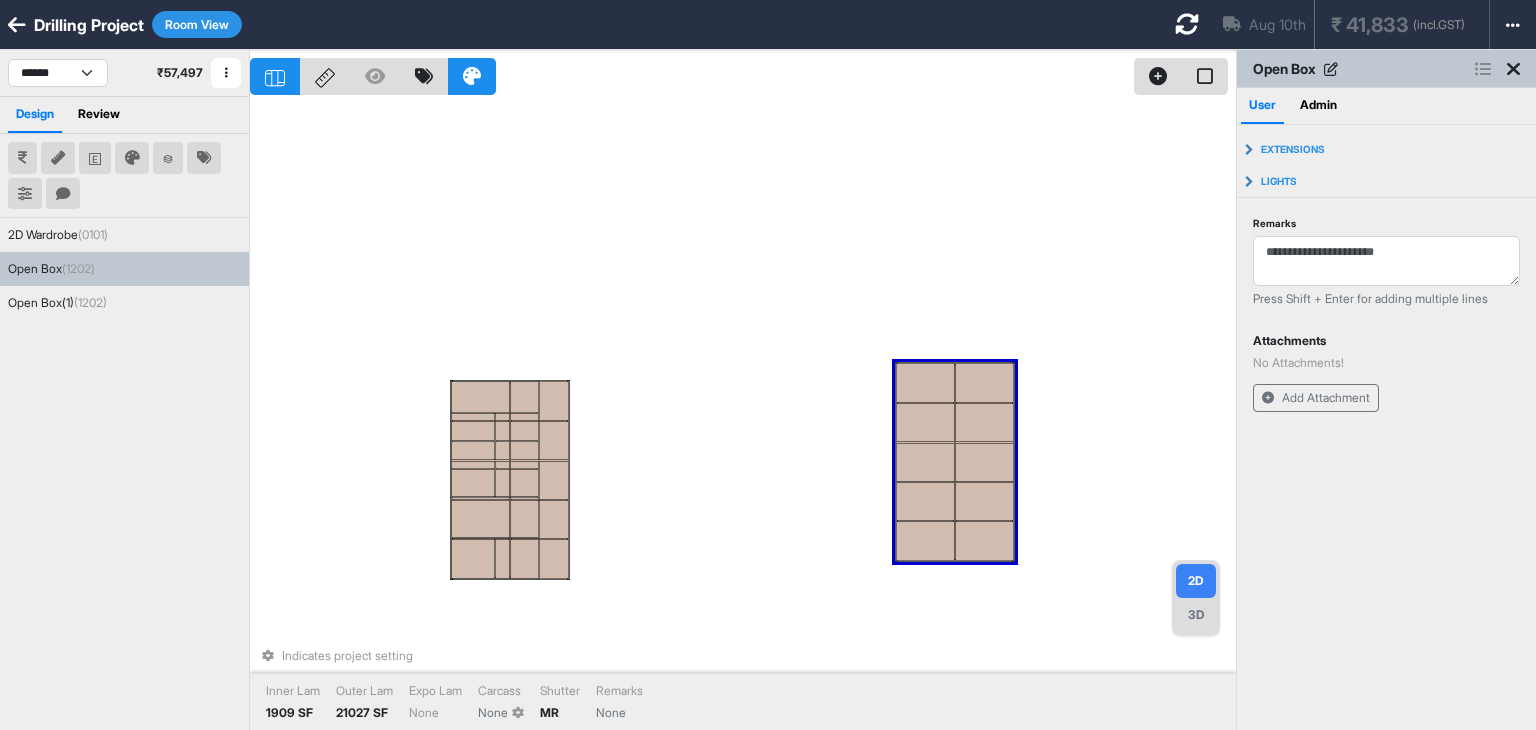 drag, startPoint x: 539, startPoint y: 405, endPoint x: 620, endPoint y: 413, distance: 81.394104 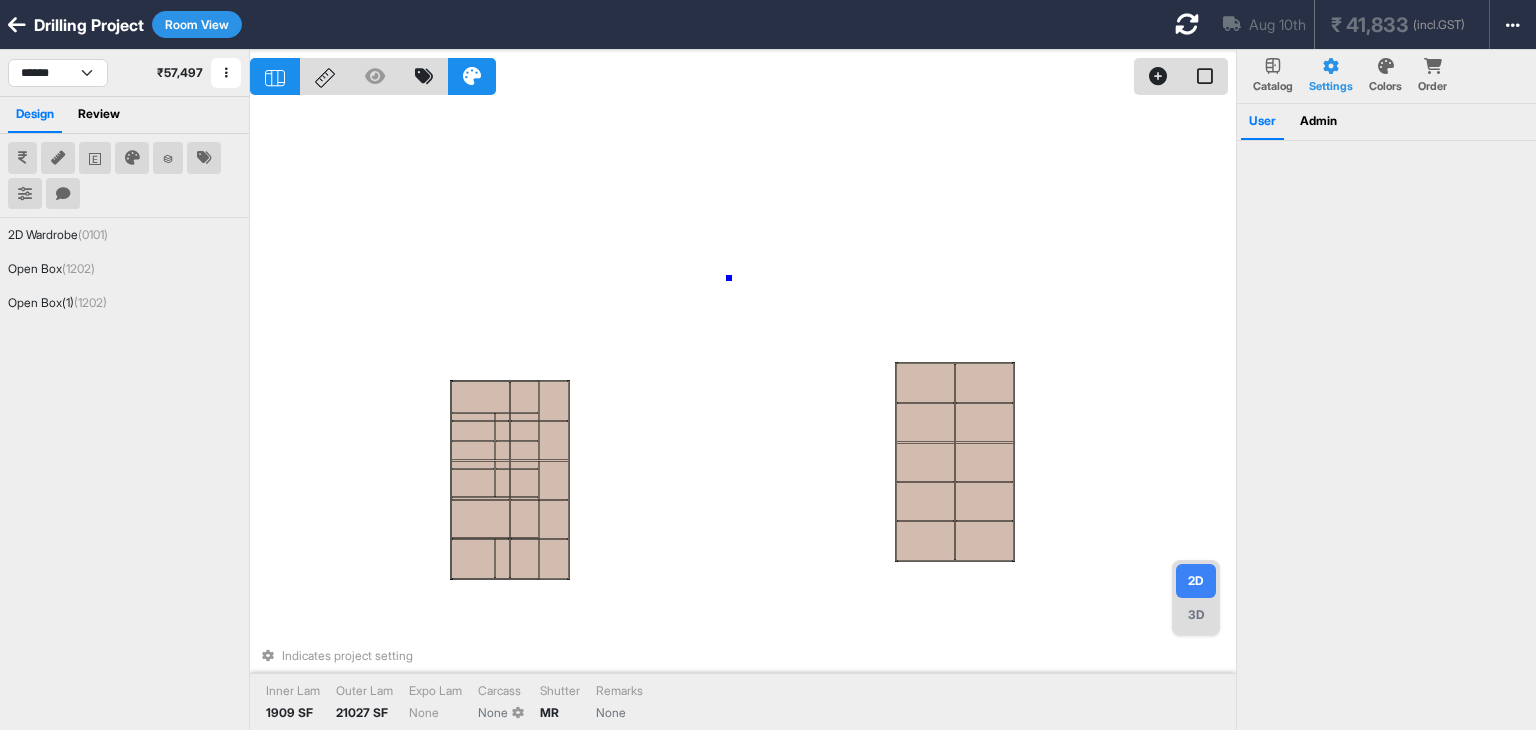 click on "Indicates project setting Inner Lam 1909 SF Outer Lam 21027 SF Expo Lam None Carcass None Shutter MR Remarks None" at bounding box center [743, 415] 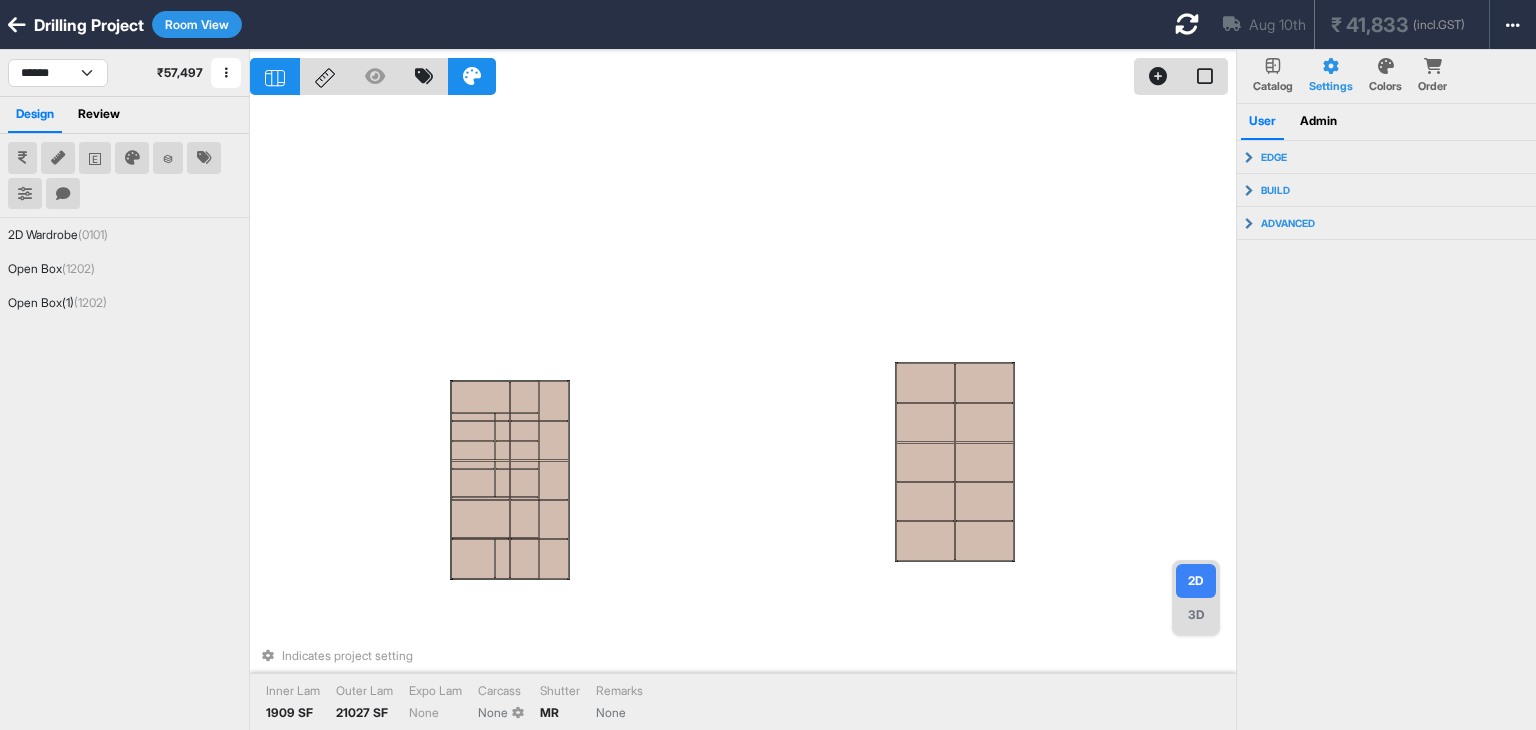 click on "Room View" at bounding box center (197, 24) 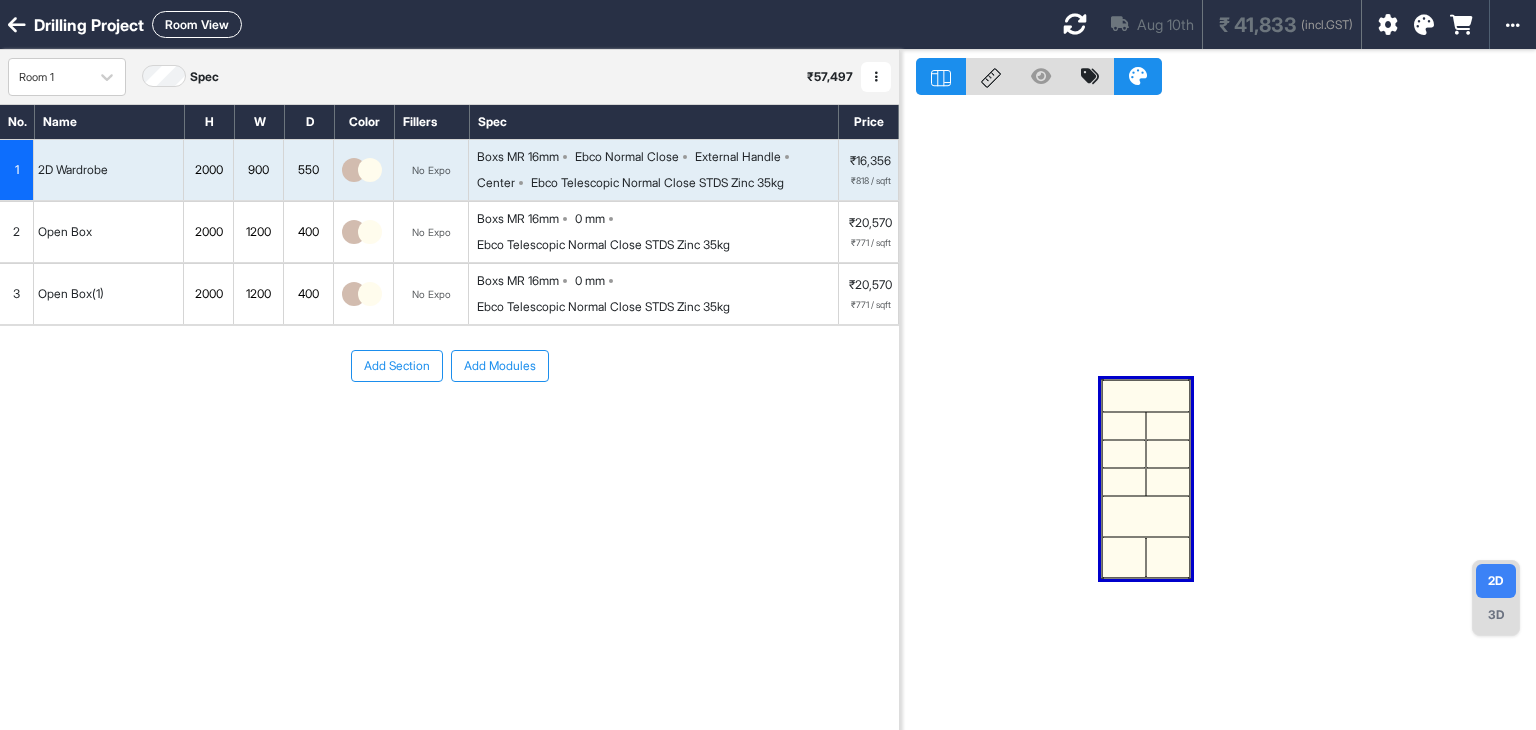 click on "3" at bounding box center [17, 294] 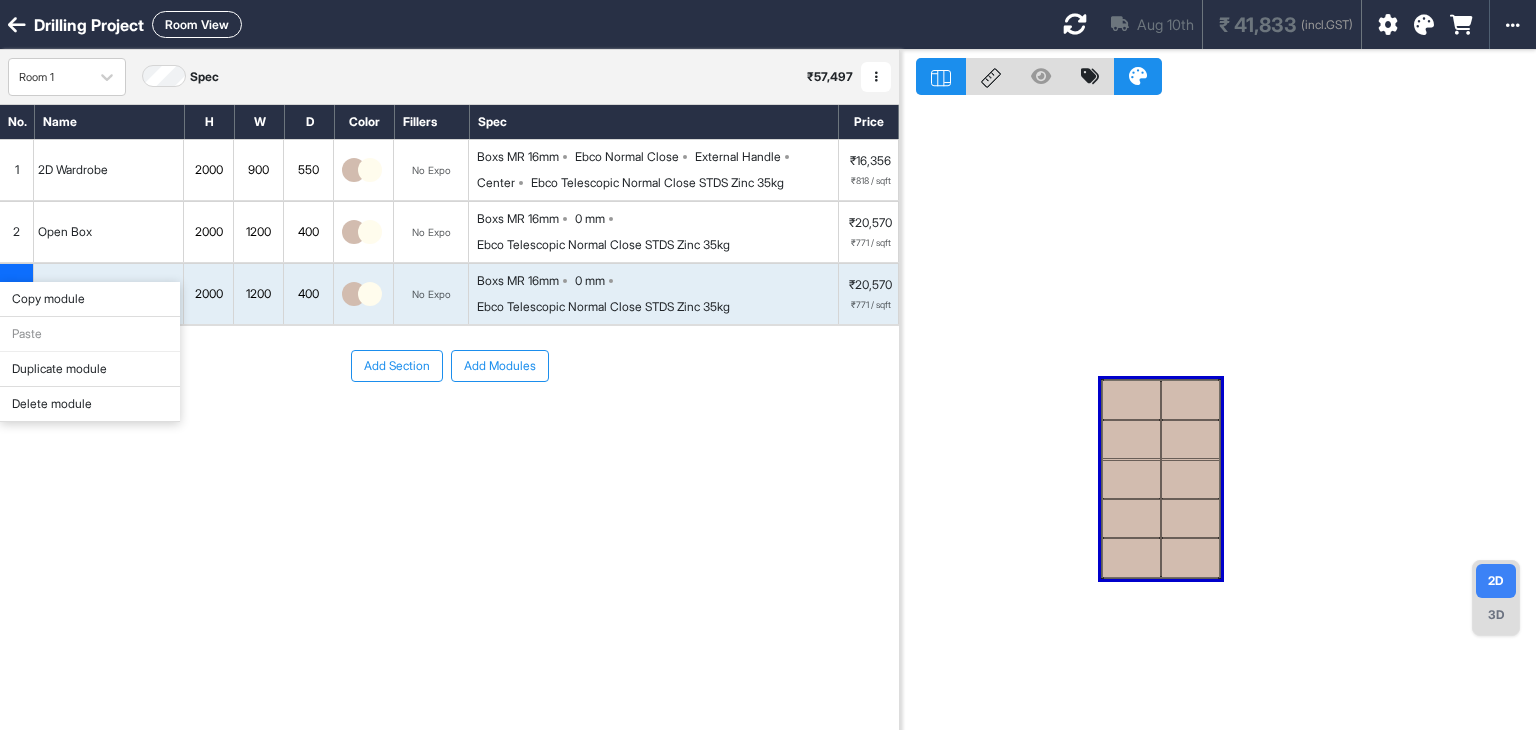 click on "Delete module" at bounding box center (90, 404) 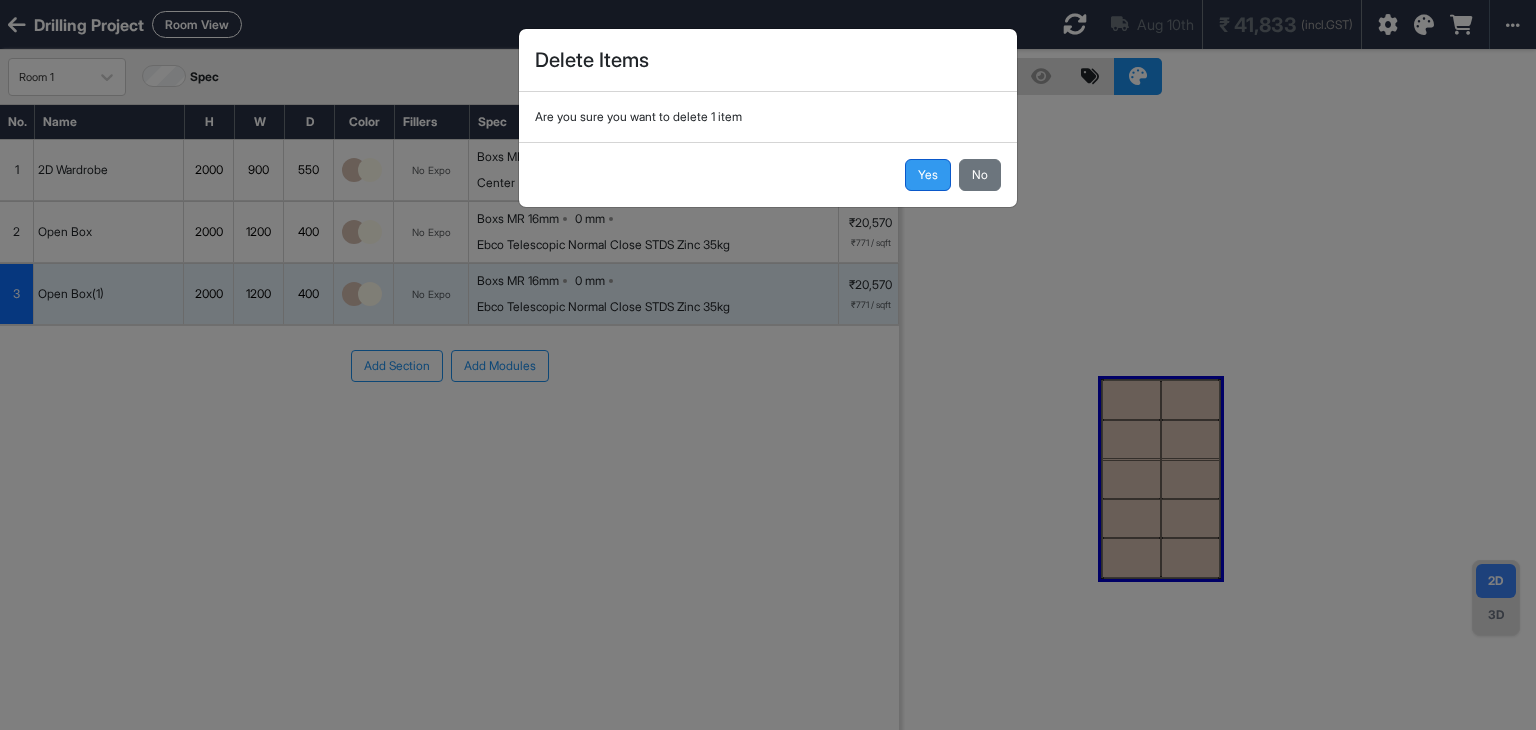 click on "Yes" at bounding box center [928, 175] 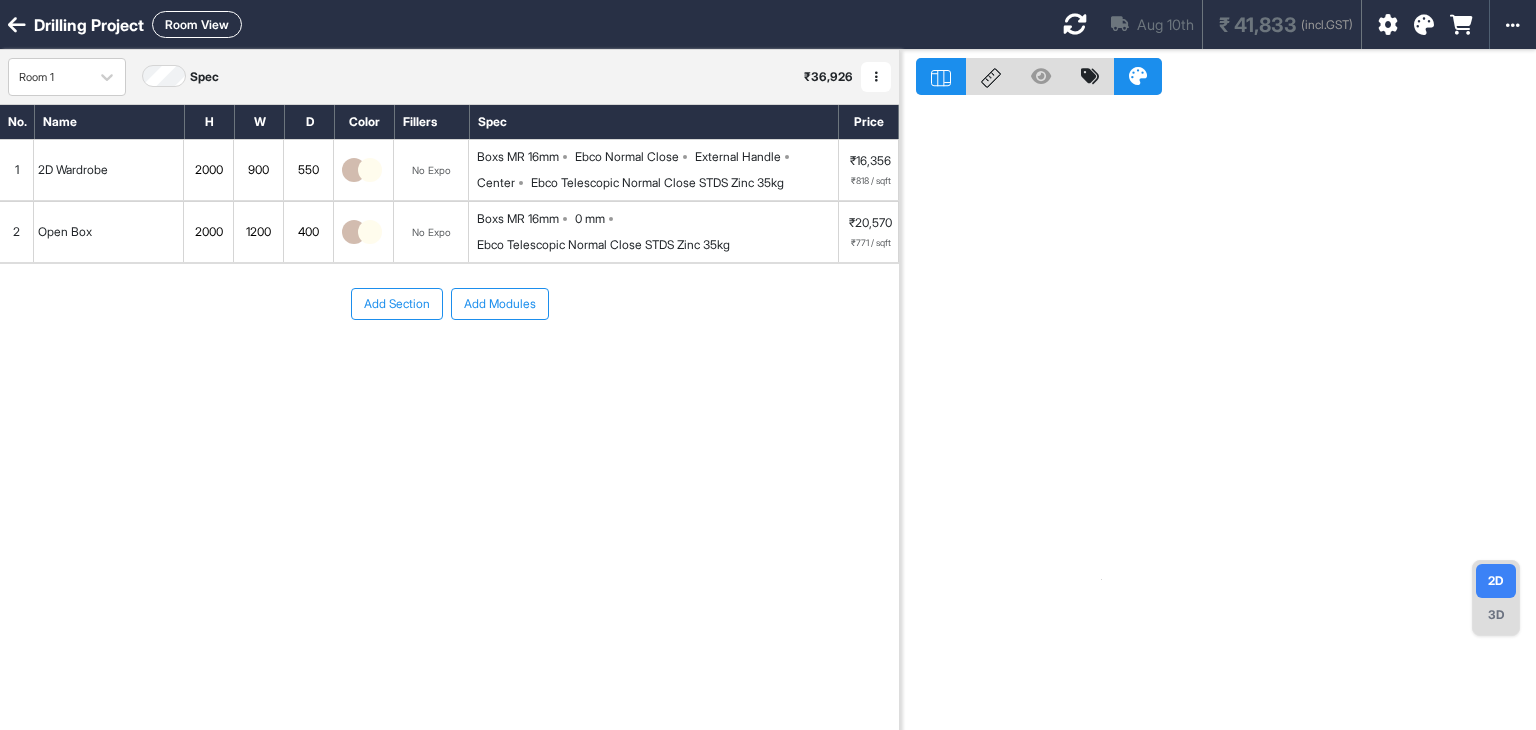 click on "Add Modules" at bounding box center (500, 304) 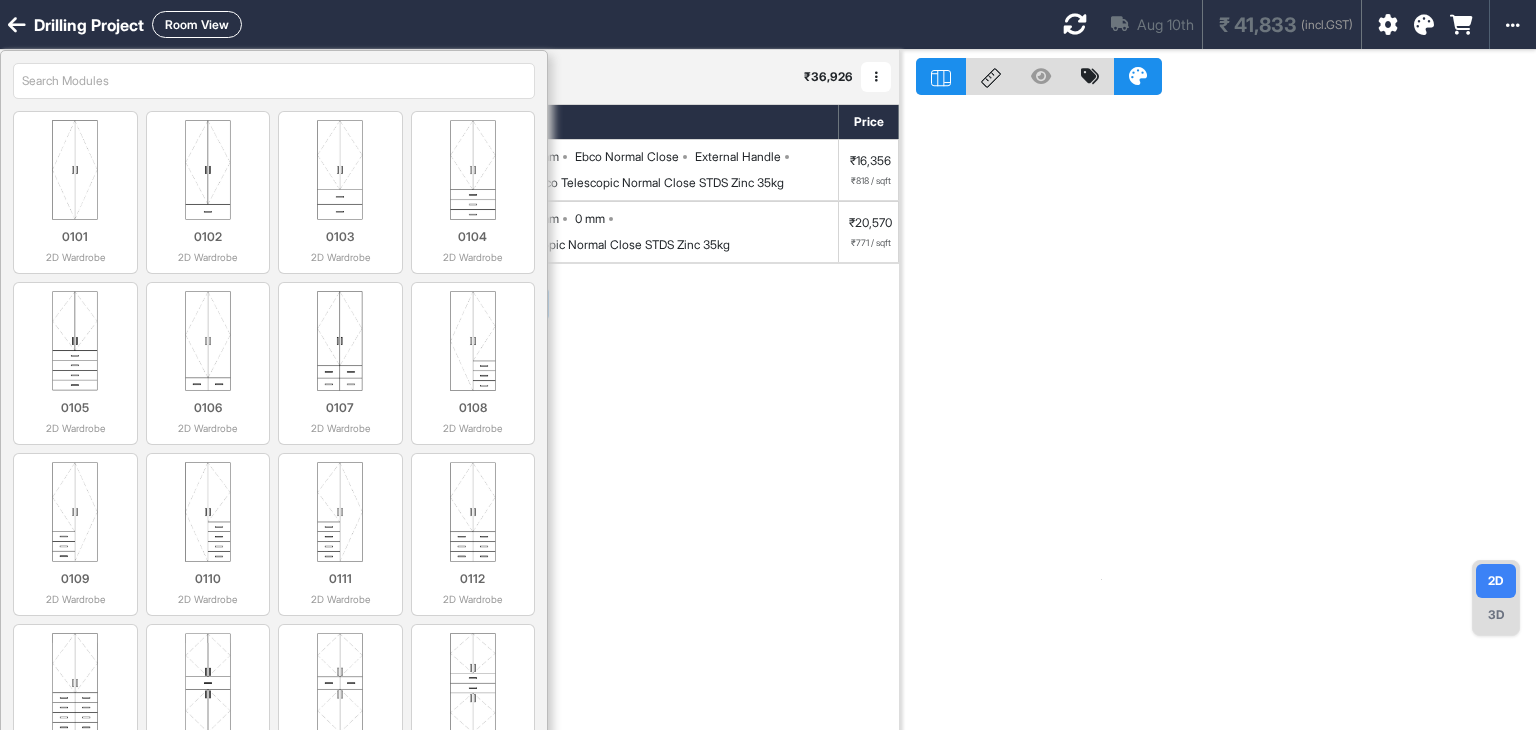 click at bounding box center (274, 81) 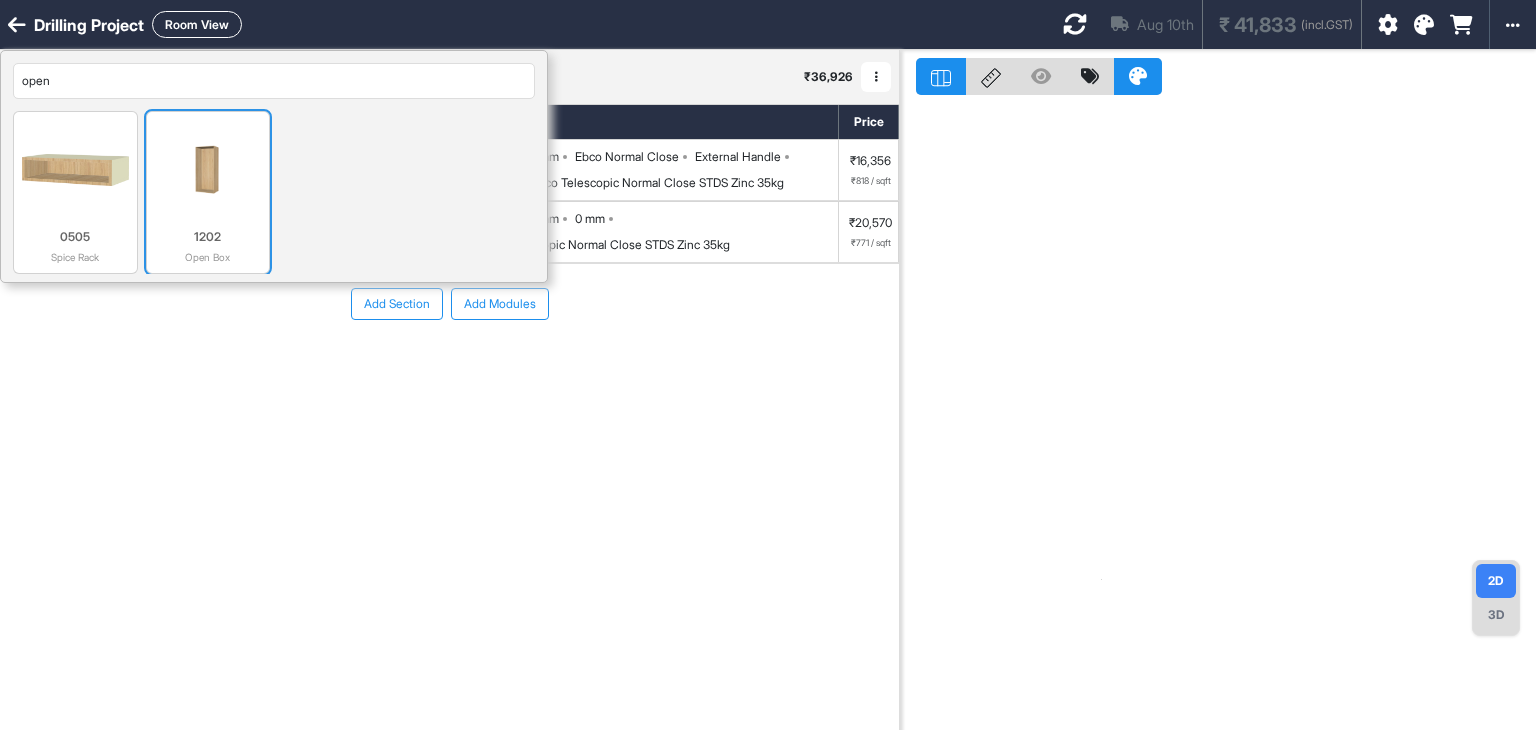 type on "open" 